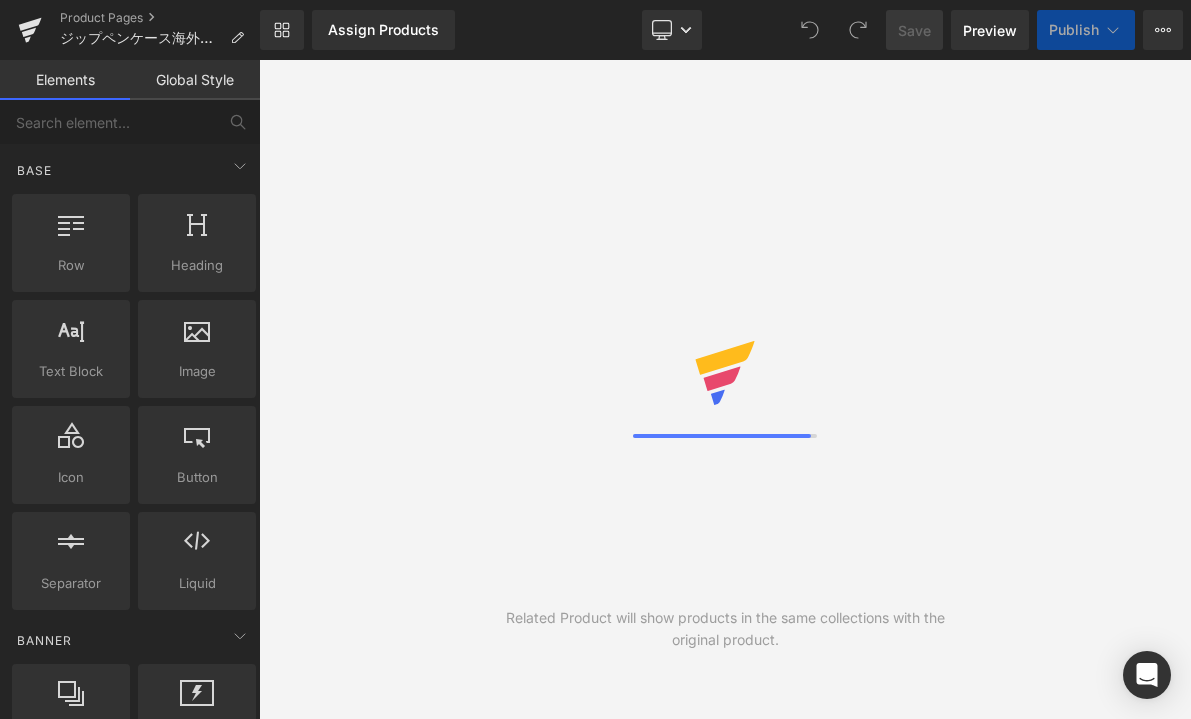 scroll, scrollTop: 0, scrollLeft: 0, axis: both 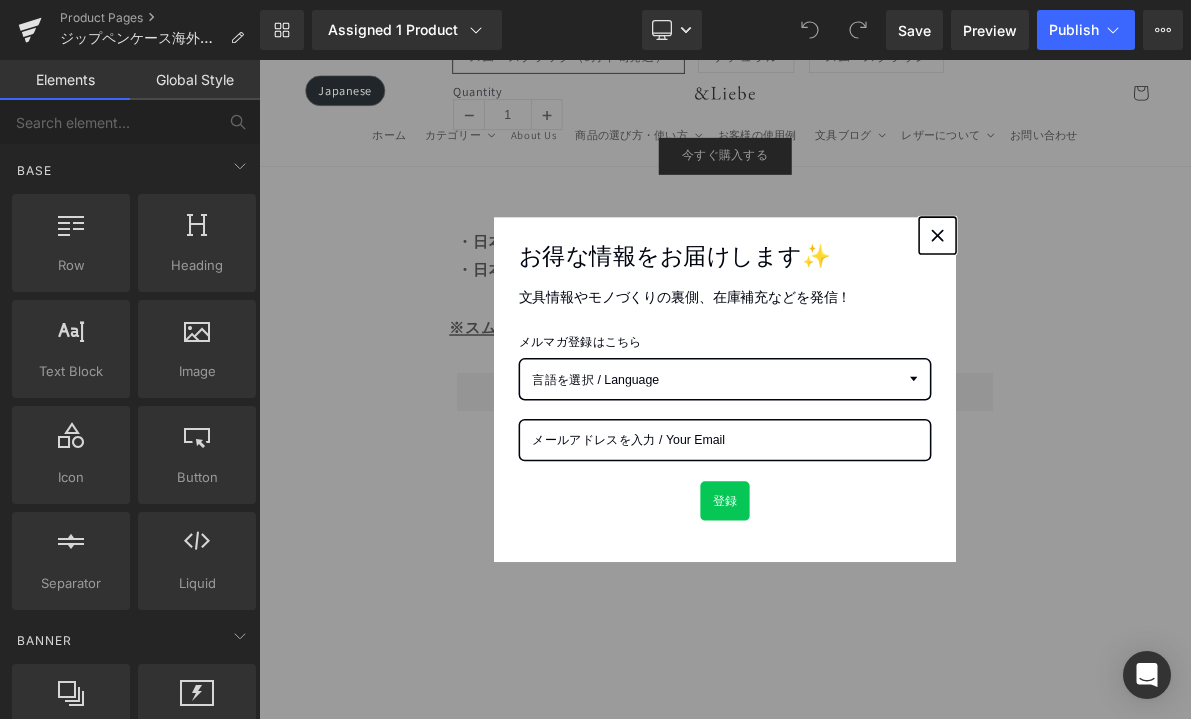 click 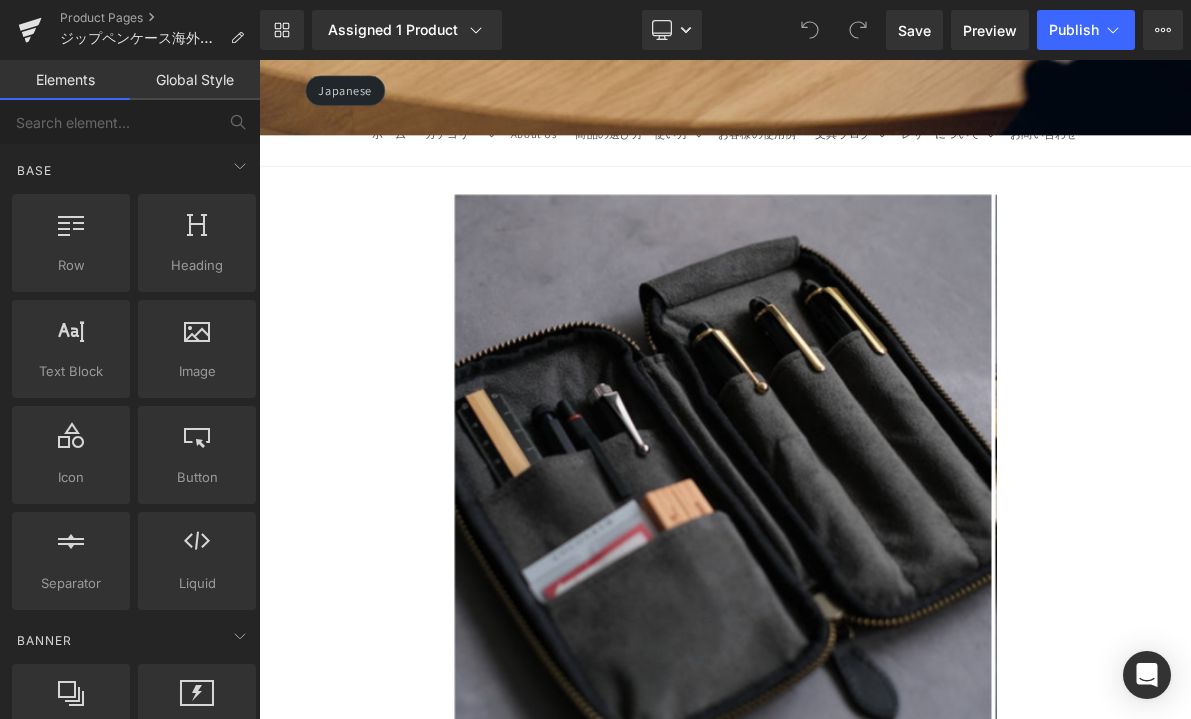 scroll, scrollTop: 1342, scrollLeft: 0, axis: vertical 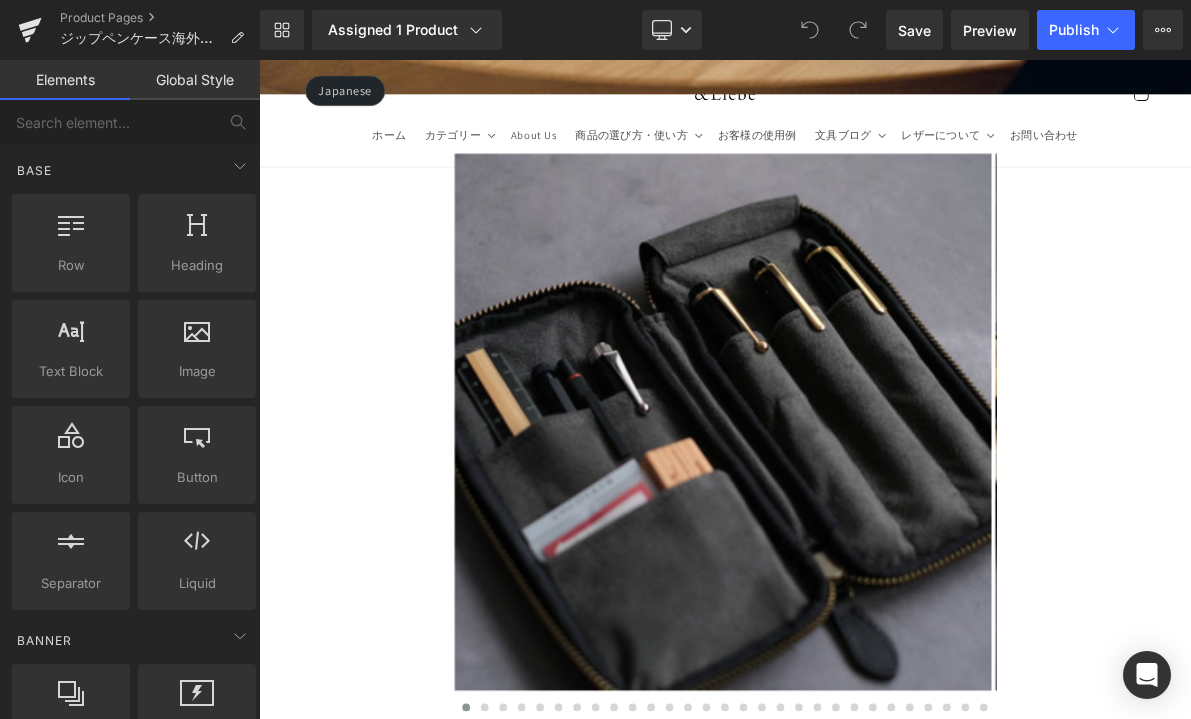 click at bounding box center (861, 530) 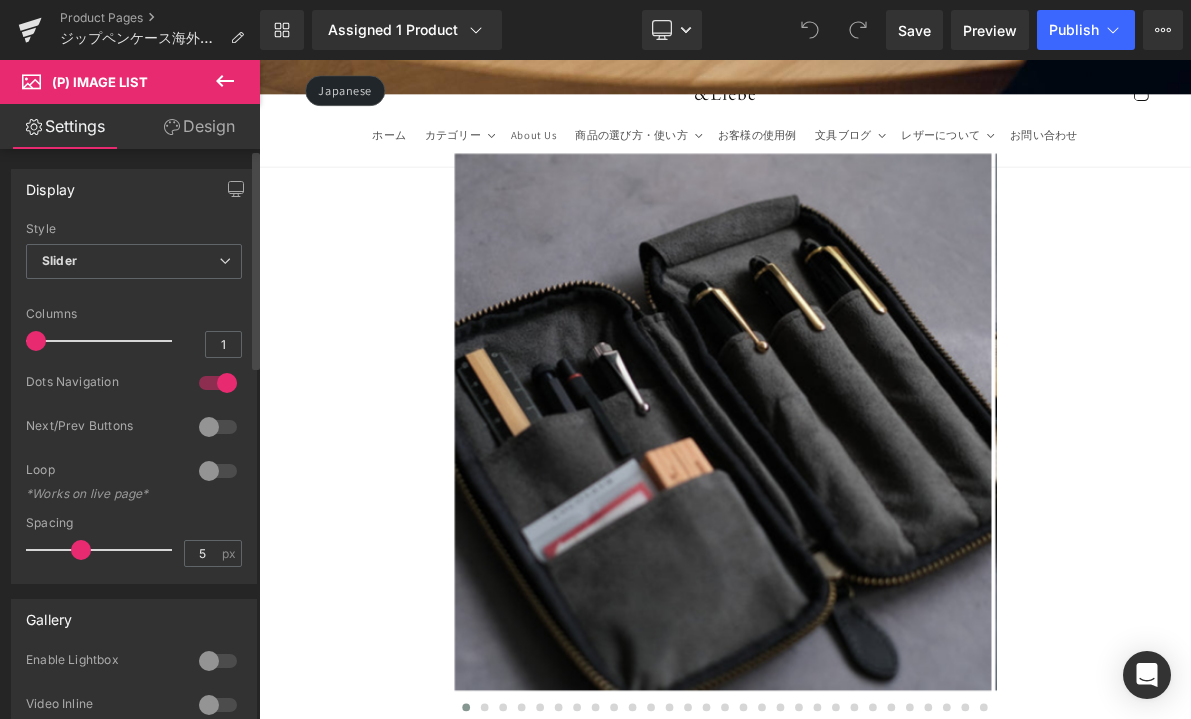 click at bounding box center [218, 427] 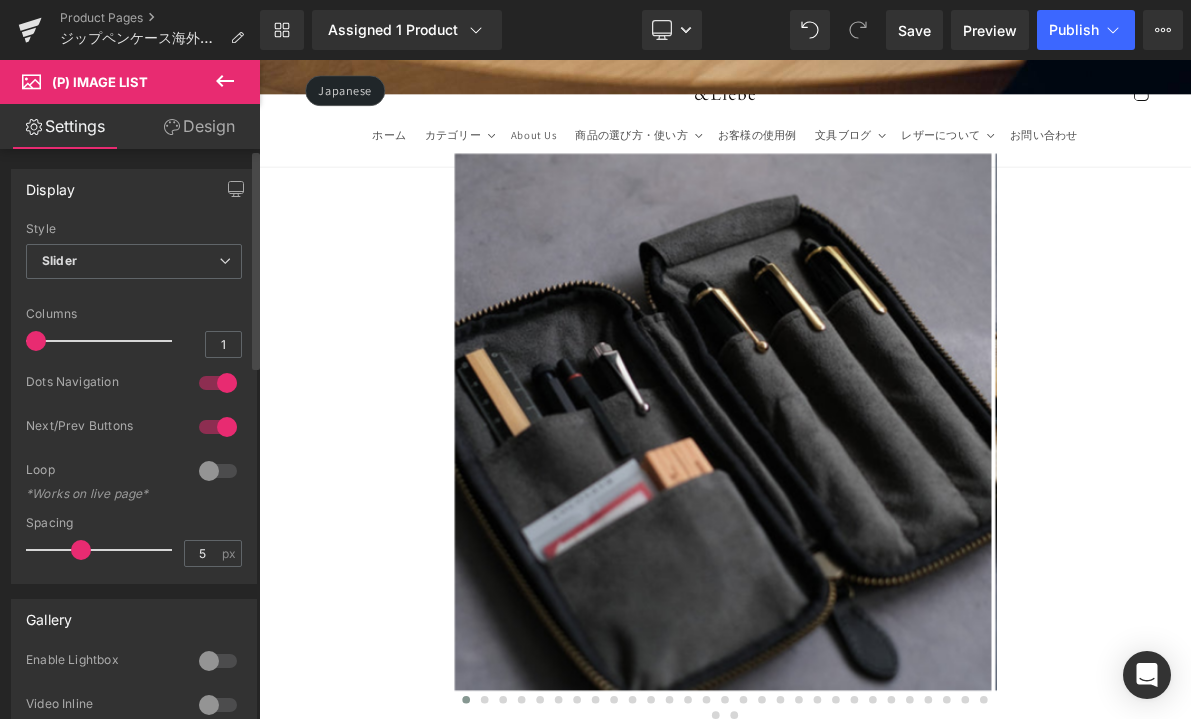 click at bounding box center [218, 427] 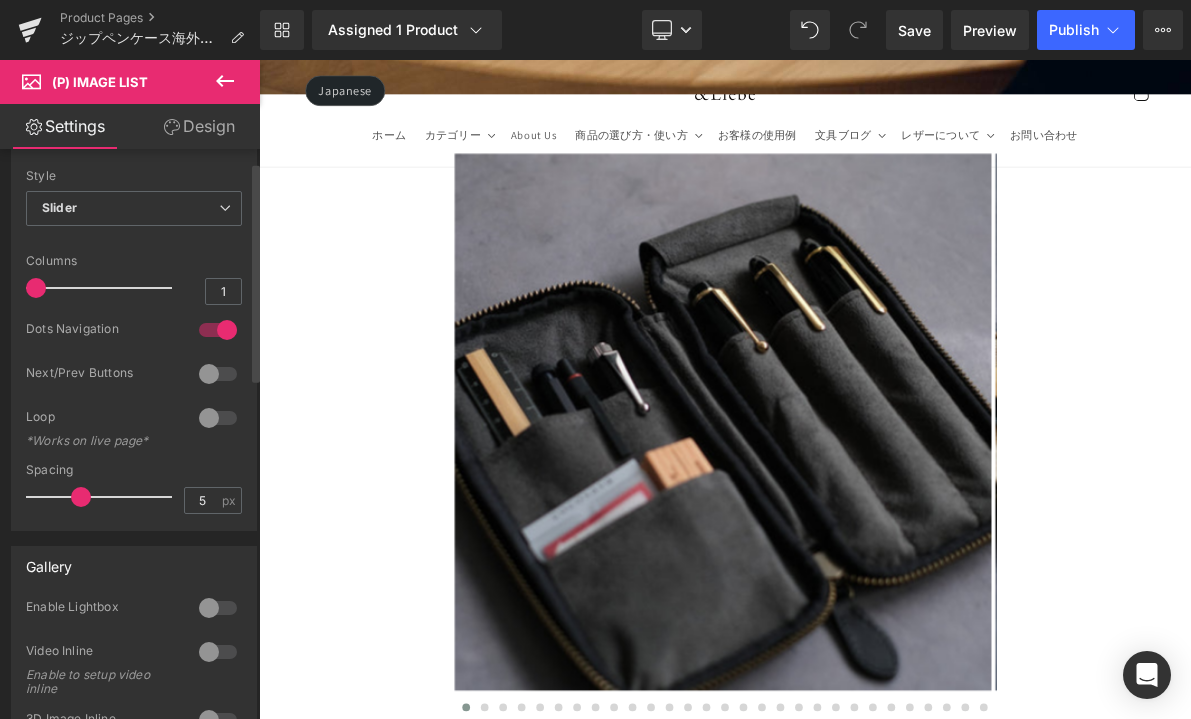 scroll, scrollTop: 150, scrollLeft: 0, axis: vertical 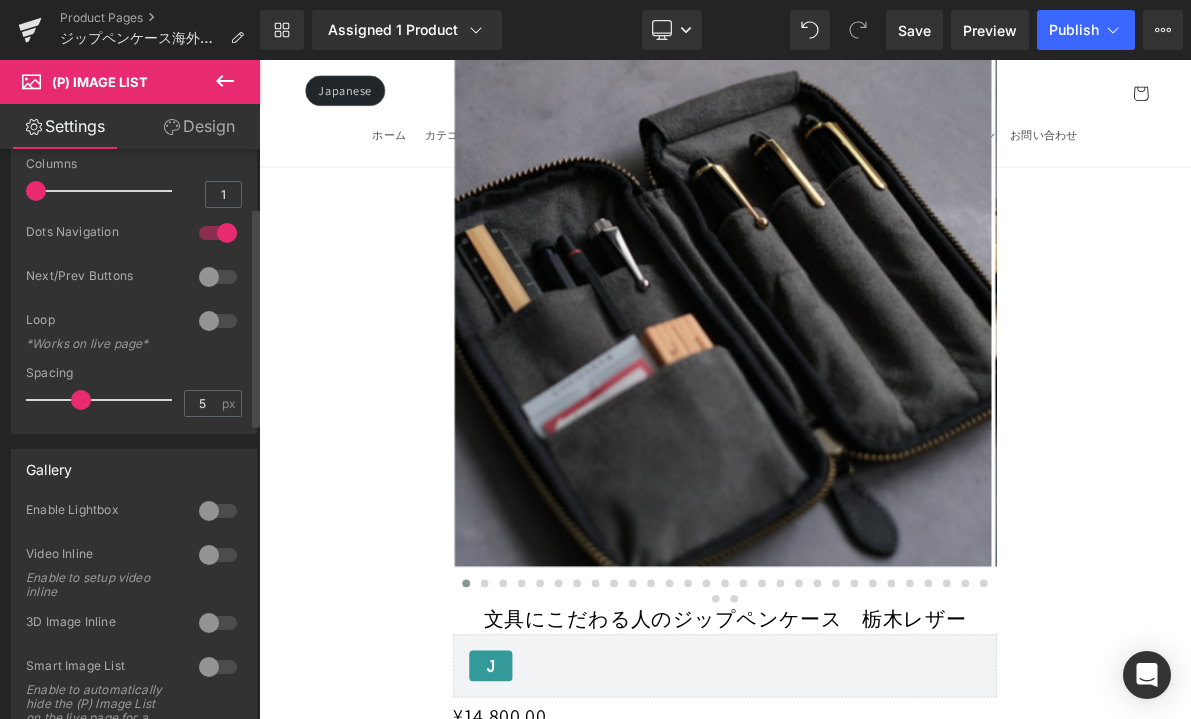 click at bounding box center [218, 277] 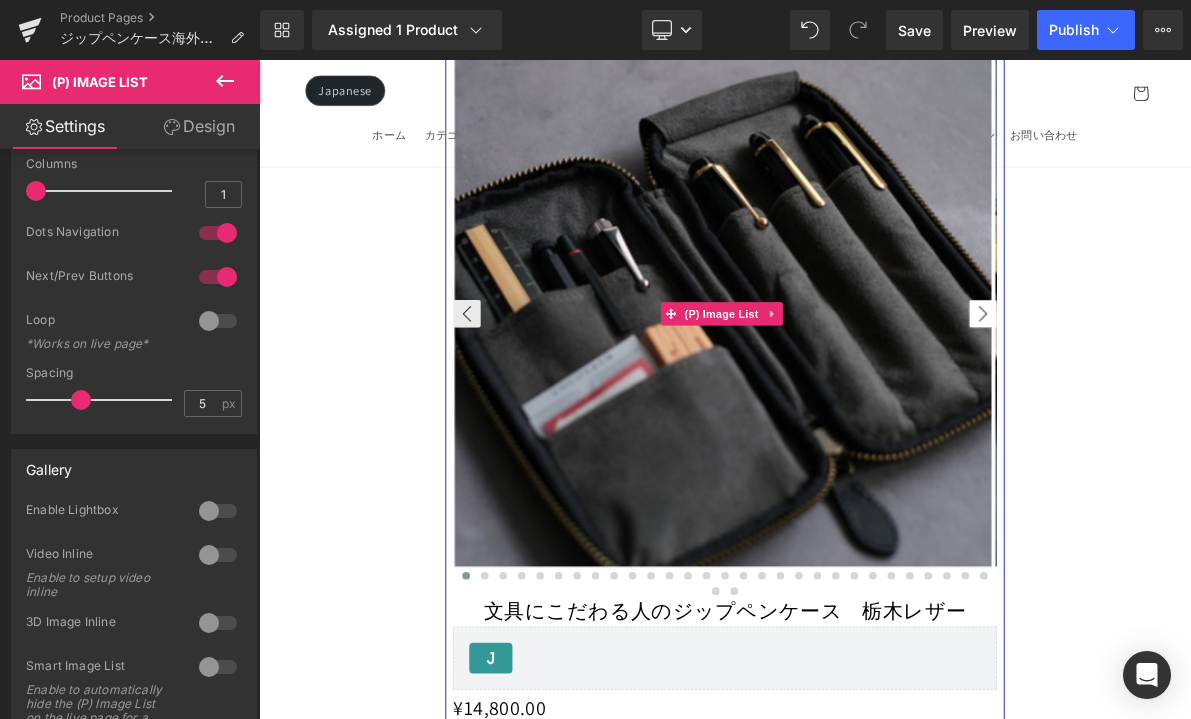 click on "›" at bounding box center [1199, 389] 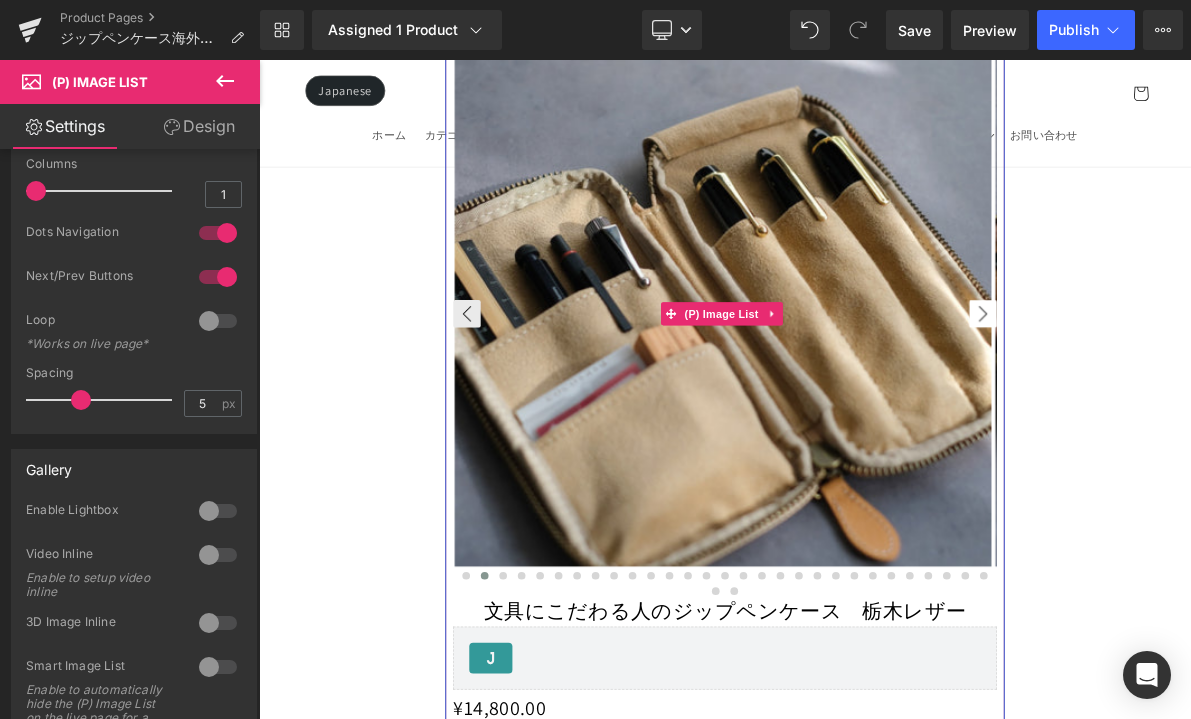 click on "›" at bounding box center (1199, 389) 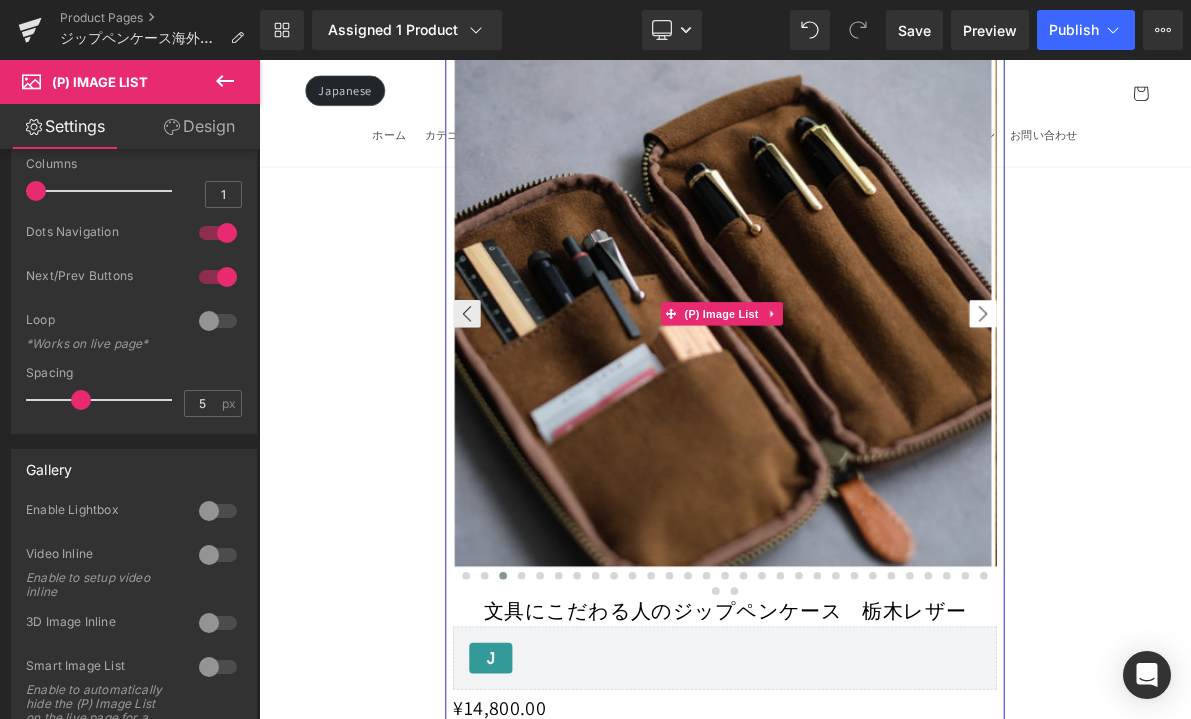 click on "›" at bounding box center (1199, 389) 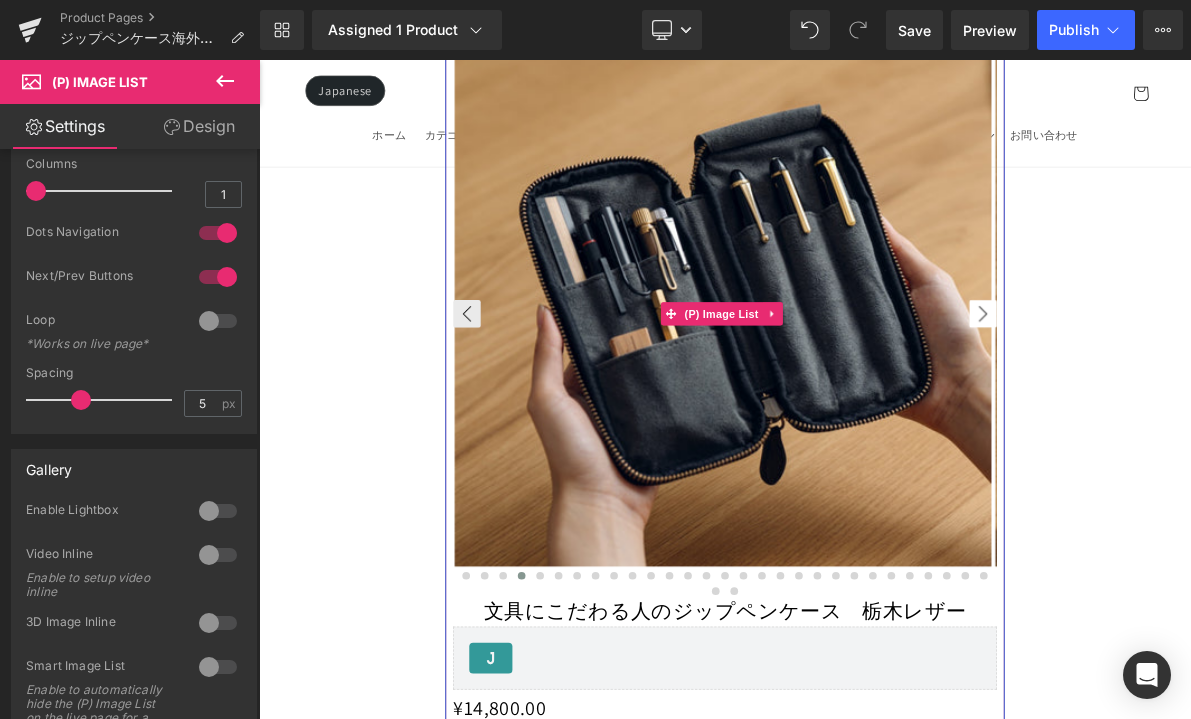 click on "›" at bounding box center [1199, 389] 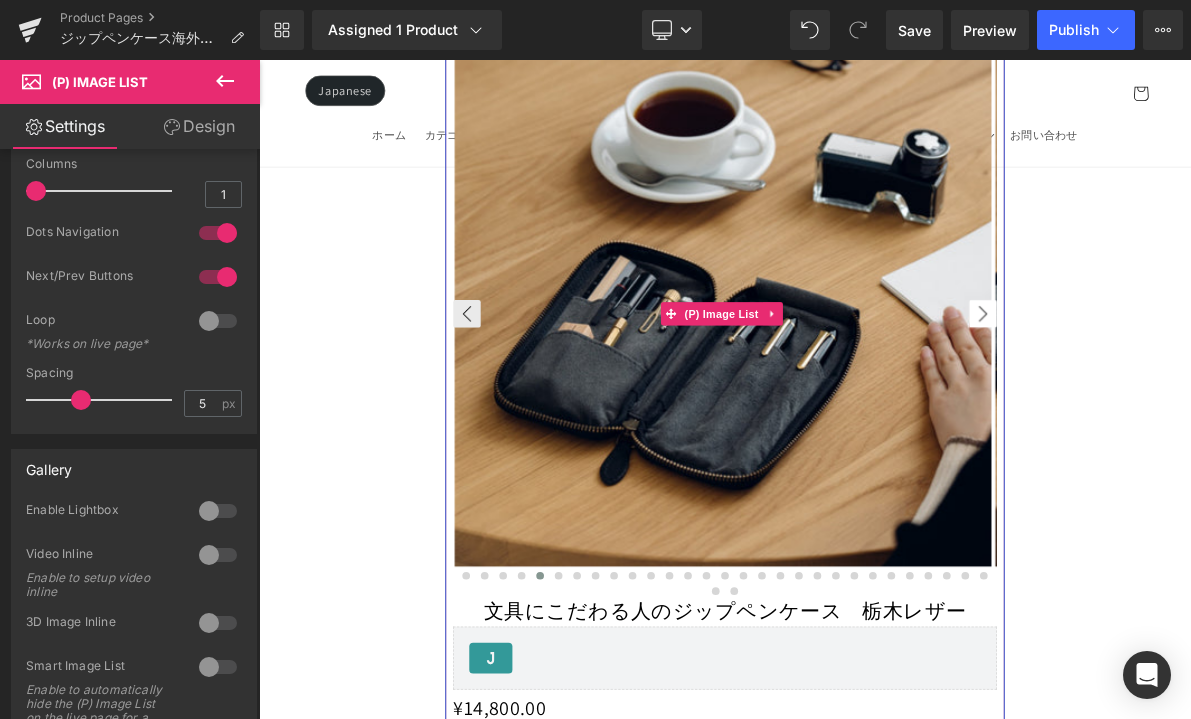 click on "›" at bounding box center (1199, 389) 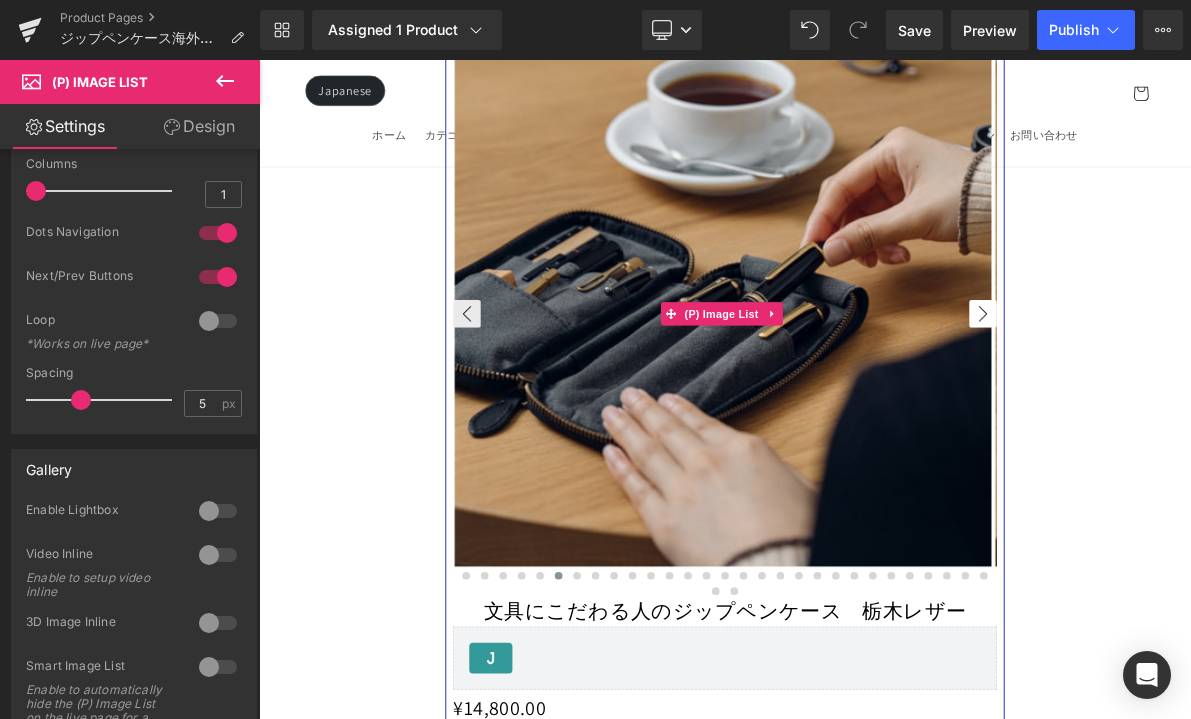 click on "›" at bounding box center [1199, 389] 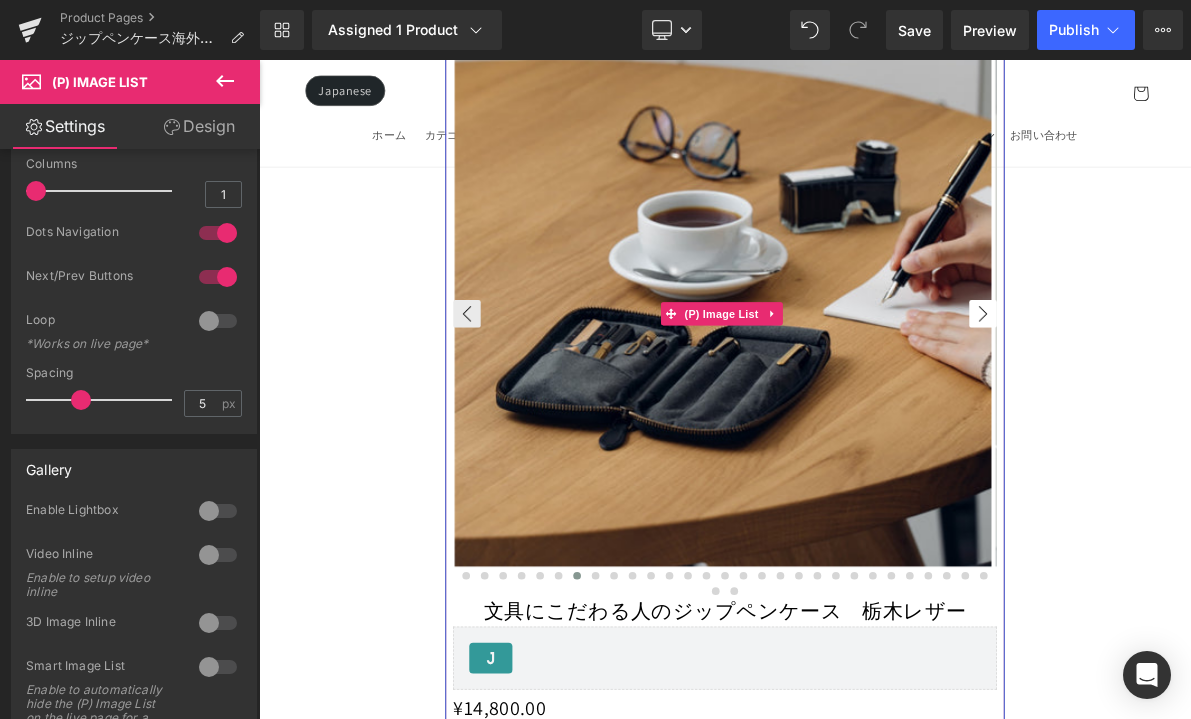click on "›" at bounding box center [1199, 389] 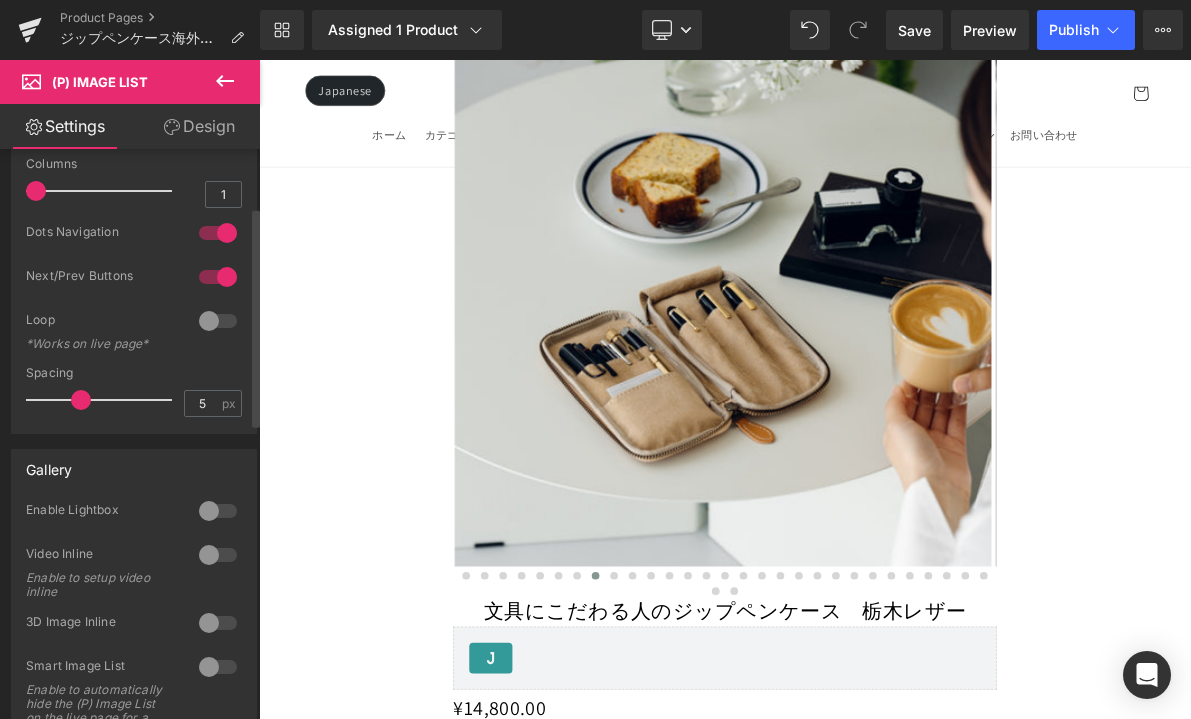 click at bounding box center (218, 277) 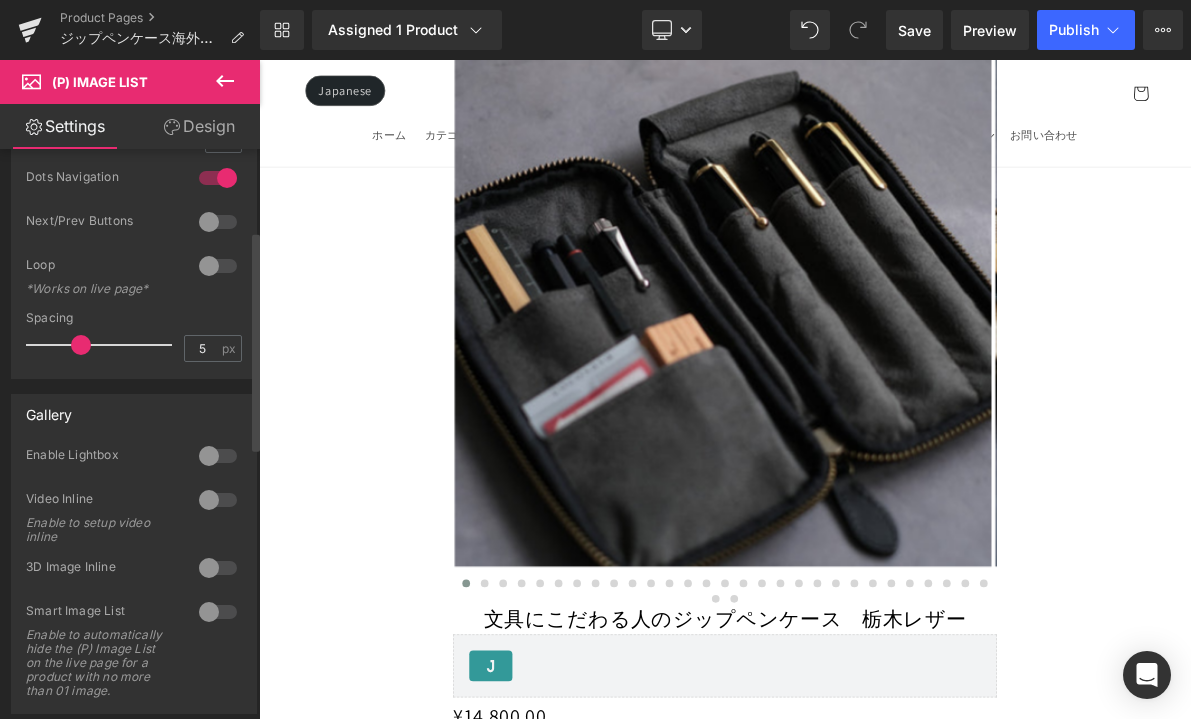 scroll, scrollTop: 240, scrollLeft: 0, axis: vertical 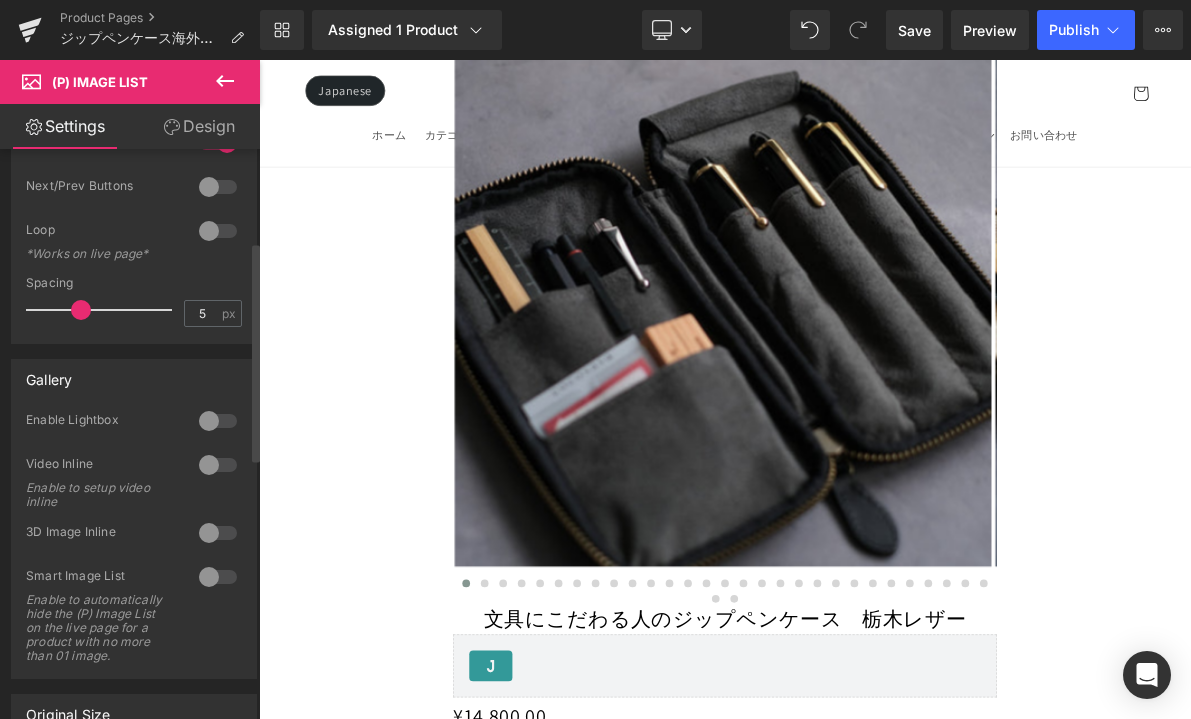 click at bounding box center (218, 421) 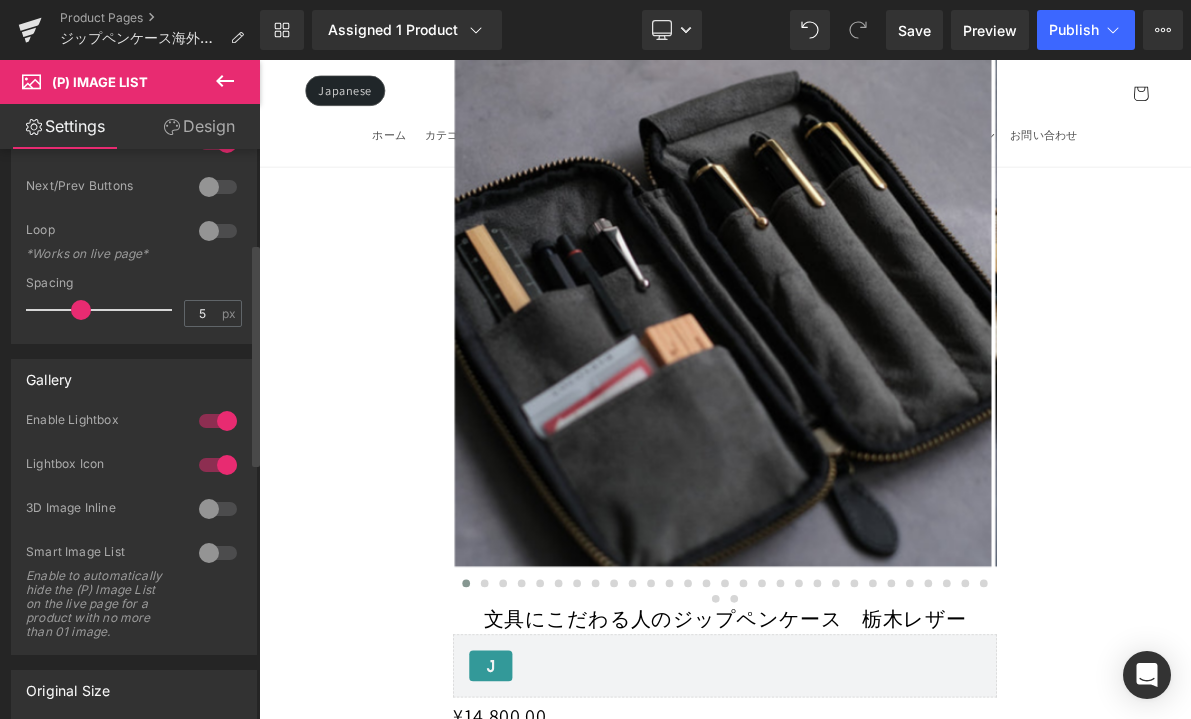 click at bounding box center (218, 421) 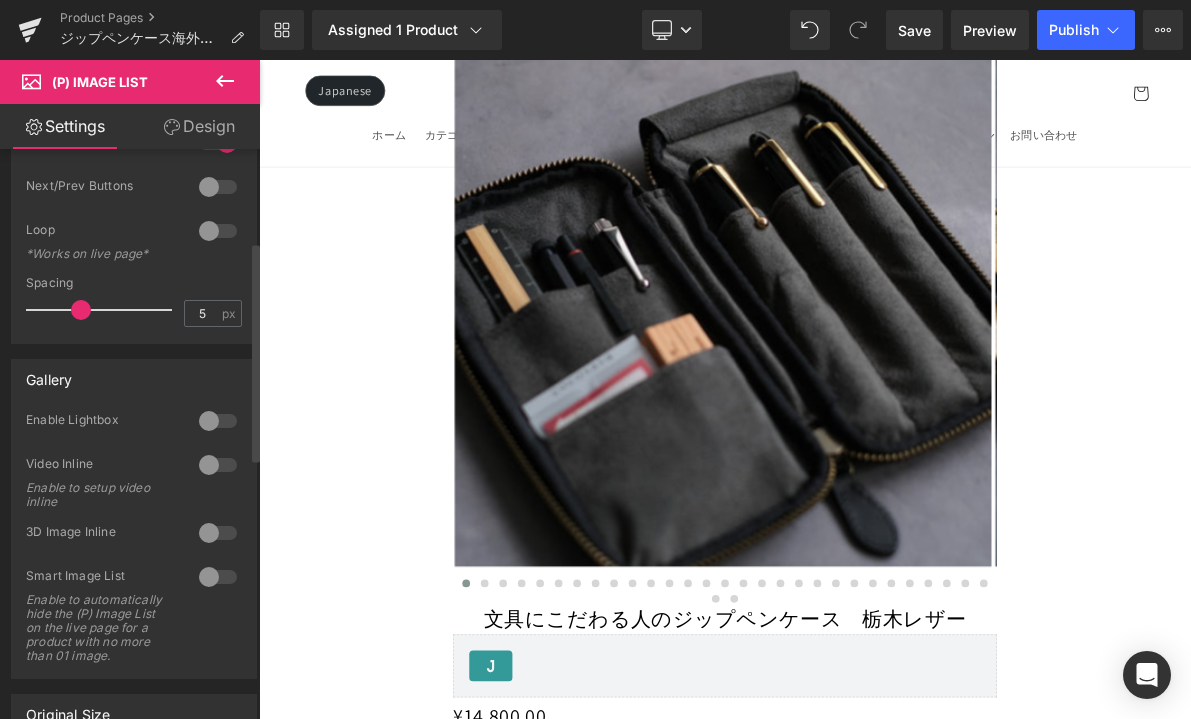 click at bounding box center (218, 577) 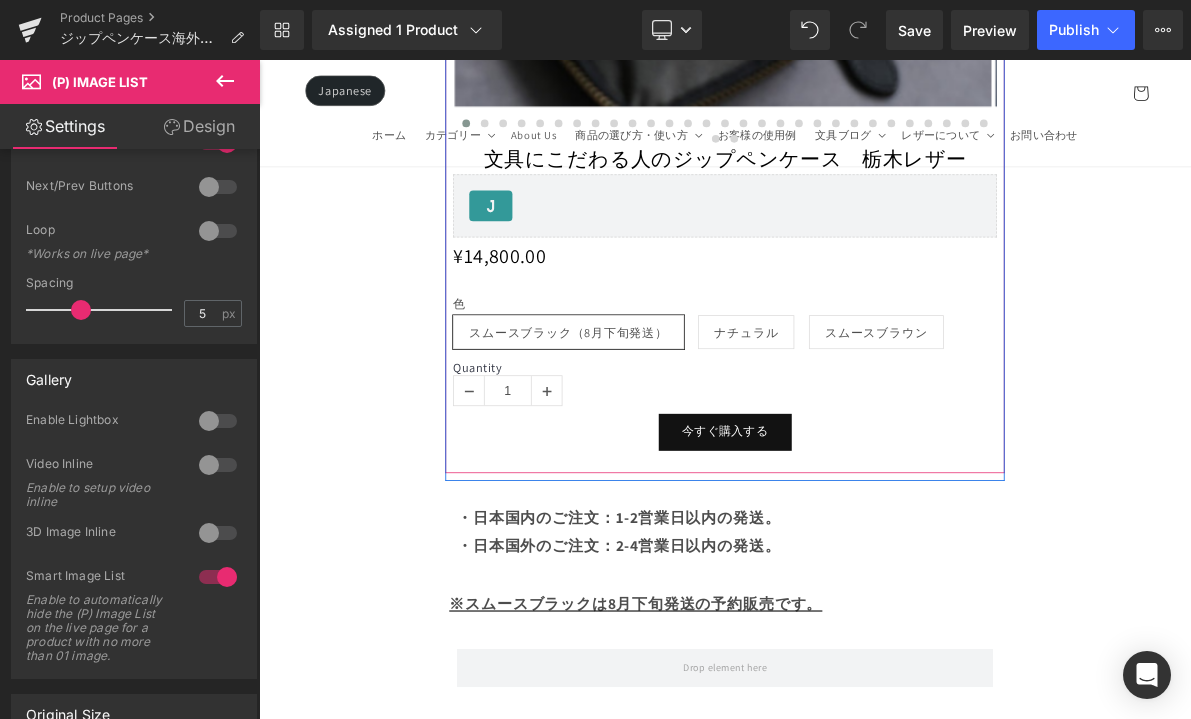 scroll, scrollTop: 2106, scrollLeft: 0, axis: vertical 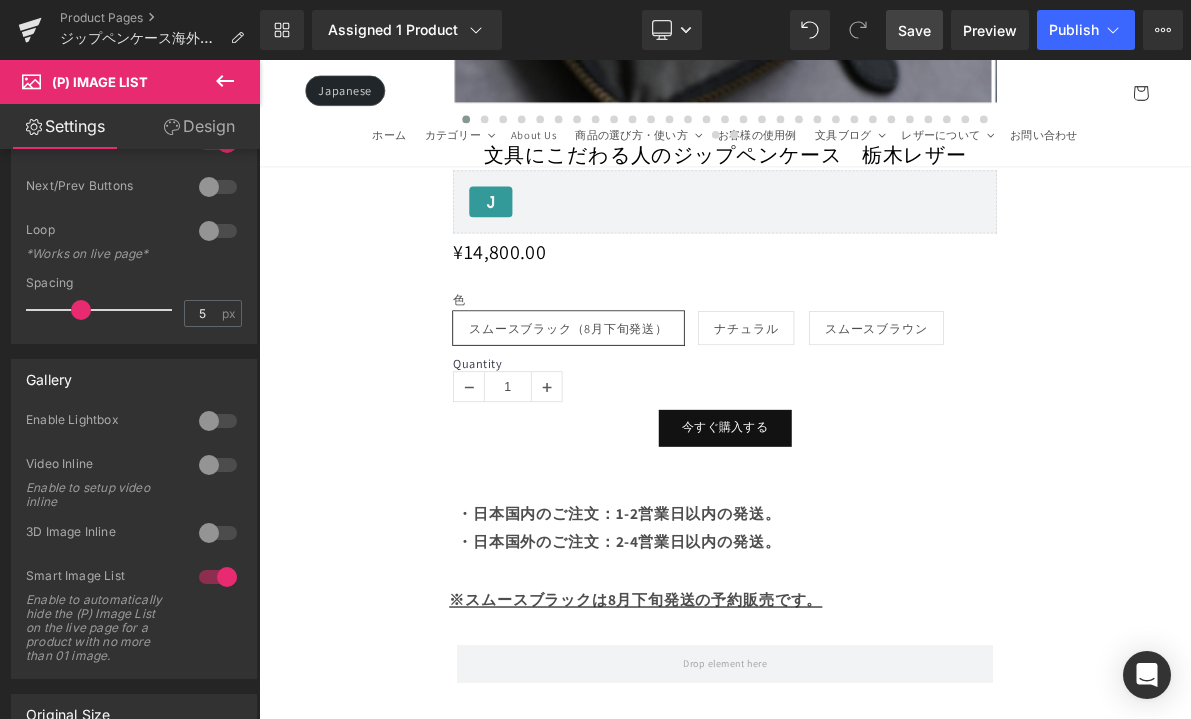 click on "Save" at bounding box center [914, 30] 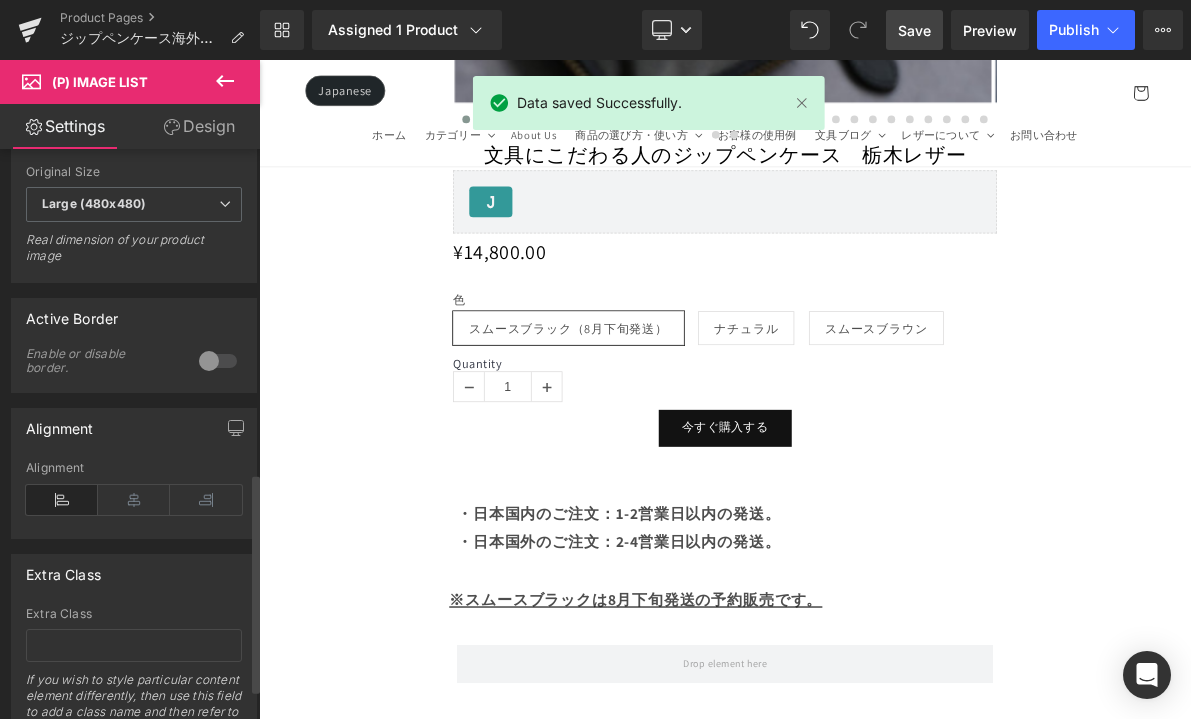scroll, scrollTop: 842, scrollLeft: 0, axis: vertical 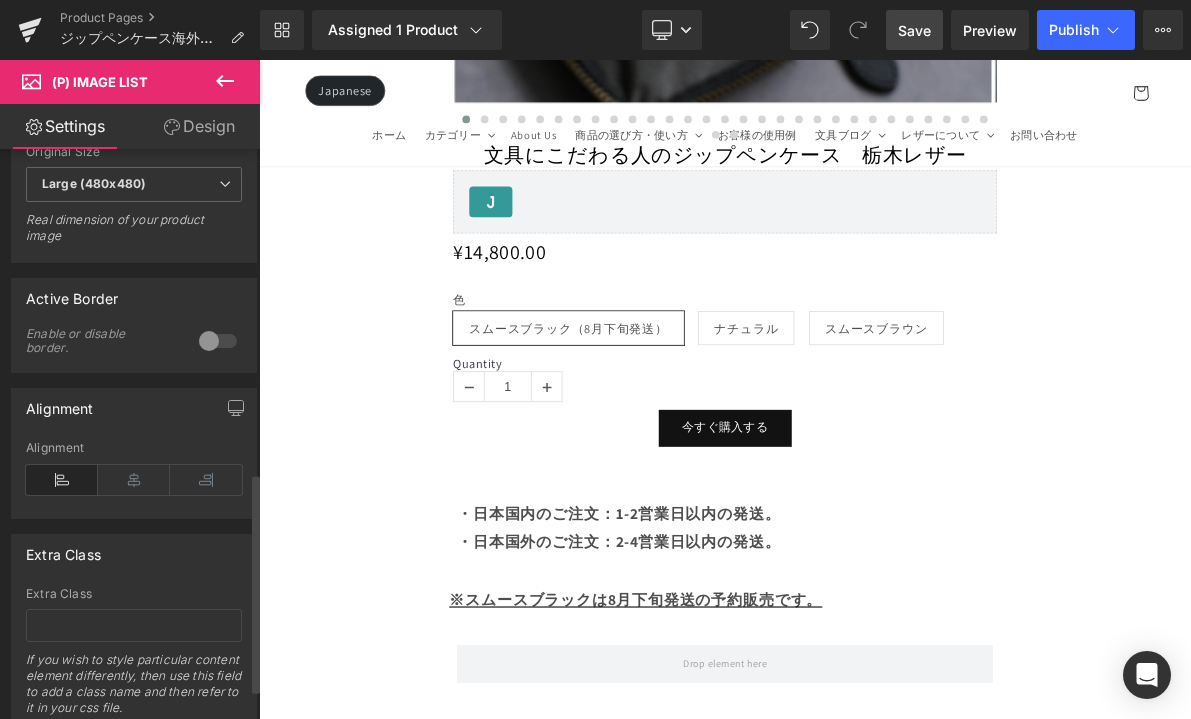 click at bounding box center (218, 341) 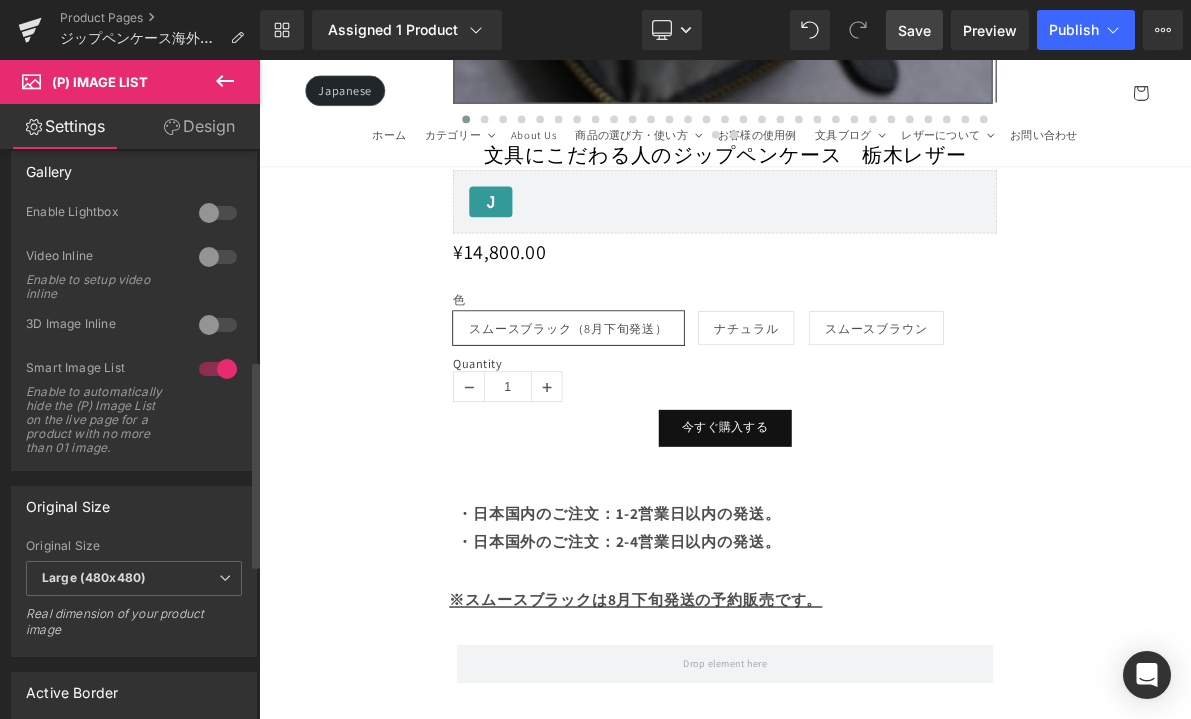 scroll, scrollTop: 639, scrollLeft: 0, axis: vertical 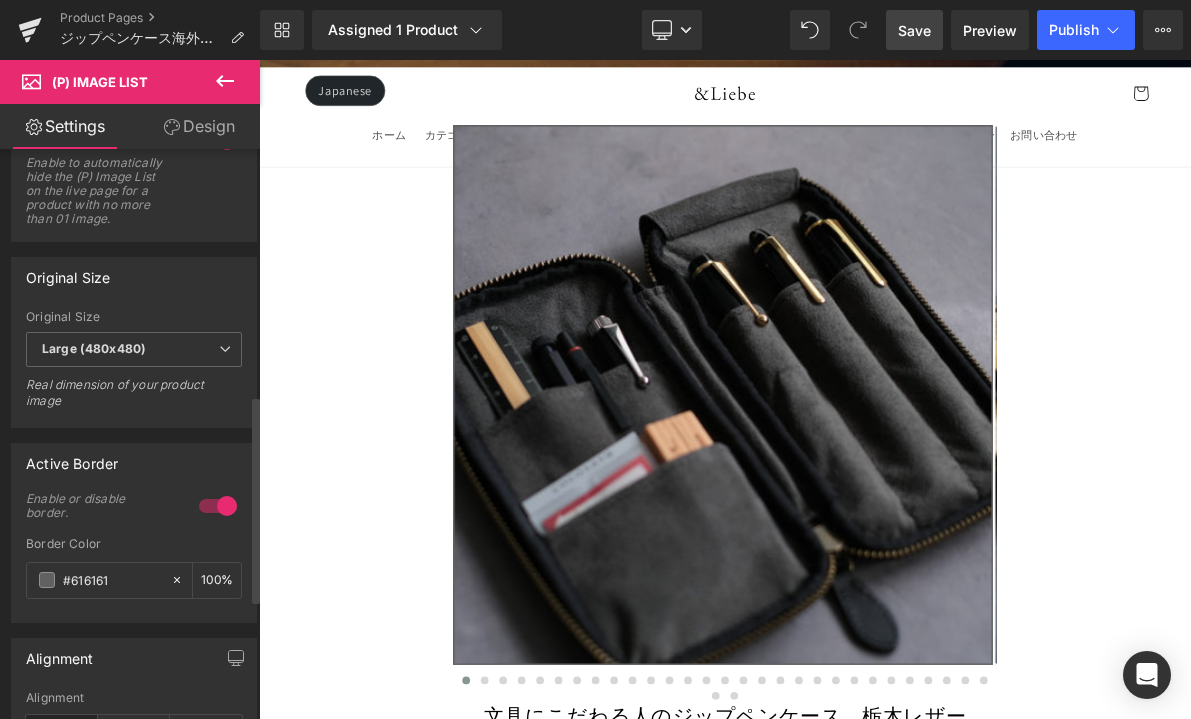 click at bounding box center [218, 506] 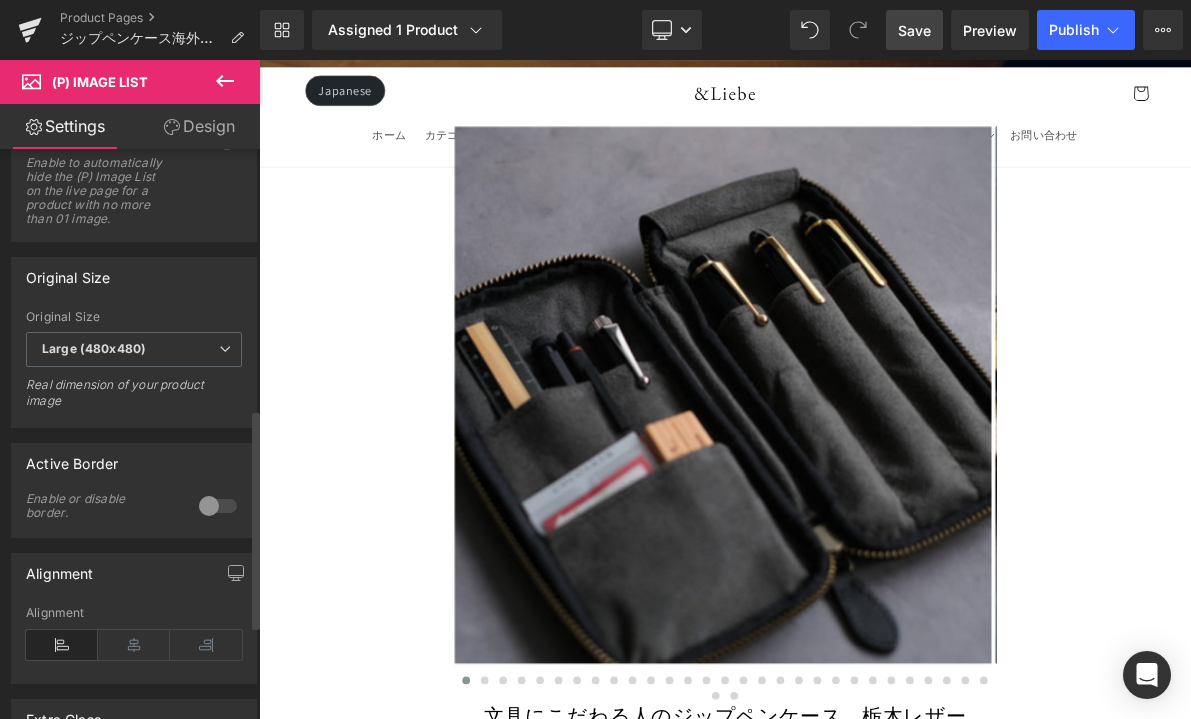 click at bounding box center [218, 506] 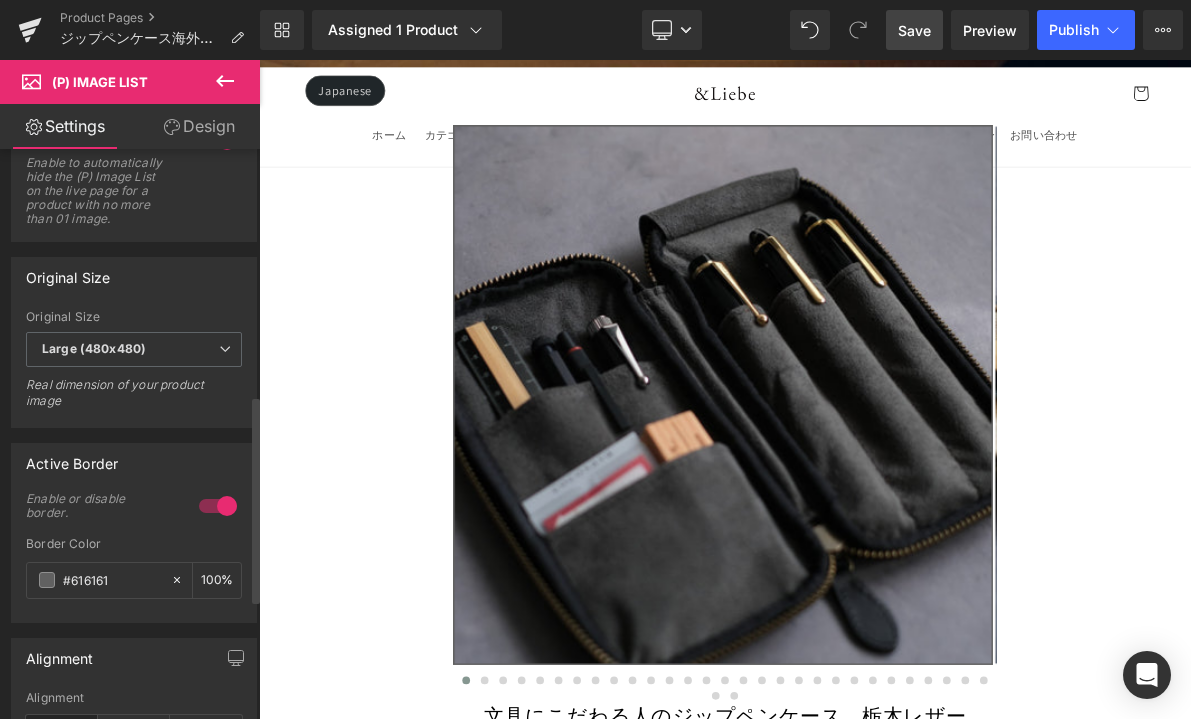 click at bounding box center (218, 506) 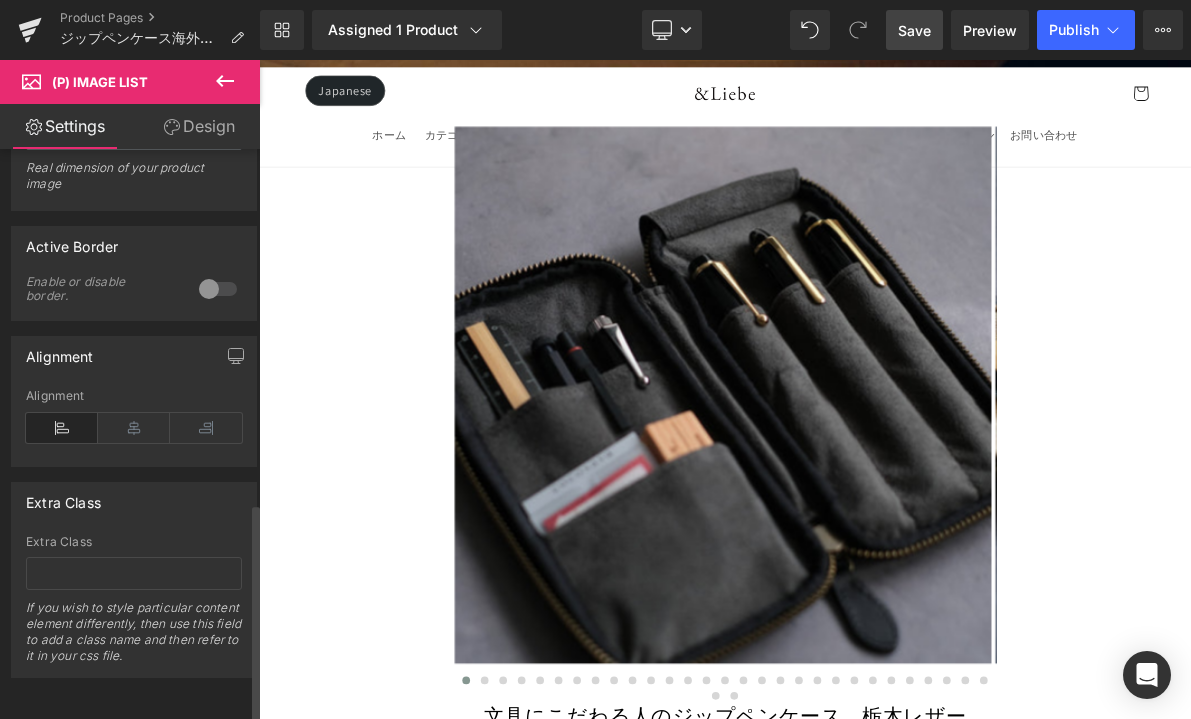 scroll, scrollTop: 922, scrollLeft: 0, axis: vertical 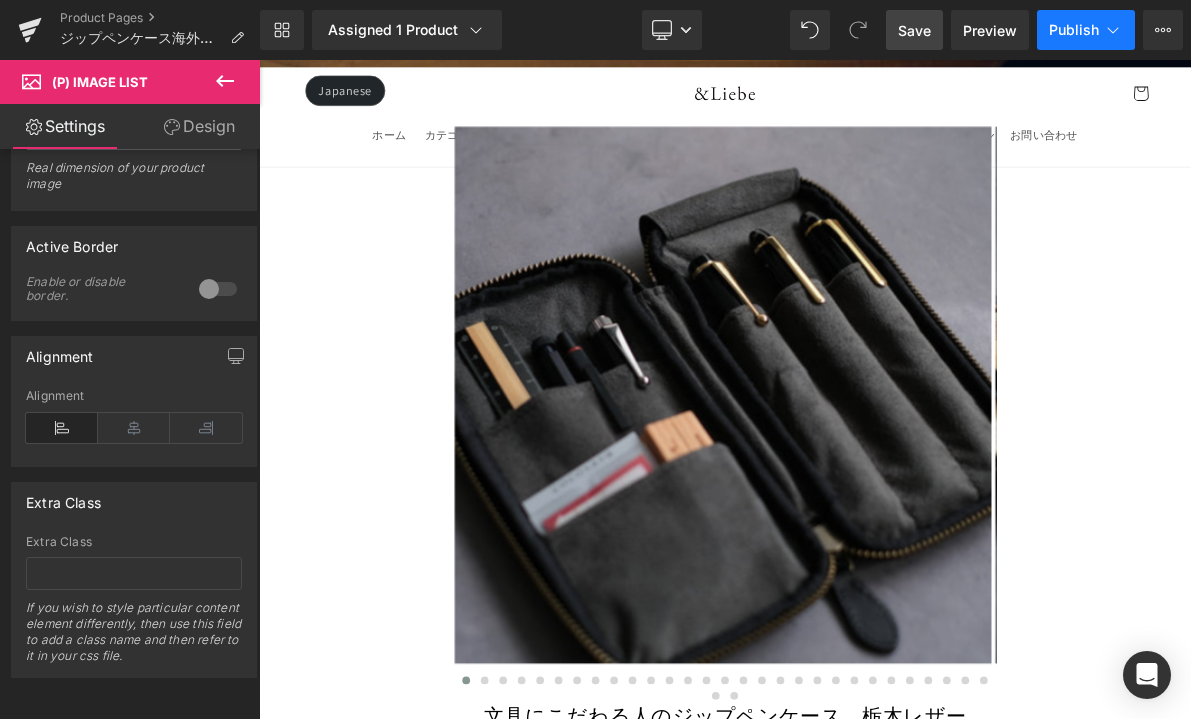 click 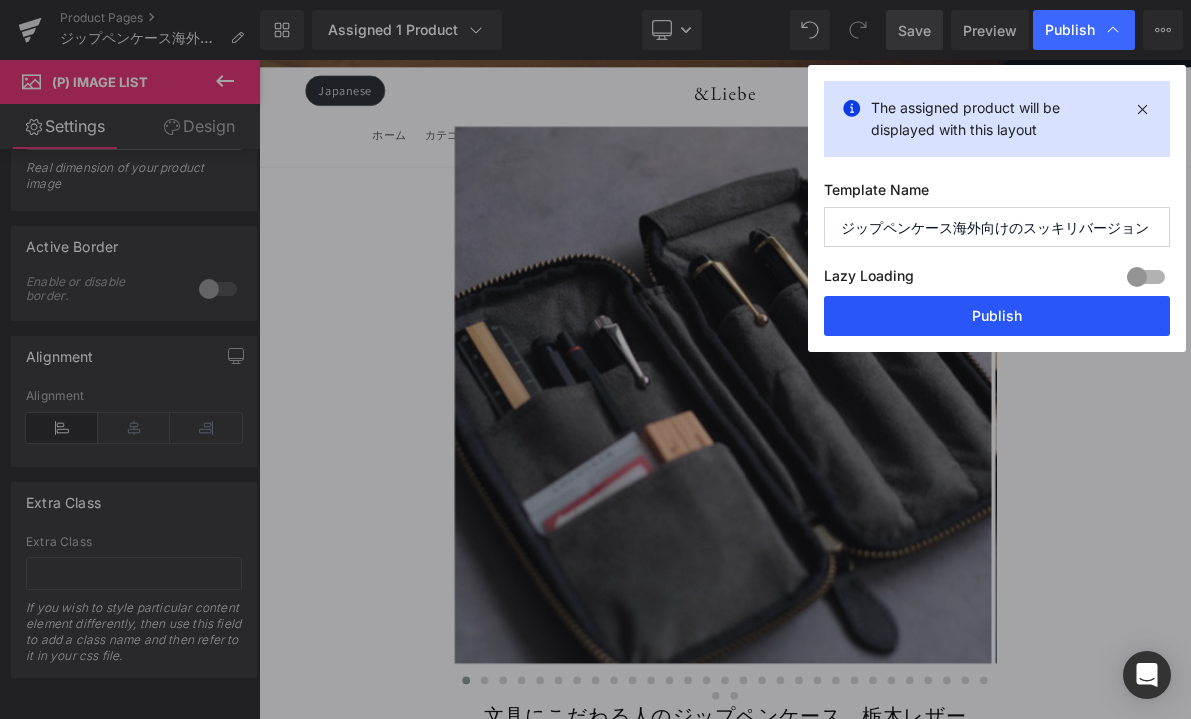 click on "Publish" at bounding box center [997, 316] 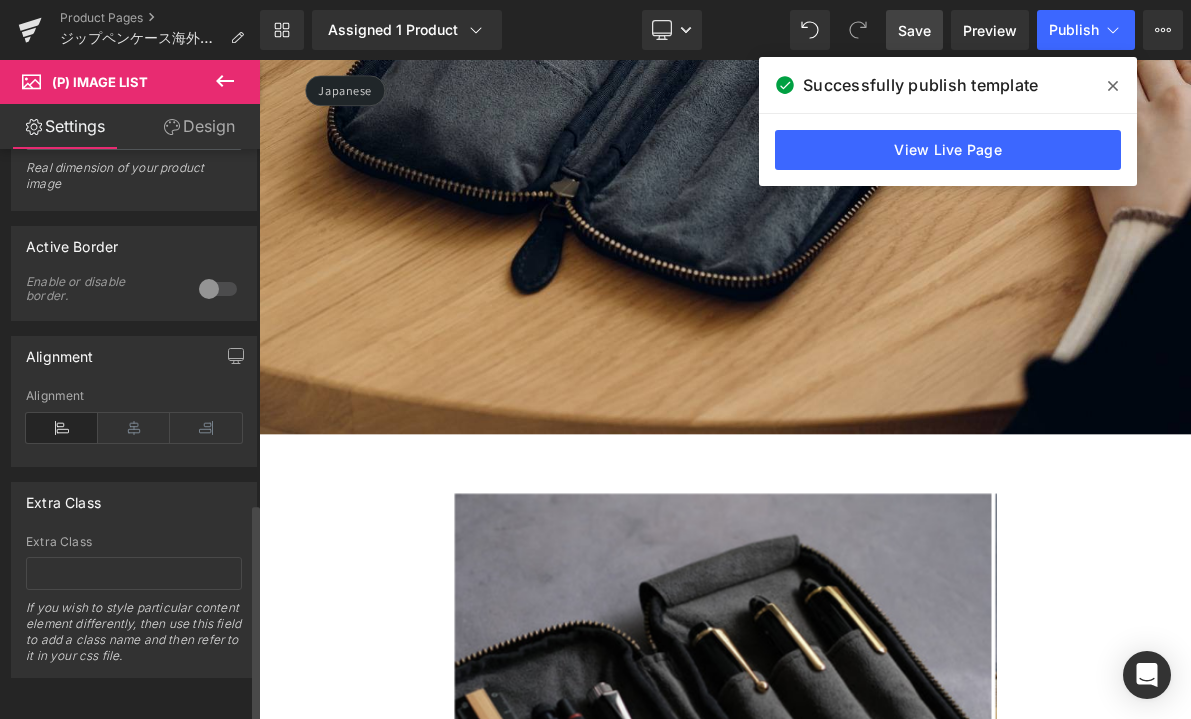 scroll, scrollTop: 900, scrollLeft: 0, axis: vertical 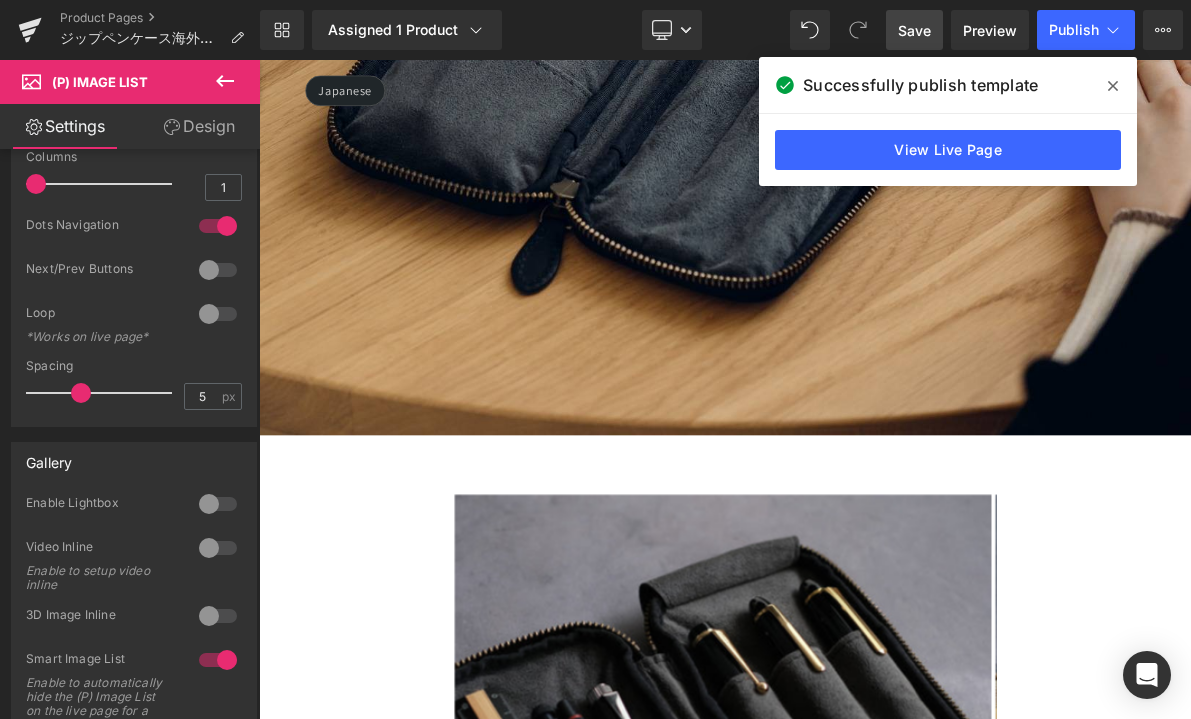 click 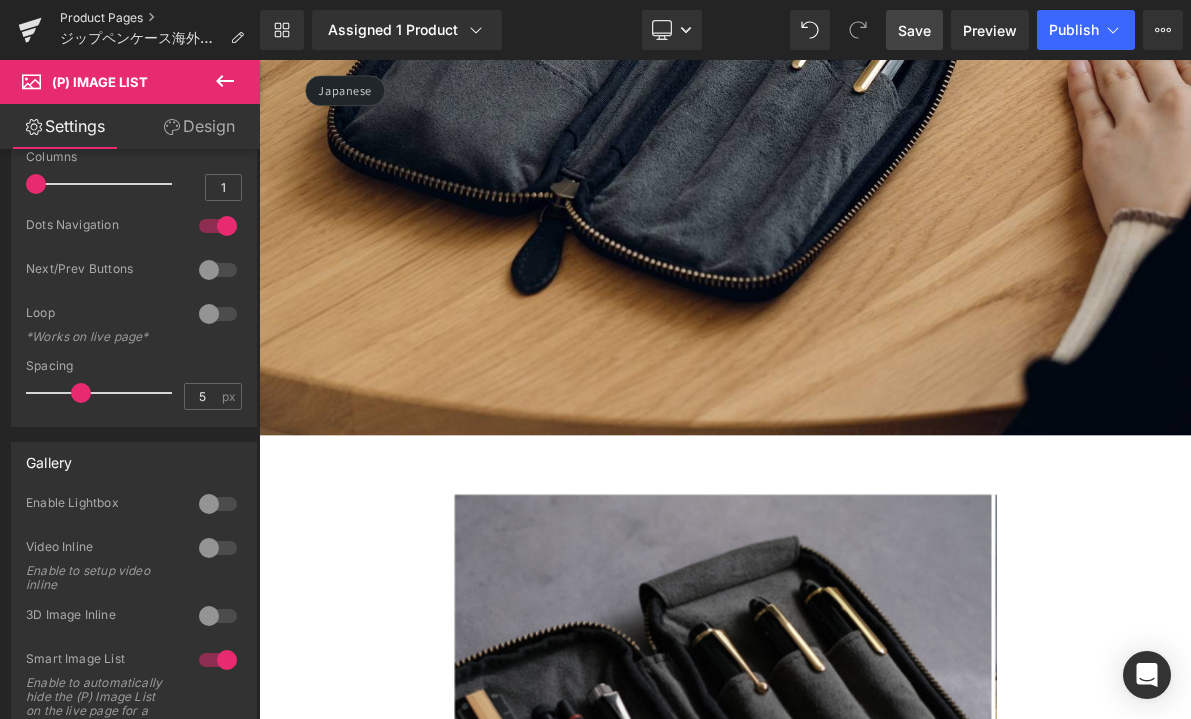 click on "Product Pages" at bounding box center (160, 18) 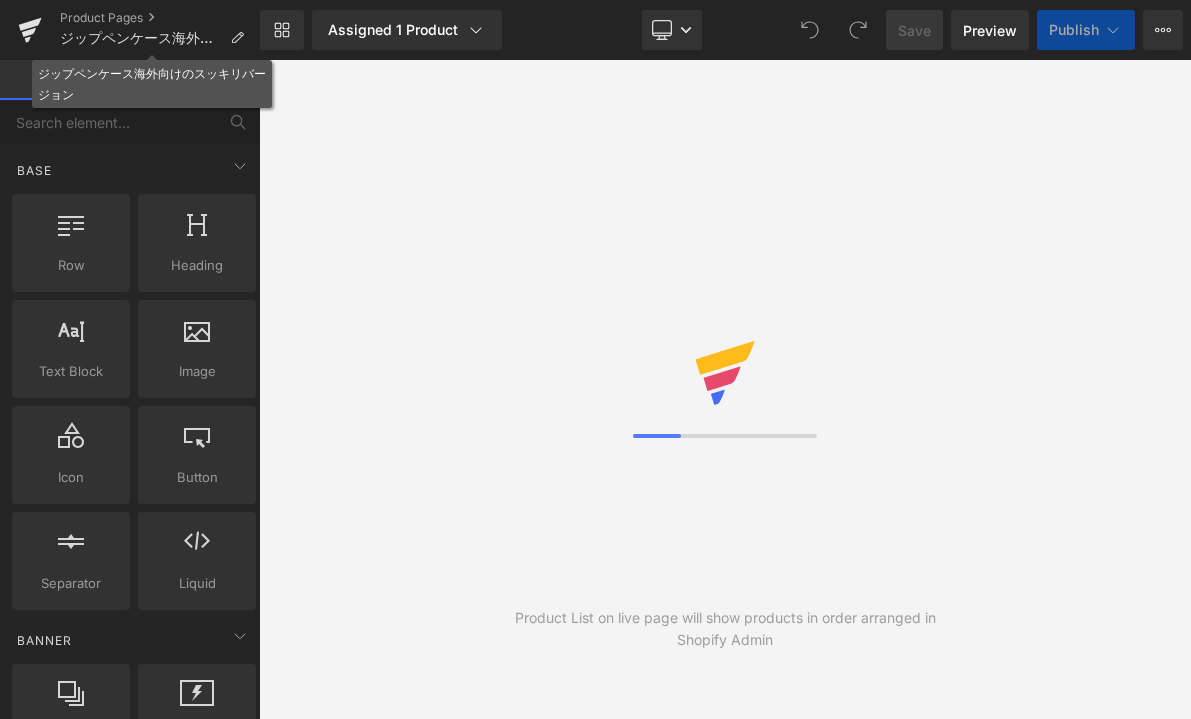 scroll, scrollTop: 0, scrollLeft: 0, axis: both 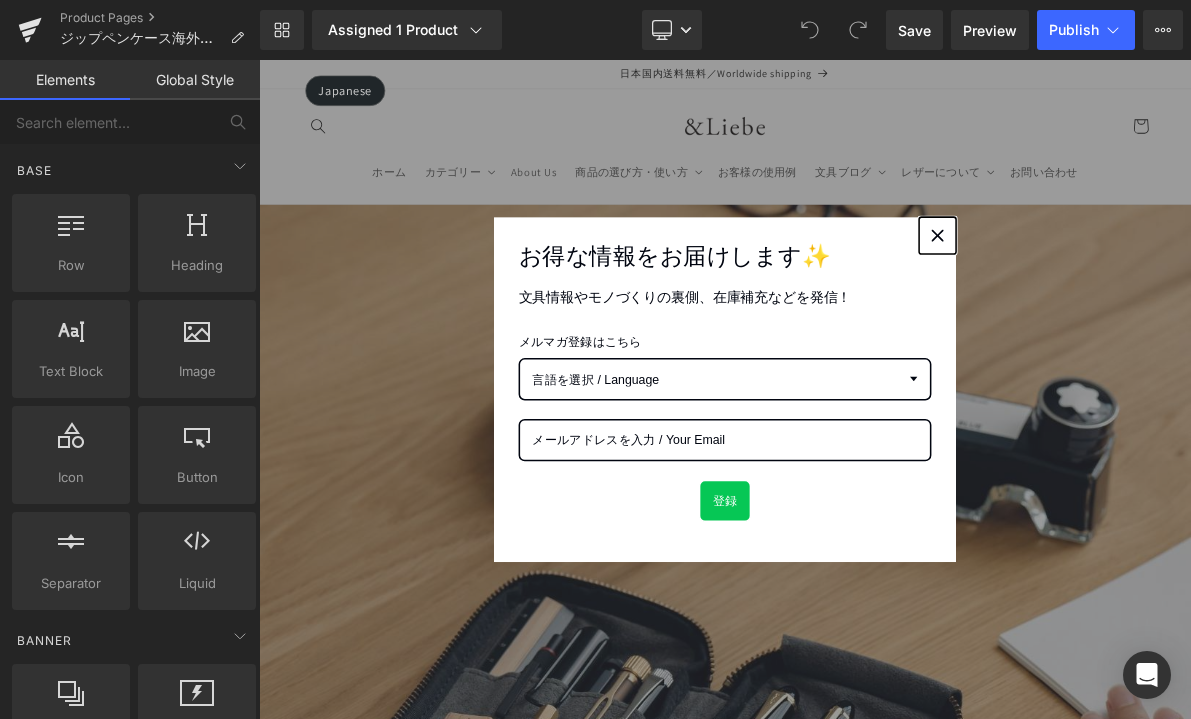 click at bounding box center (1140, 288) 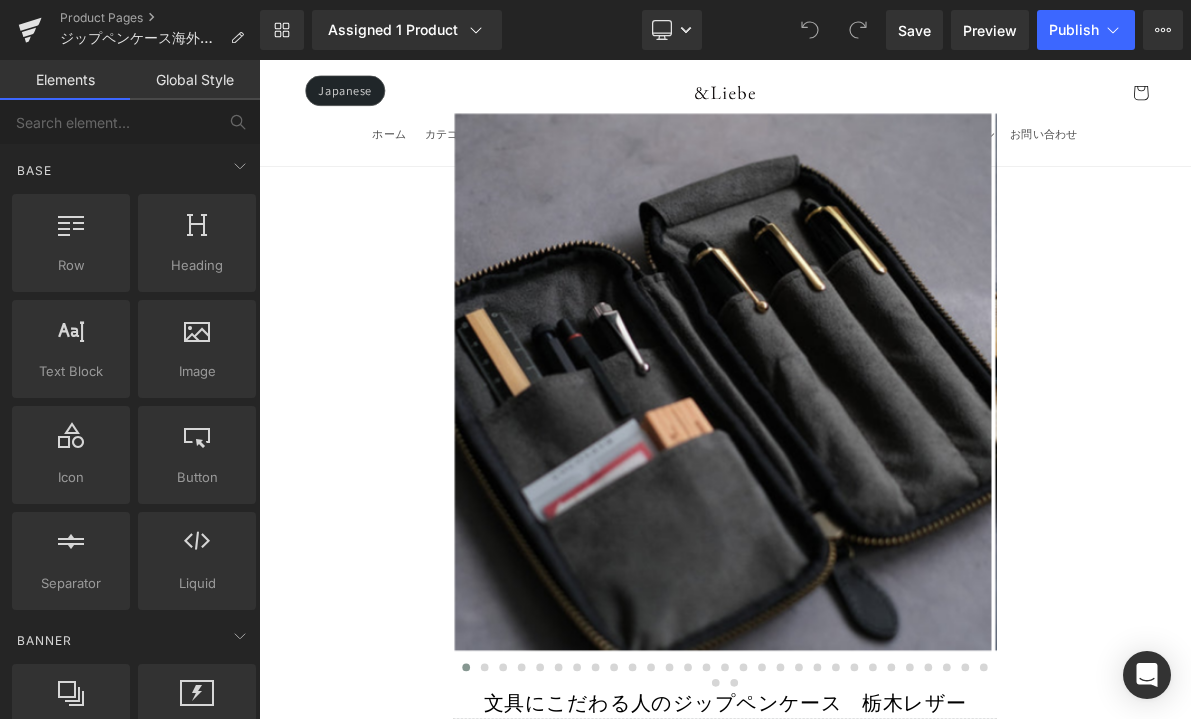 scroll, scrollTop: 1521, scrollLeft: 0, axis: vertical 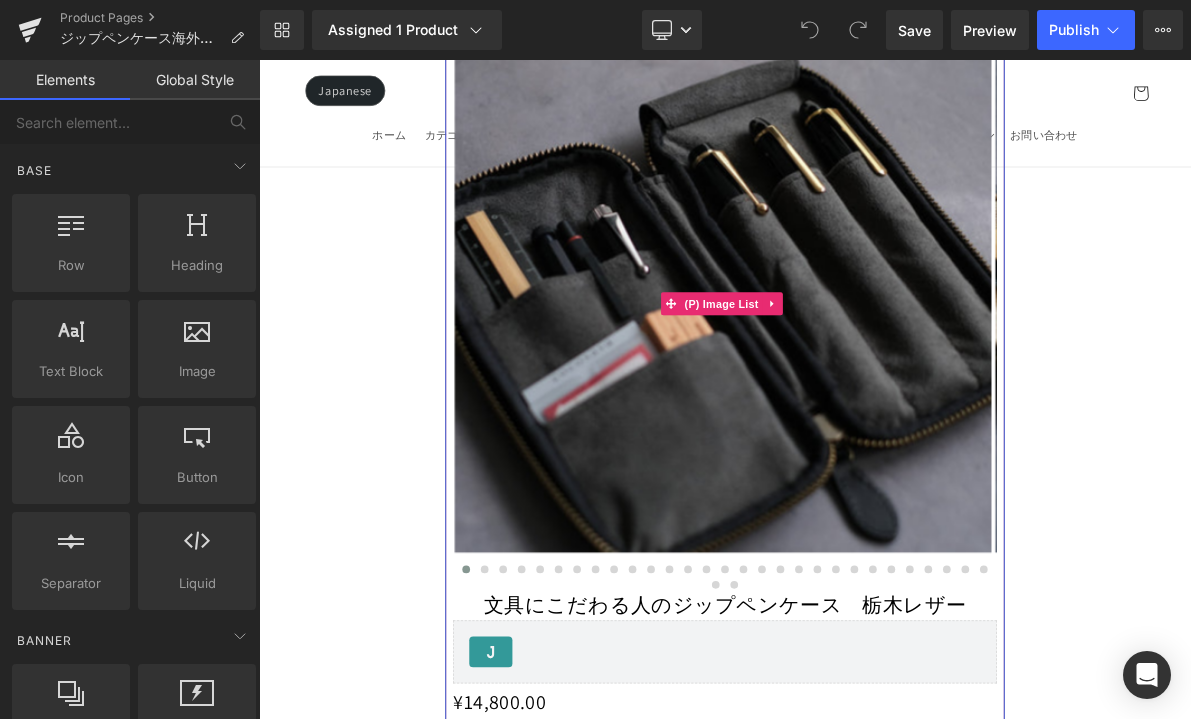 click at bounding box center [861, 351] 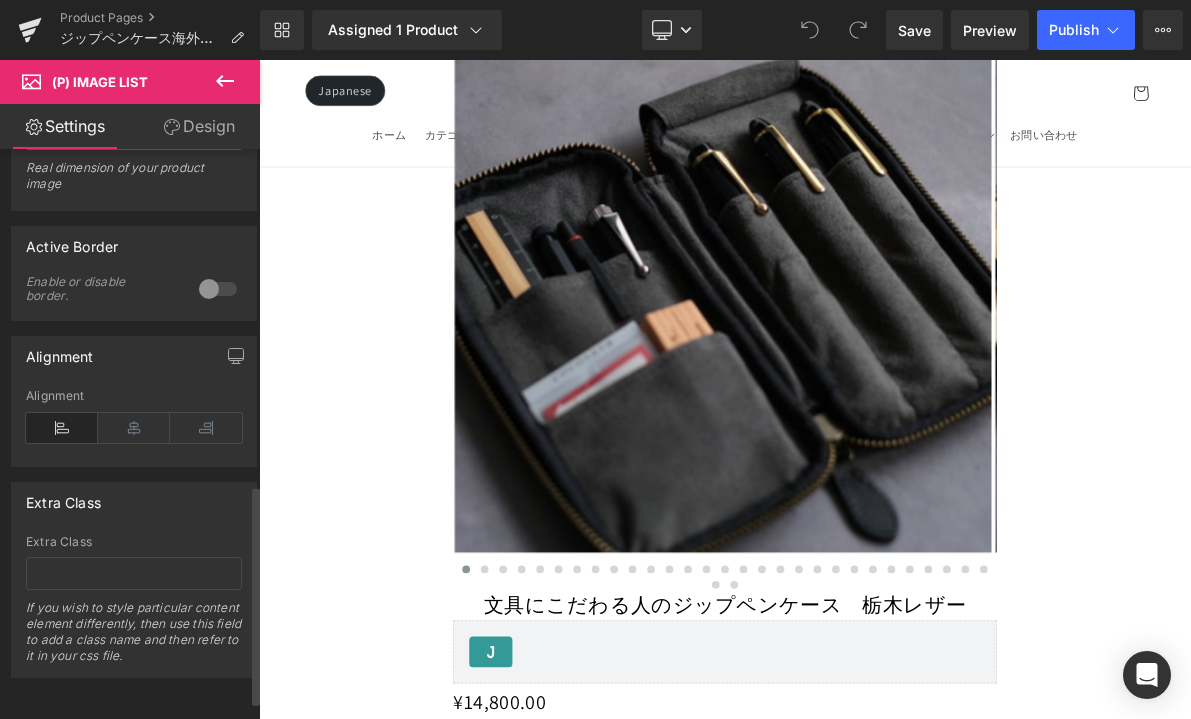 scroll, scrollTop: 922, scrollLeft: 0, axis: vertical 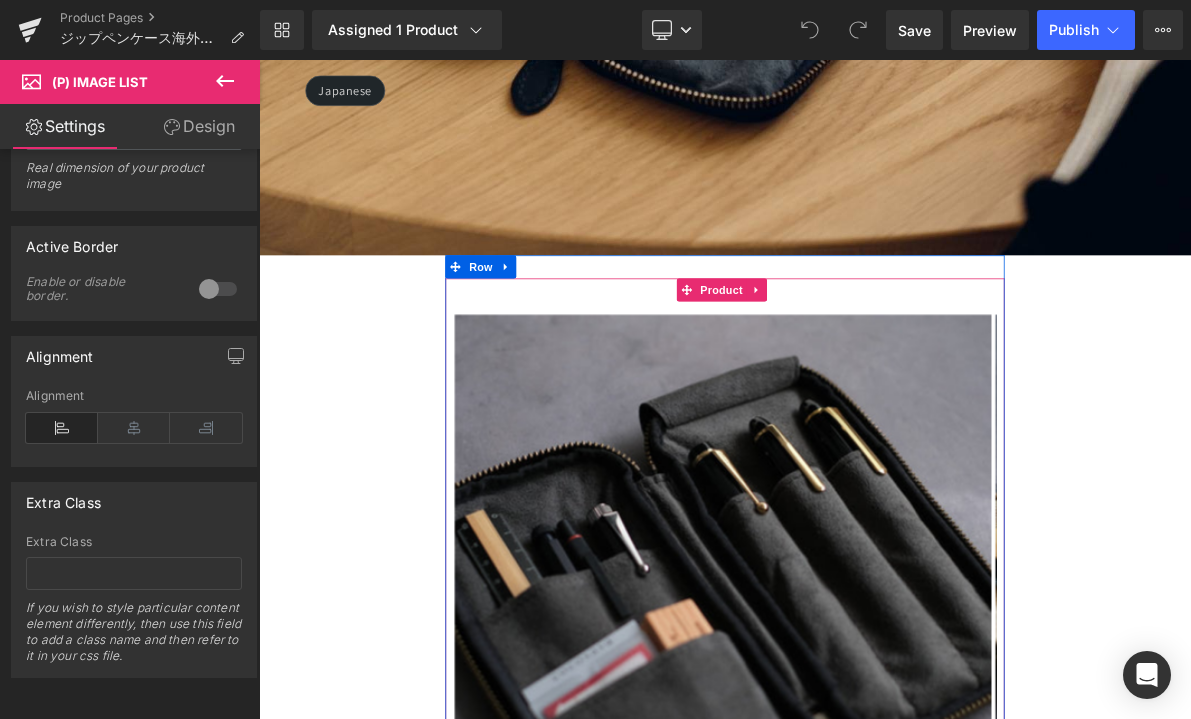 click at bounding box center [861, 739] 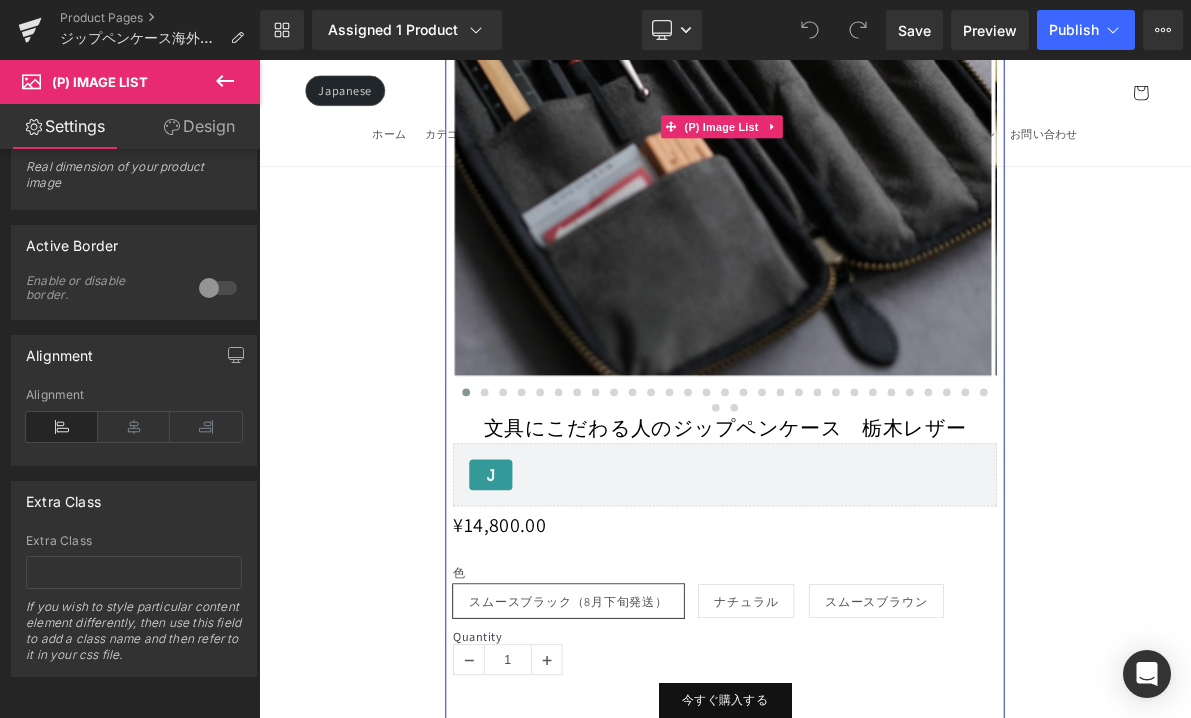 scroll, scrollTop: 1870, scrollLeft: 0, axis: vertical 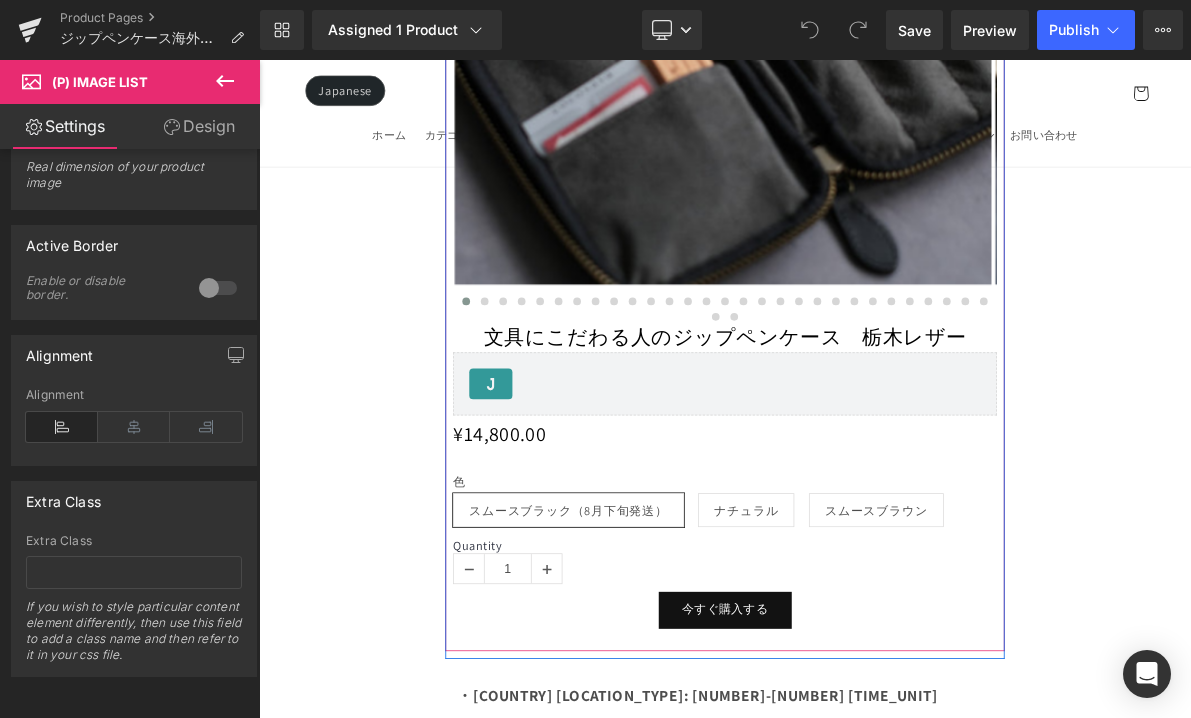 click at bounding box center [861, 2] 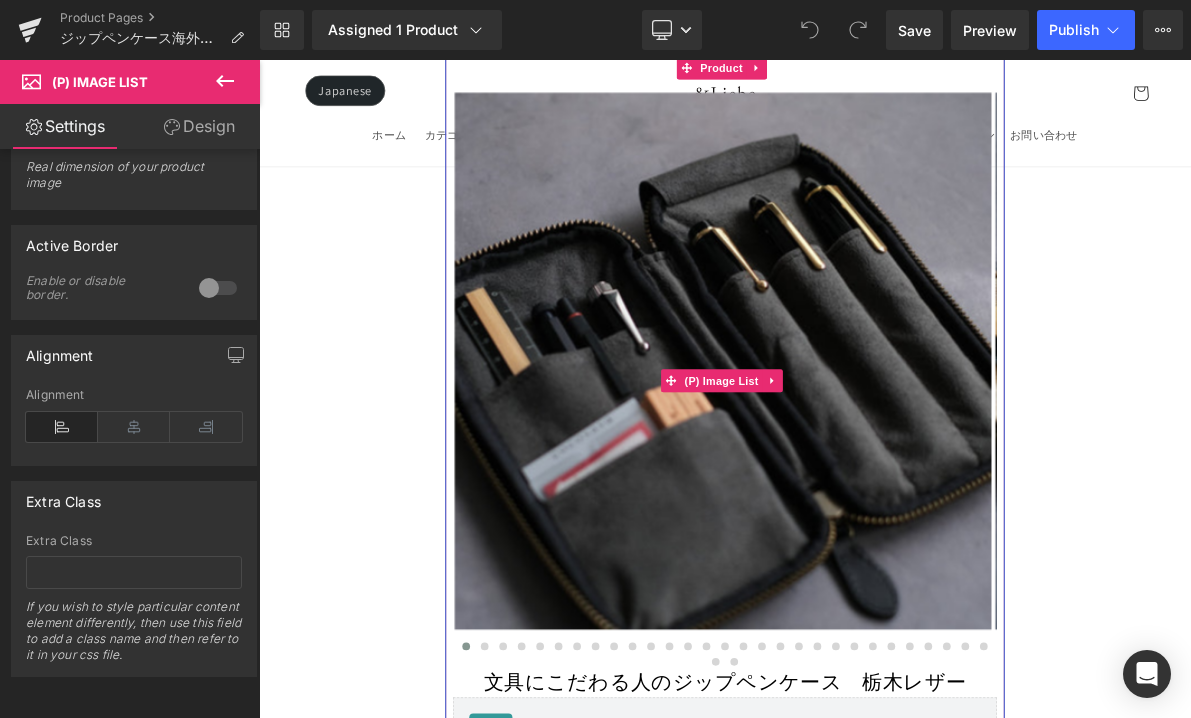 scroll, scrollTop: 1299, scrollLeft: 0, axis: vertical 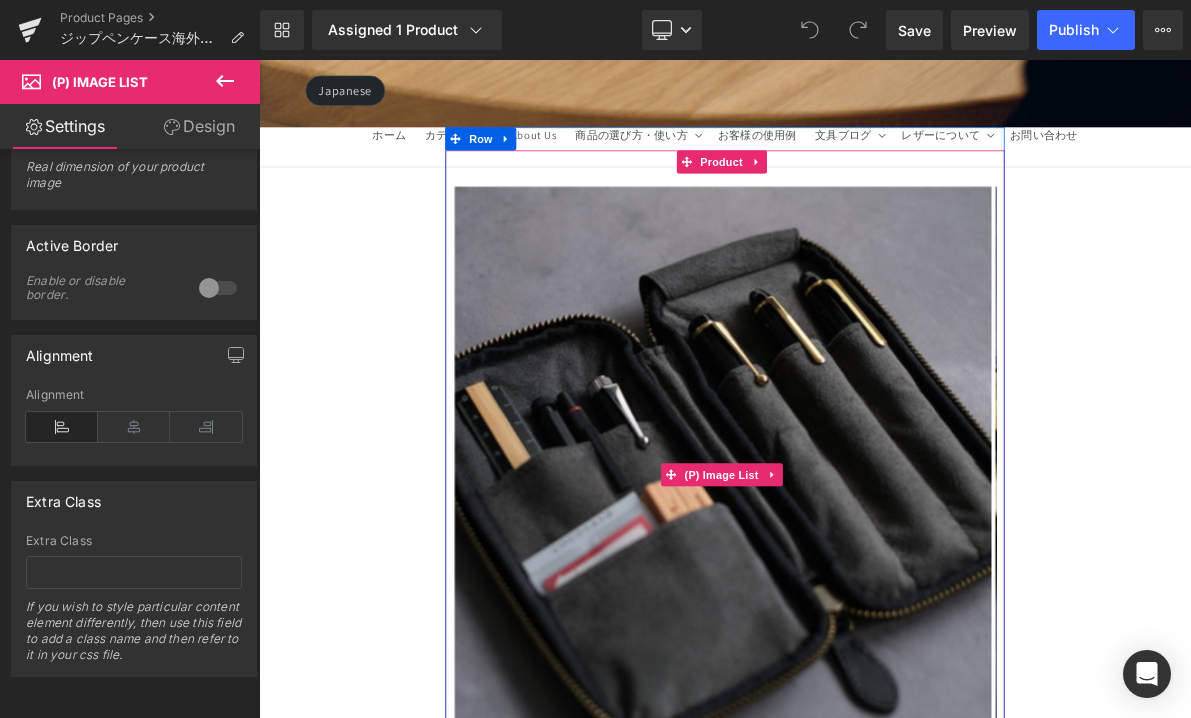 click at bounding box center (861, 573) 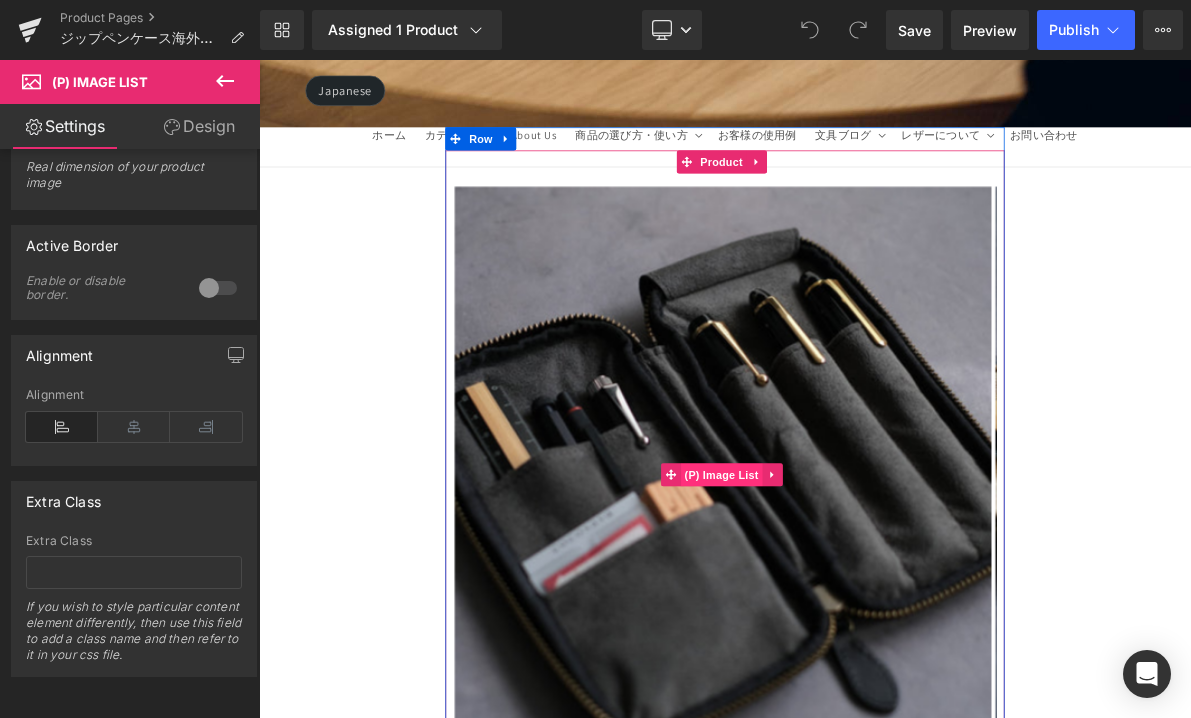 click on "(P) Image List" at bounding box center [860, 599] 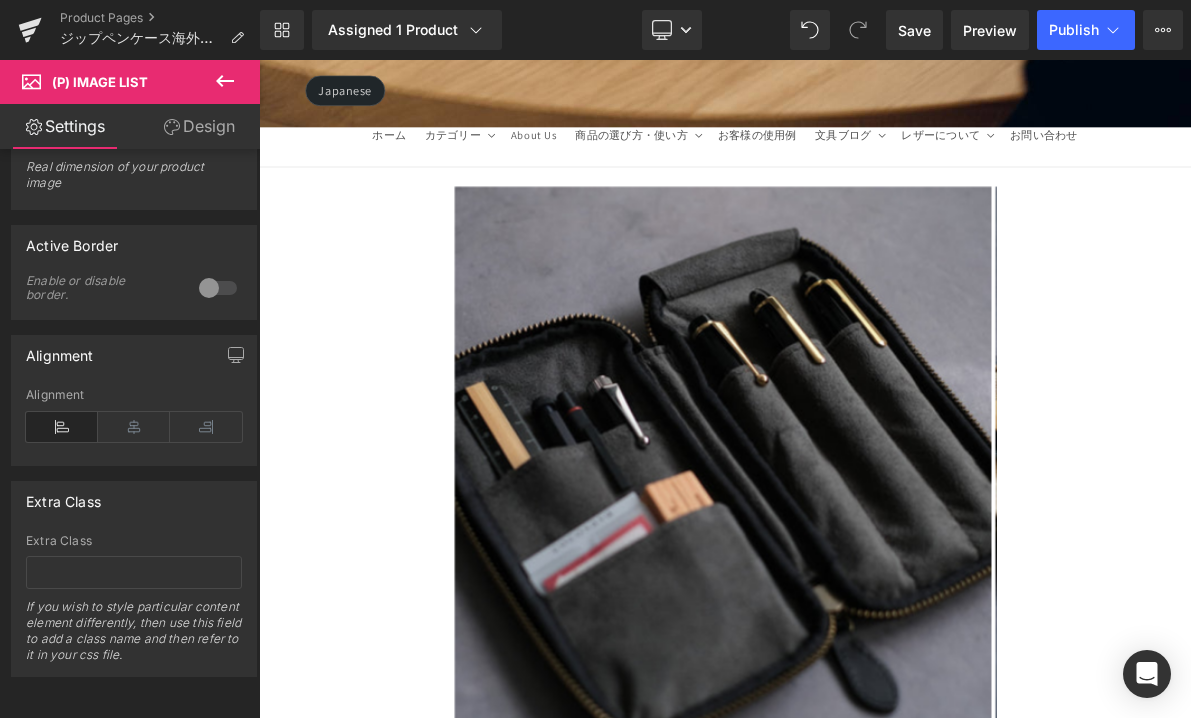 click at bounding box center [225, 82] 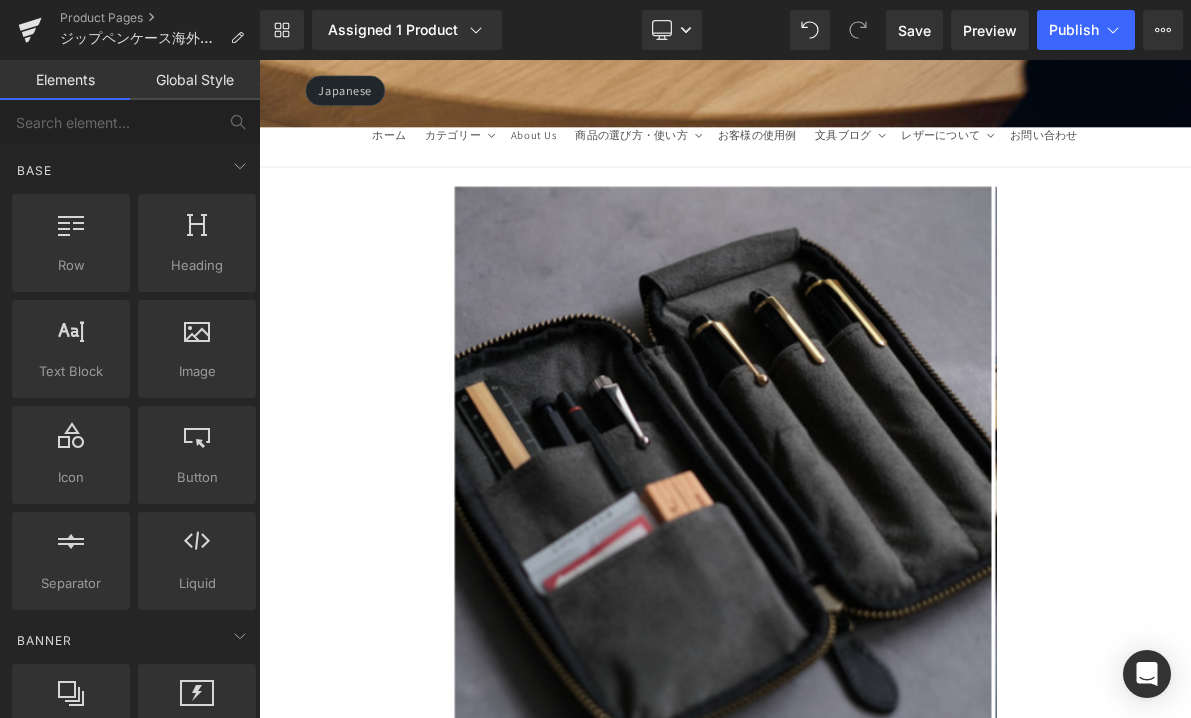 scroll, scrollTop: 1469, scrollLeft: 0, axis: vertical 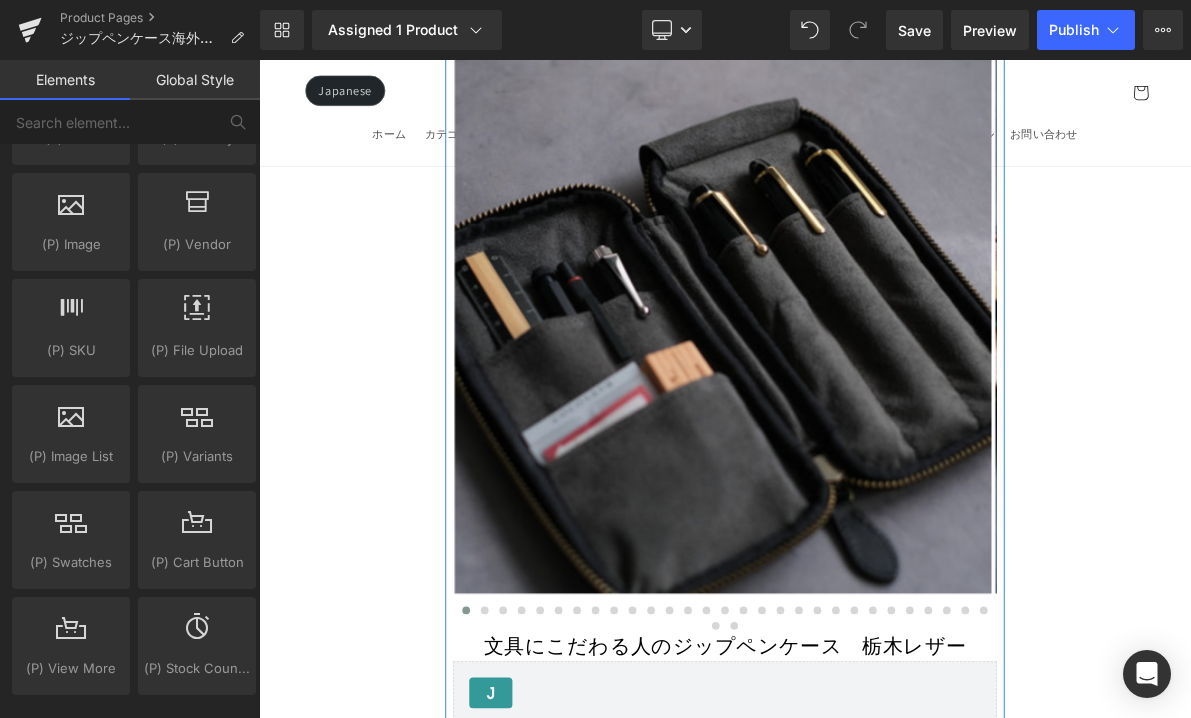 click at bounding box center (861, 403) 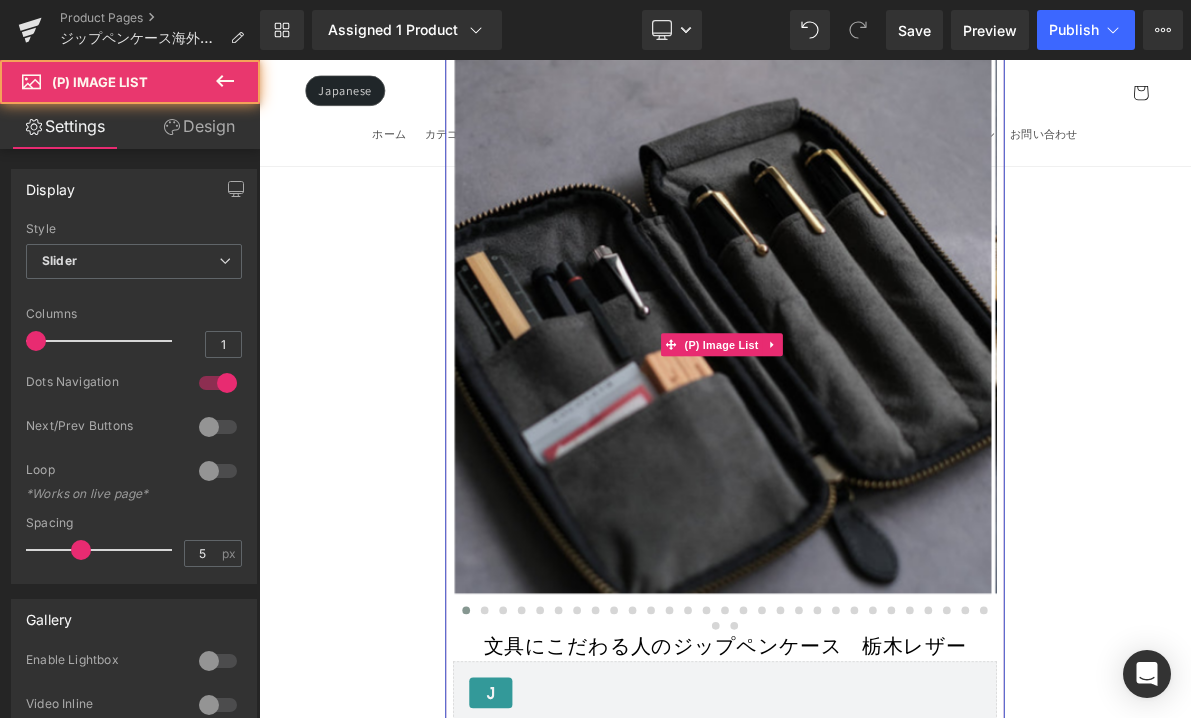 click at bounding box center [861, 403] 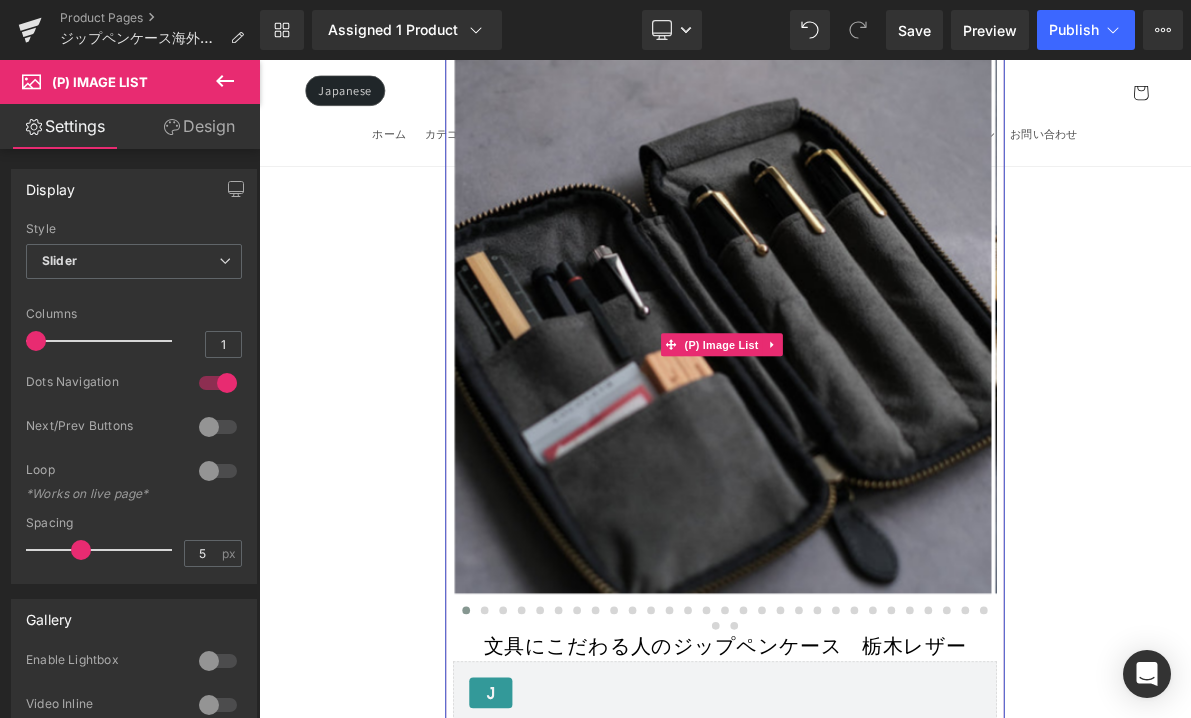 scroll, scrollTop: 1645, scrollLeft: 0, axis: vertical 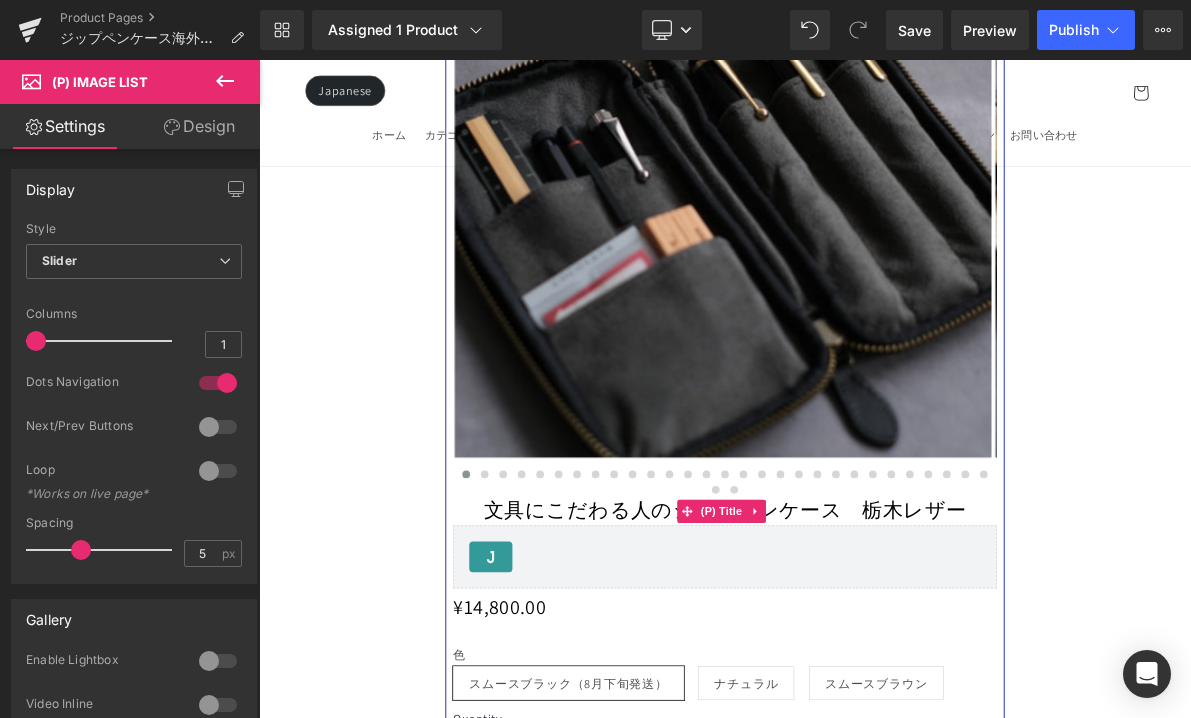 click on "文具にこだわる人のジップペンケース　栃木レザー" at bounding box center (864, 643) 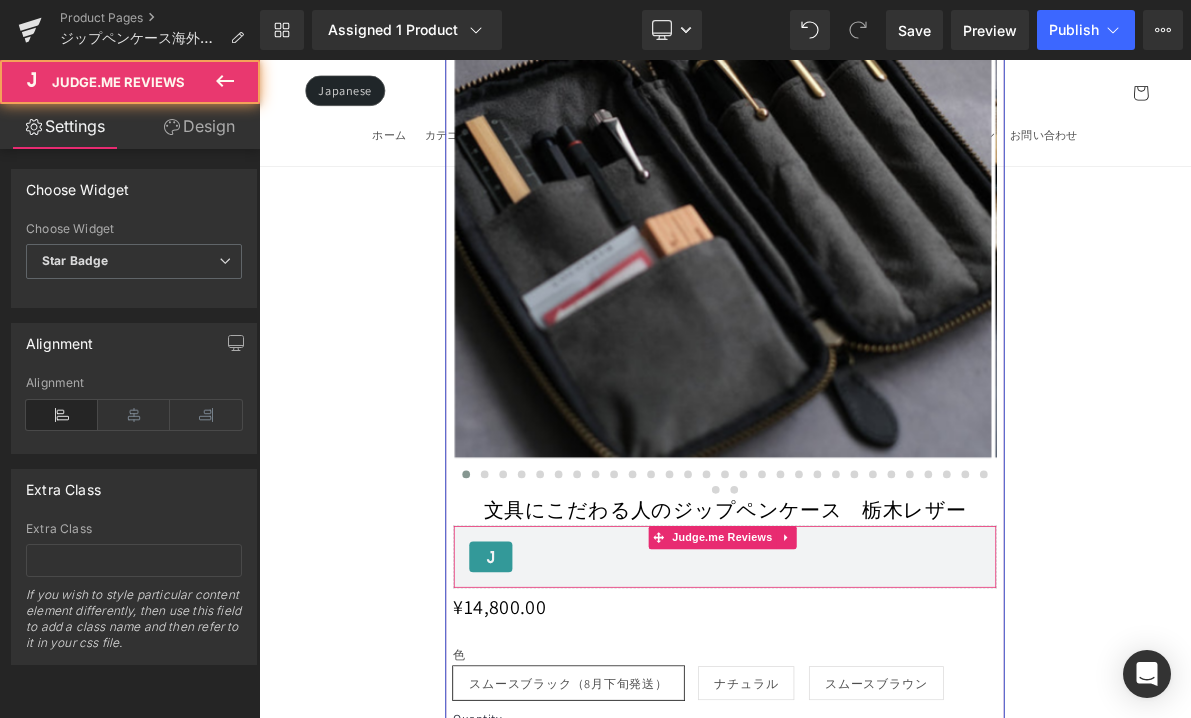 click on "Judge.me Reviews  - Star Badge Judge.me Reviews" at bounding box center [864, 705] 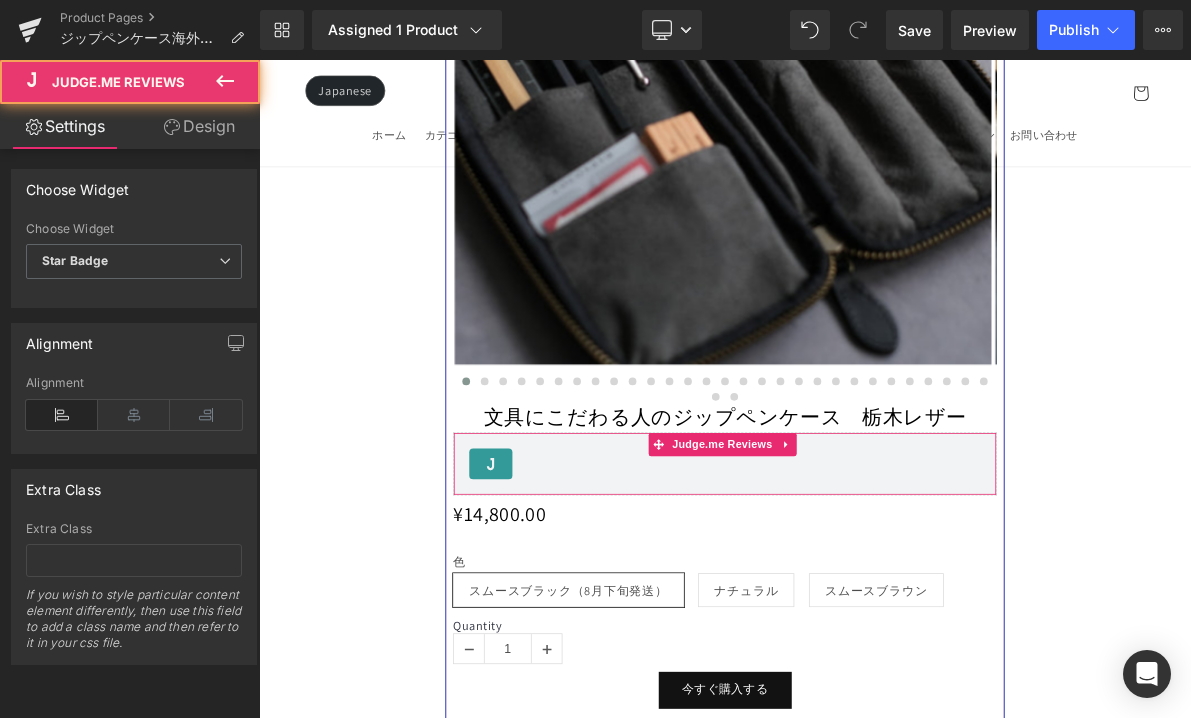 scroll, scrollTop: 1815, scrollLeft: 0, axis: vertical 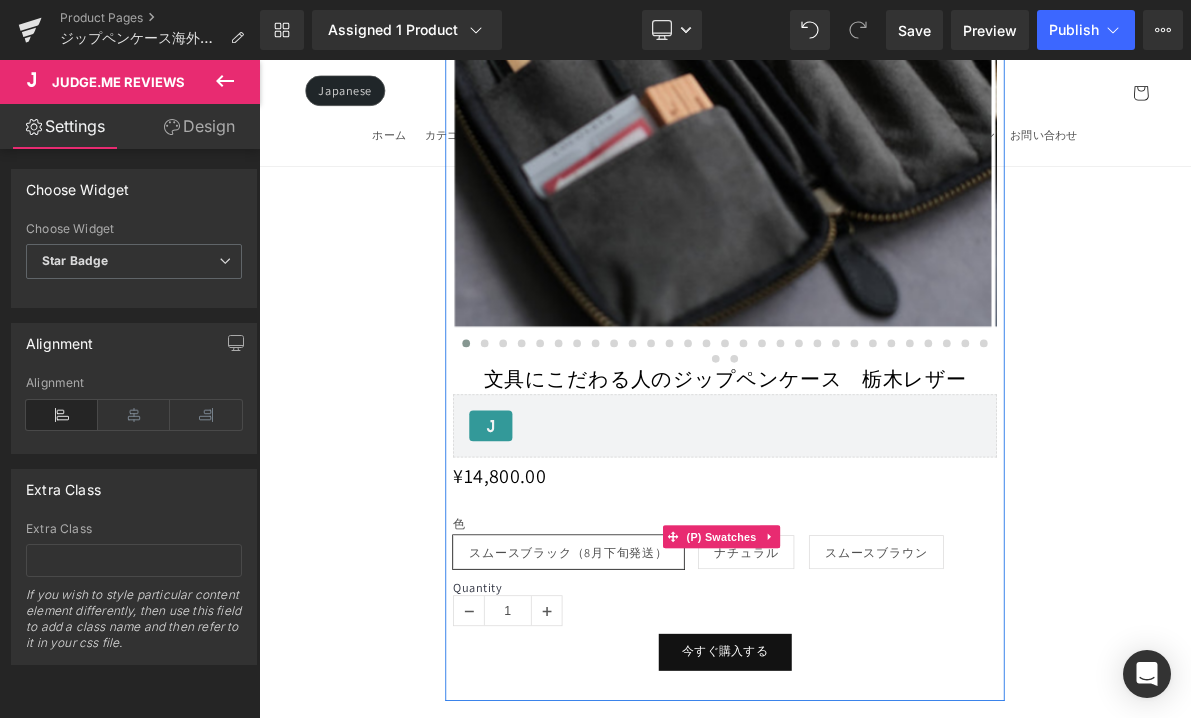 click on "色" at bounding box center [864, 665] 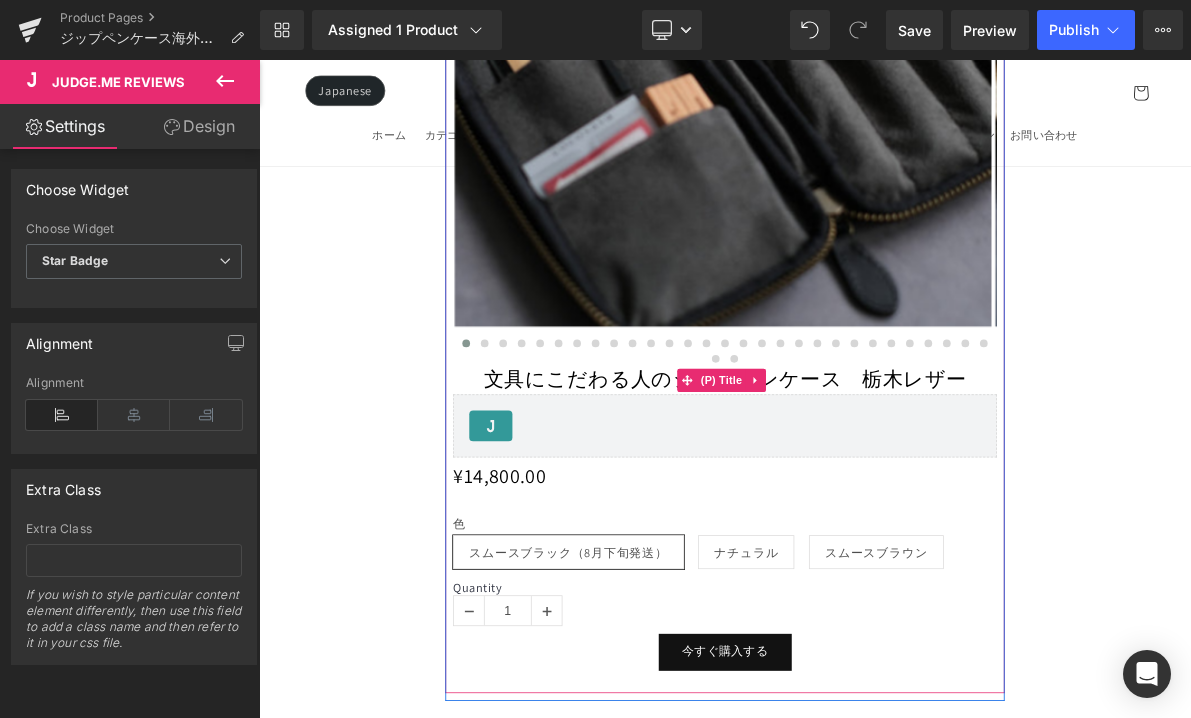 click on "文具にこだわる人のジップペンケース　栃木レザー" at bounding box center [864, 473] 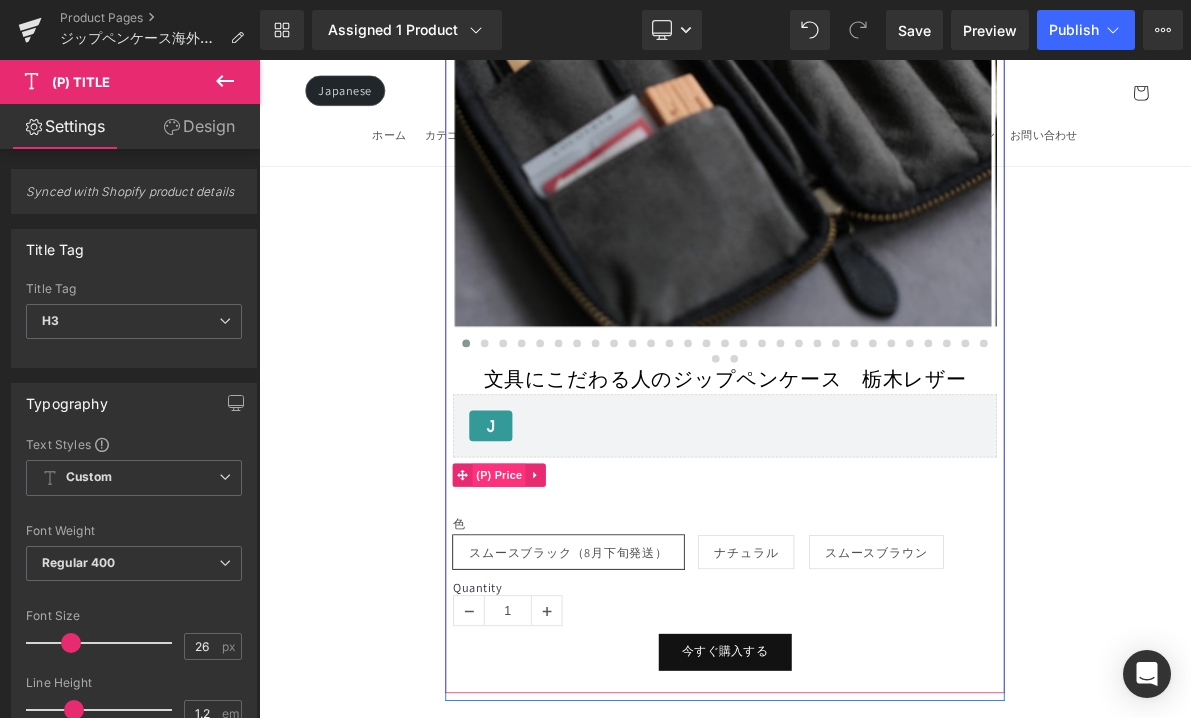 click on "(P) Price" at bounding box center (571, 599) 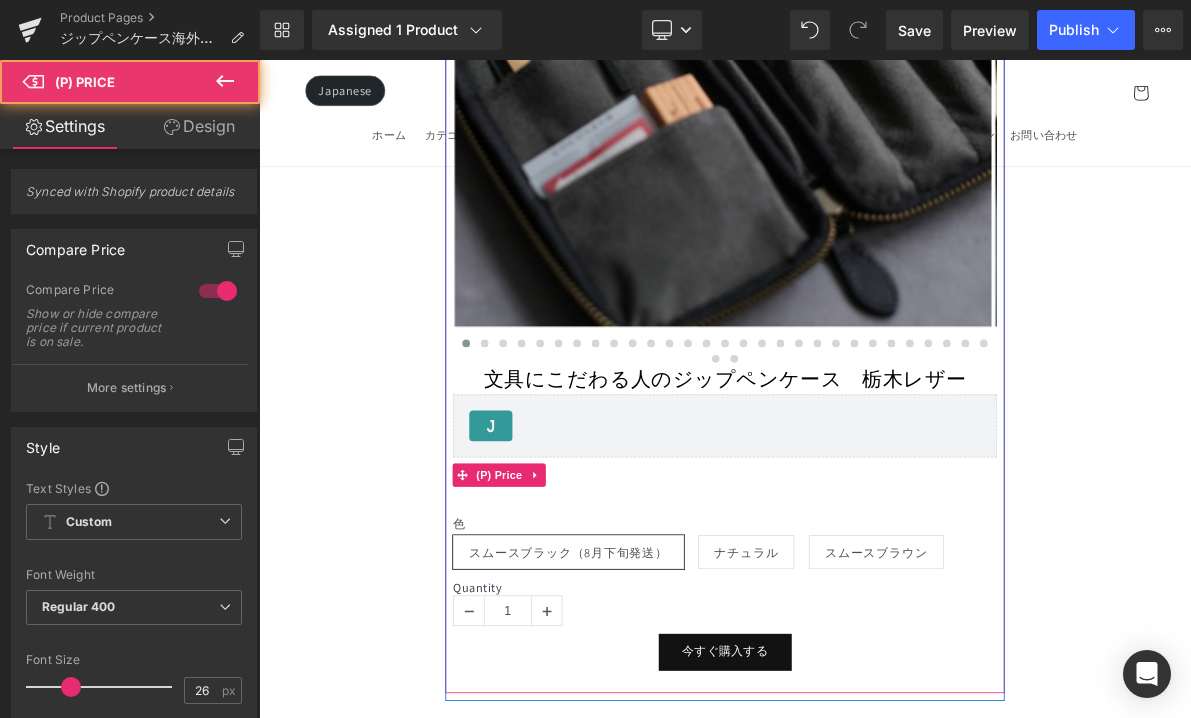 click on "¥0
¥14,800.00" at bounding box center [864, 599] 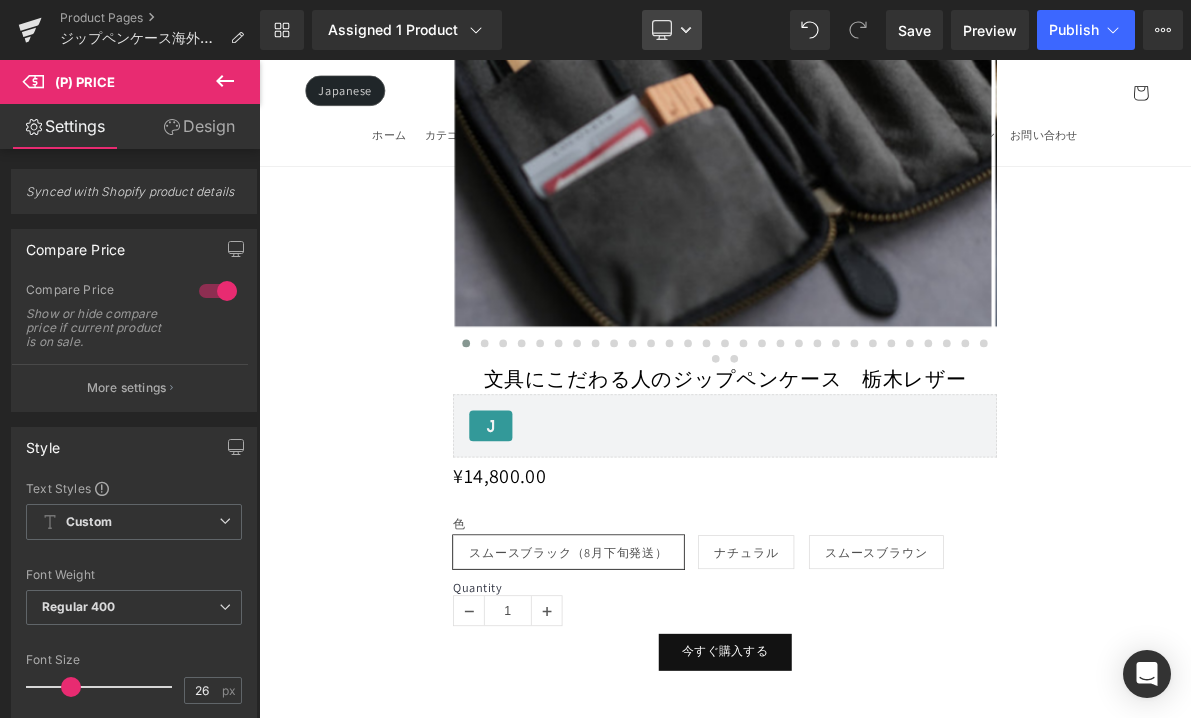 click 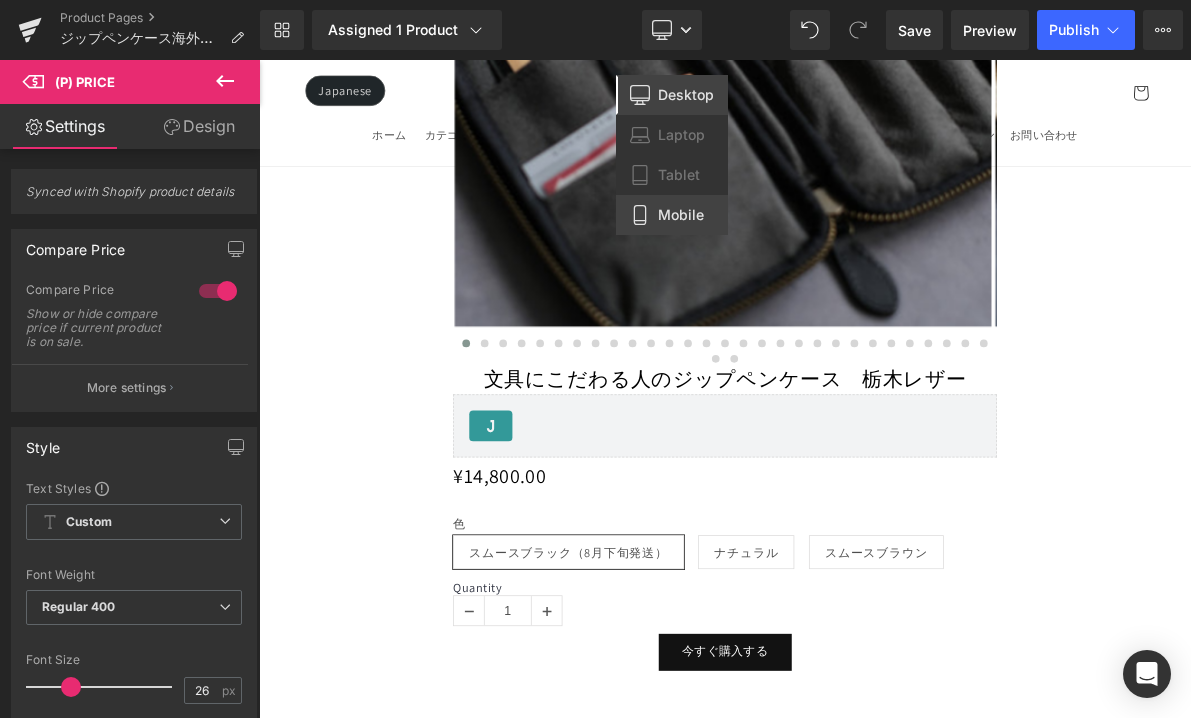 click on "Mobile" at bounding box center (681, 215) 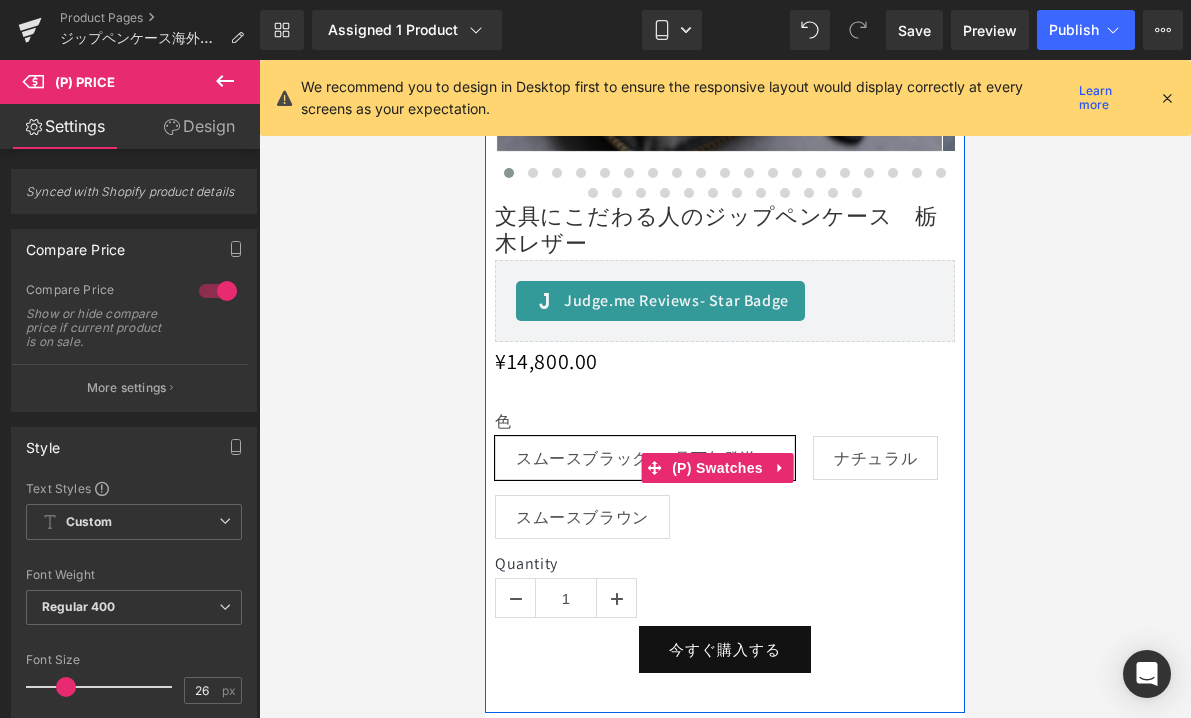 scroll, scrollTop: 994, scrollLeft: 0, axis: vertical 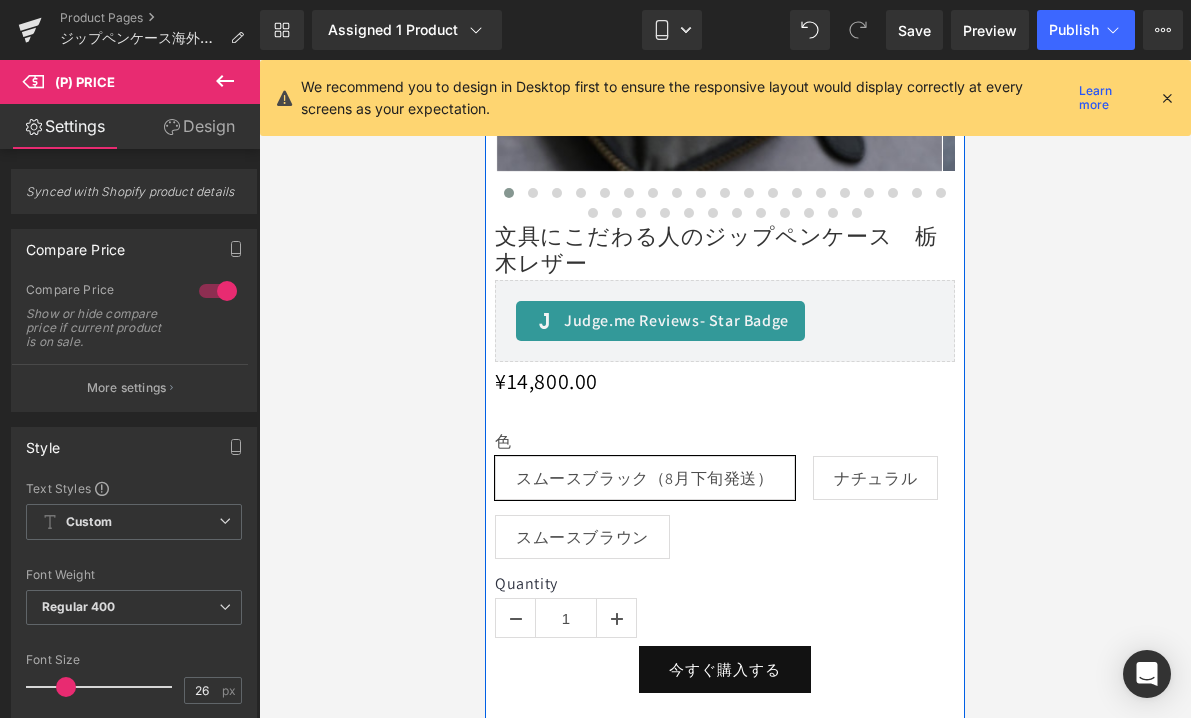 click on "文具にこだわる人のジップペンケース　栃木レザー" at bounding box center (725, 249) 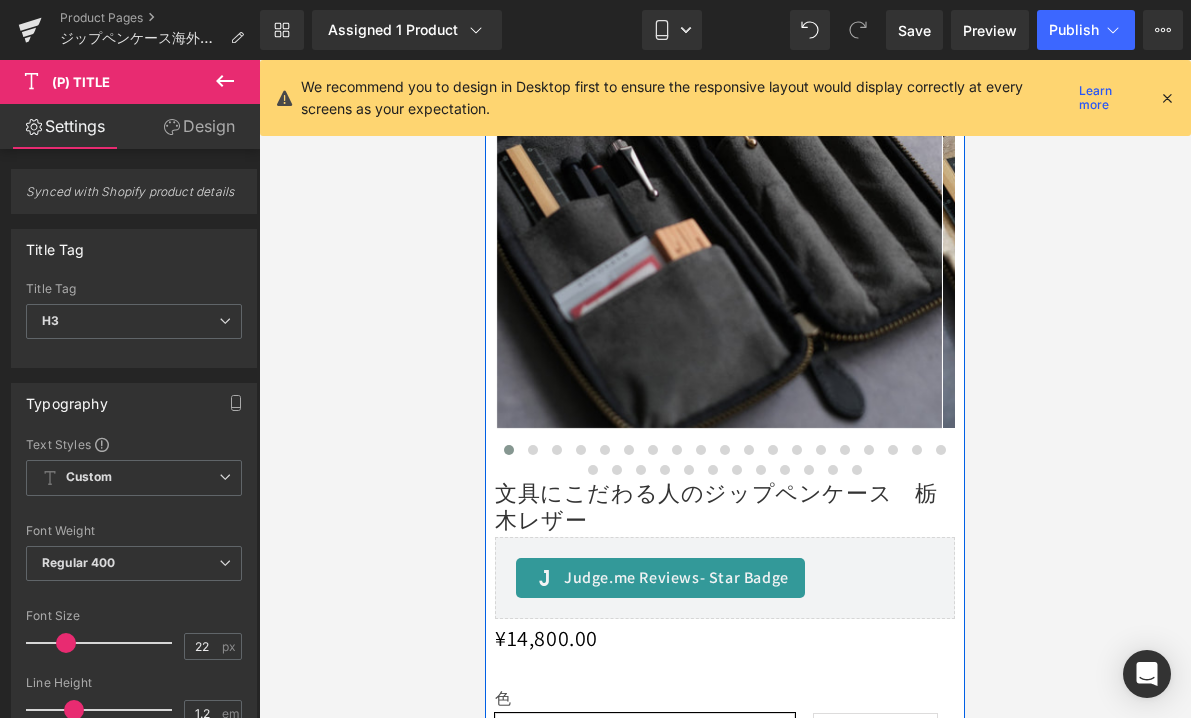 scroll, scrollTop: 657, scrollLeft: 0, axis: vertical 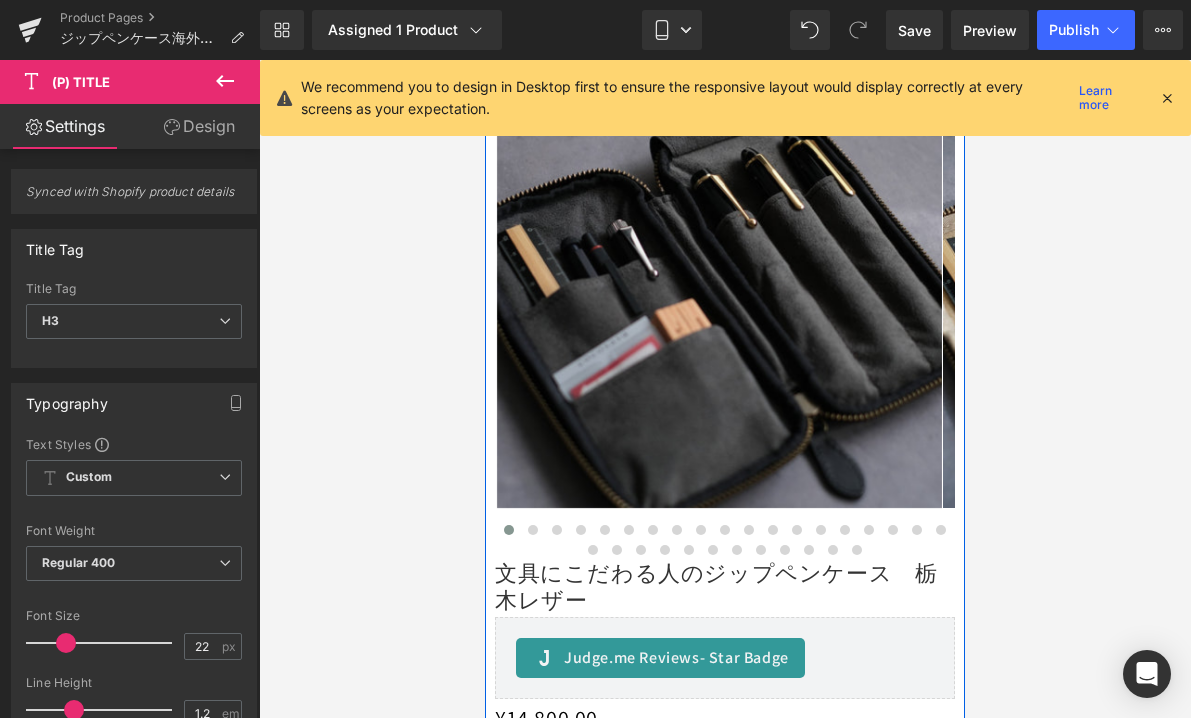 click at bounding box center (719, 285) 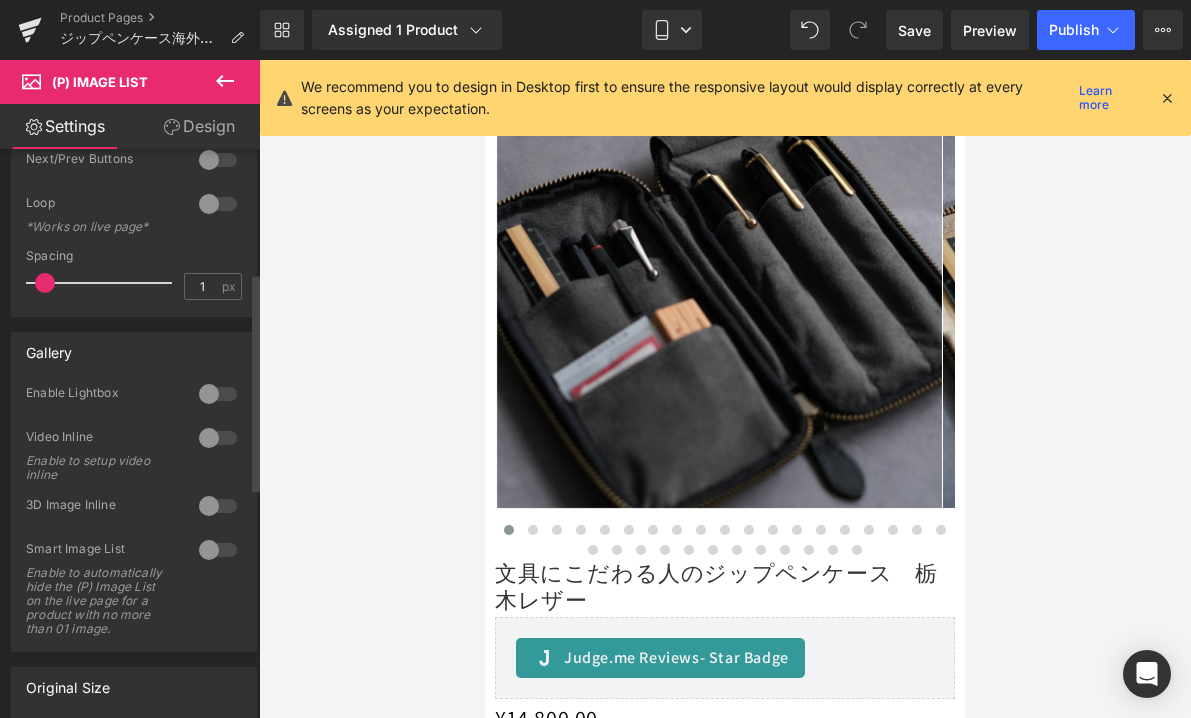 scroll, scrollTop: 322, scrollLeft: 0, axis: vertical 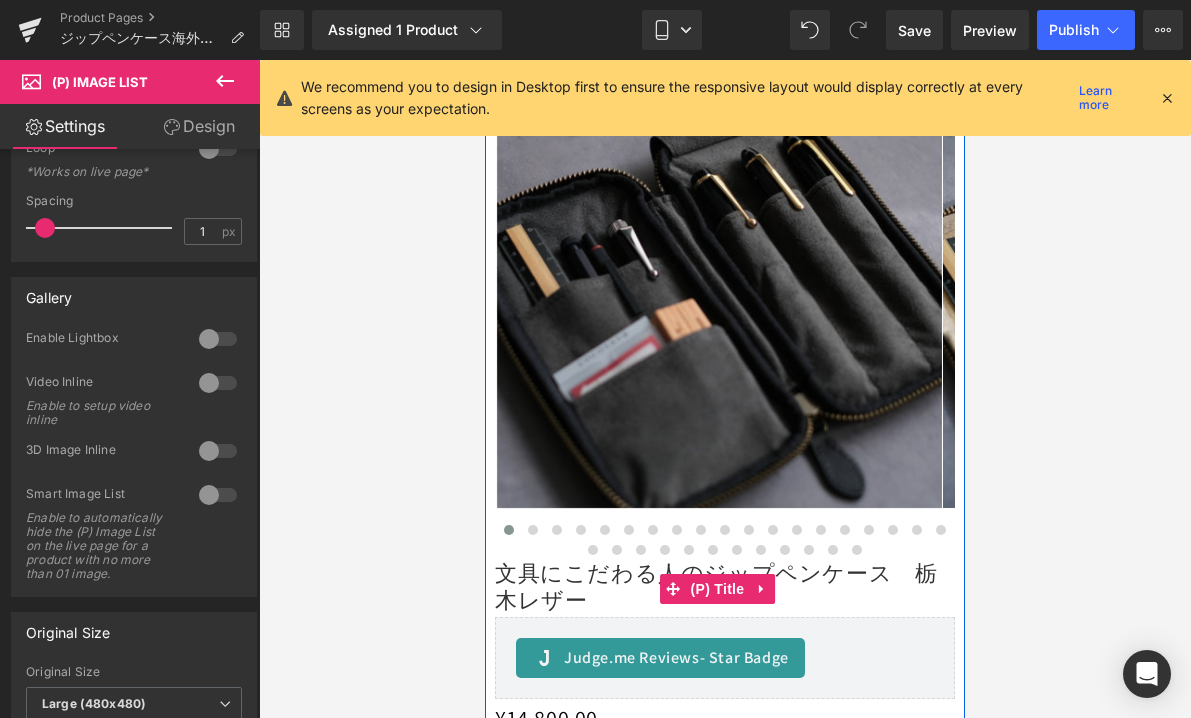 click on "文具にこだわる人のジップペンケース　栃木レザー" at bounding box center [725, 586] 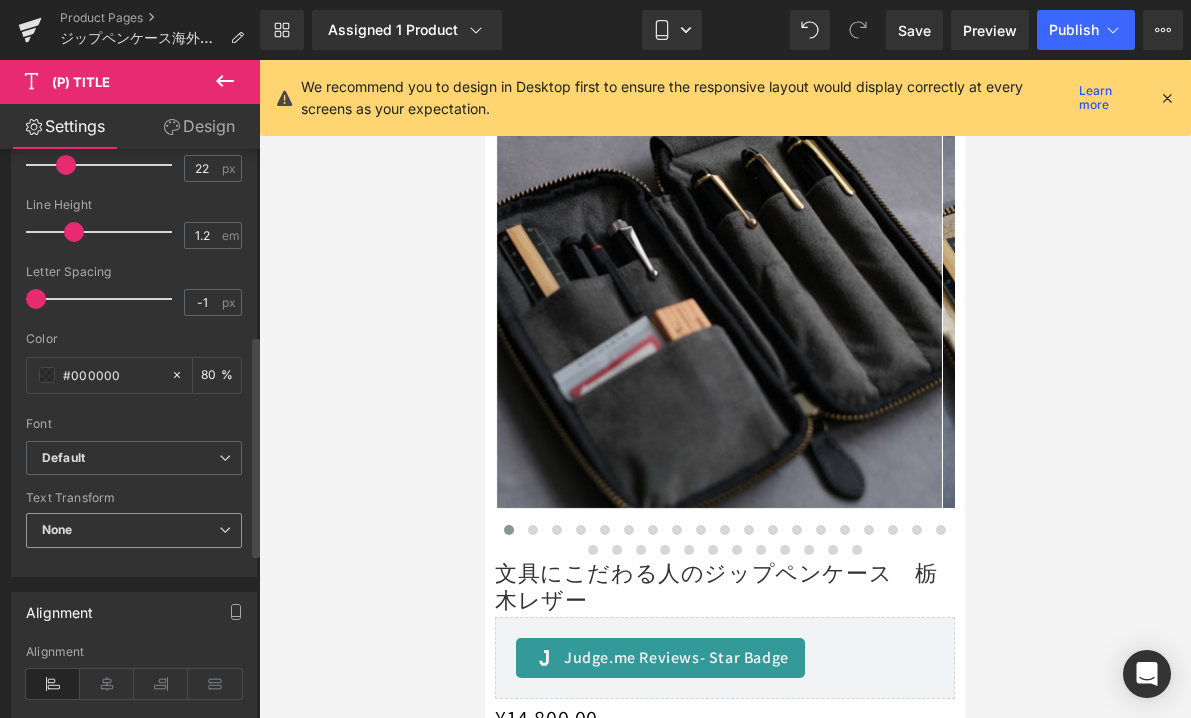 scroll, scrollTop: 541, scrollLeft: 0, axis: vertical 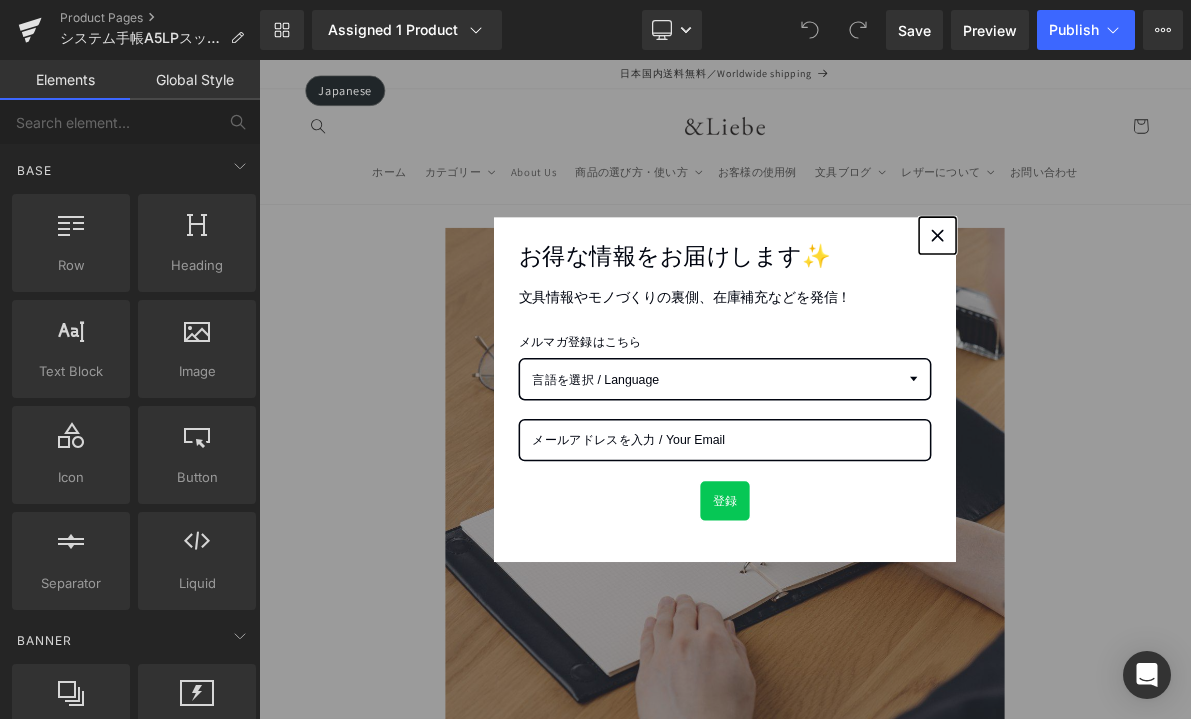 click at bounding box center (1140, 288) 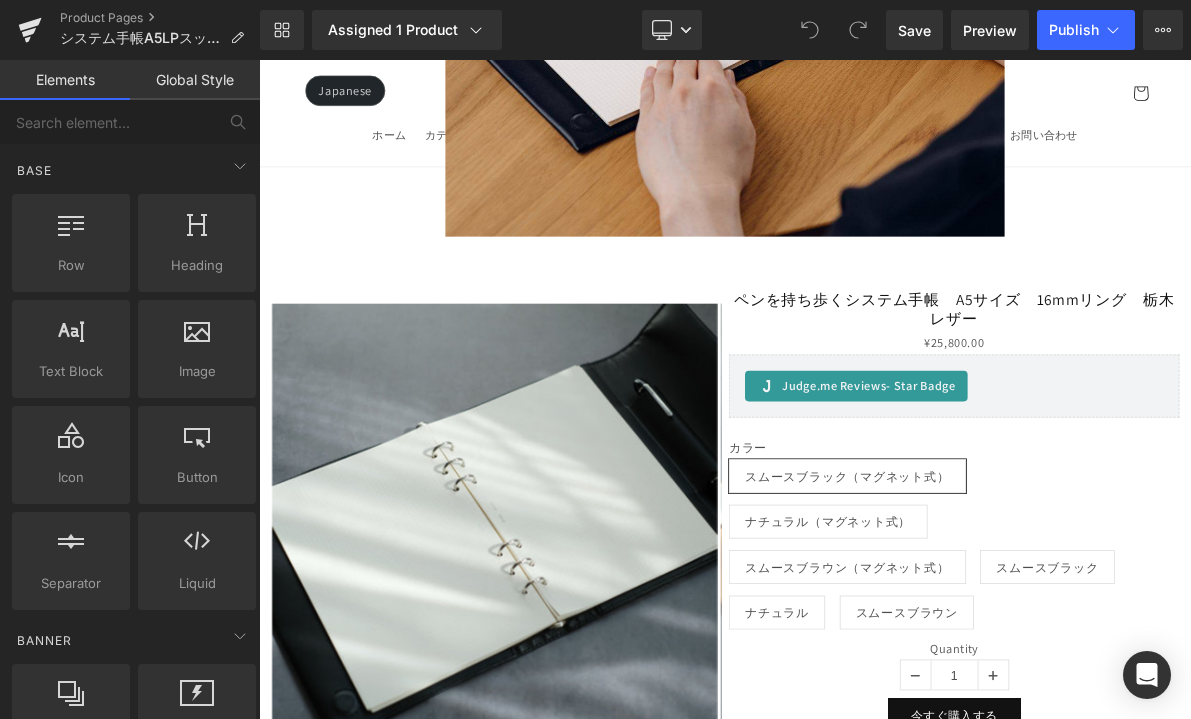scroll, scrollTop: 871, scrollLeft: 0, axis: vertical 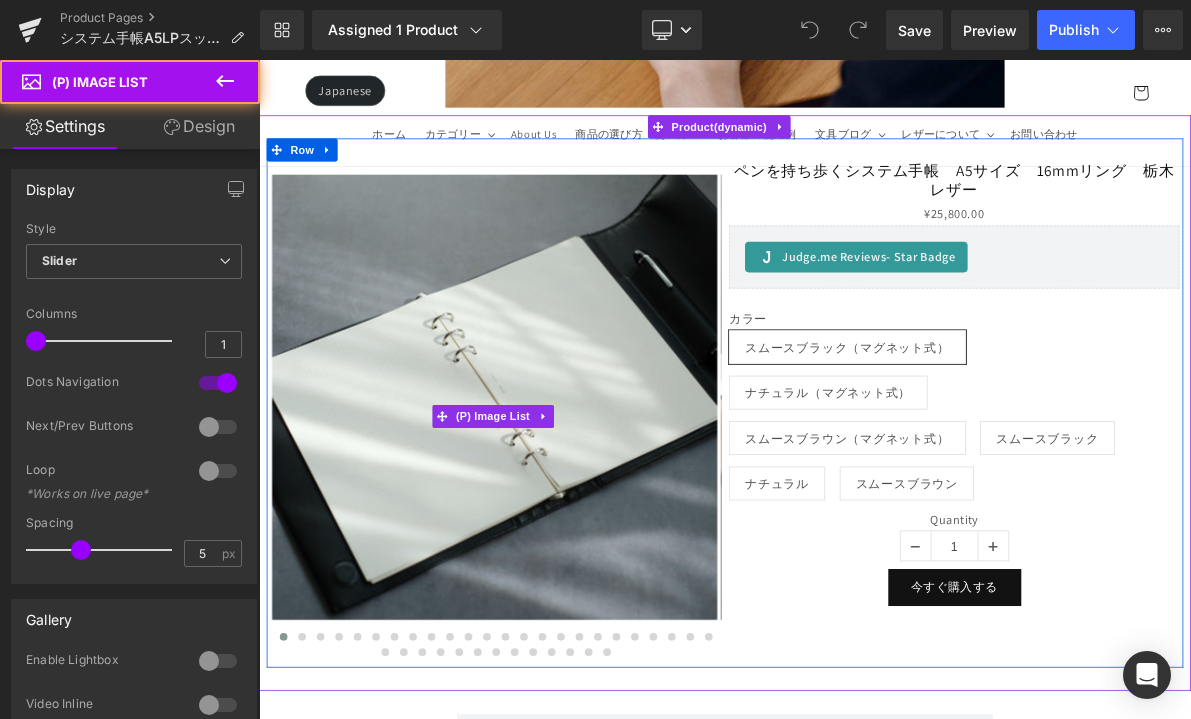 click at bounding box center [565, 498] 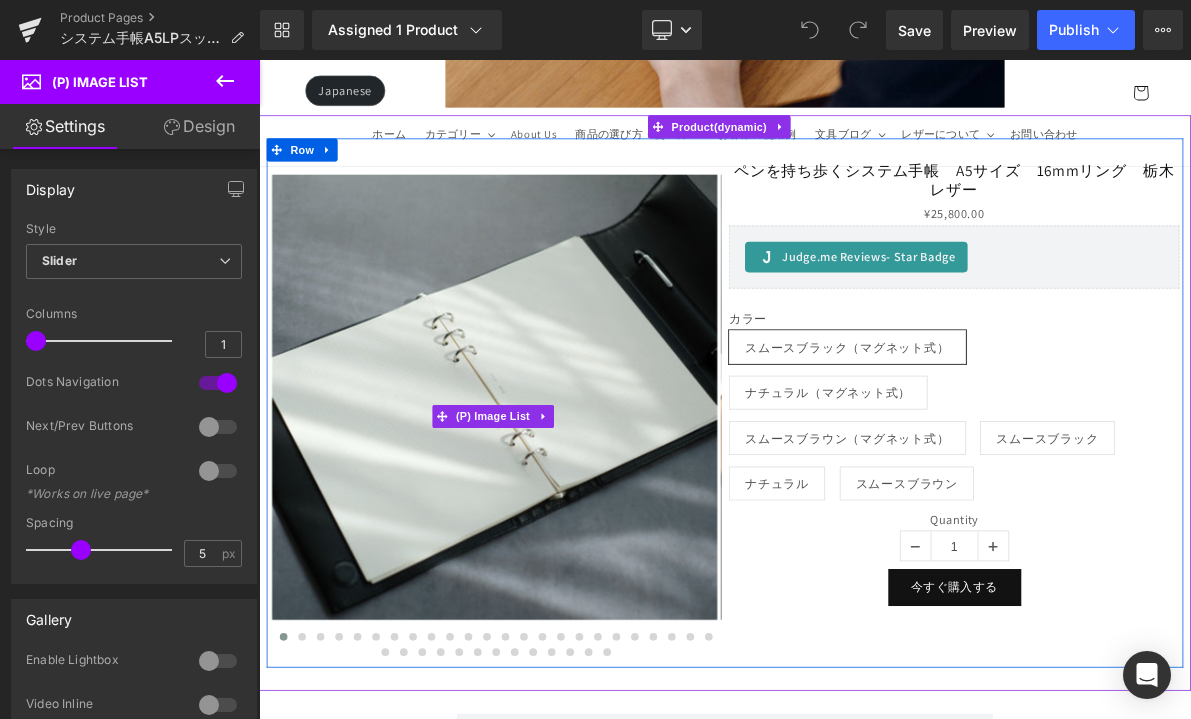 click at bounding box center (565, 498) 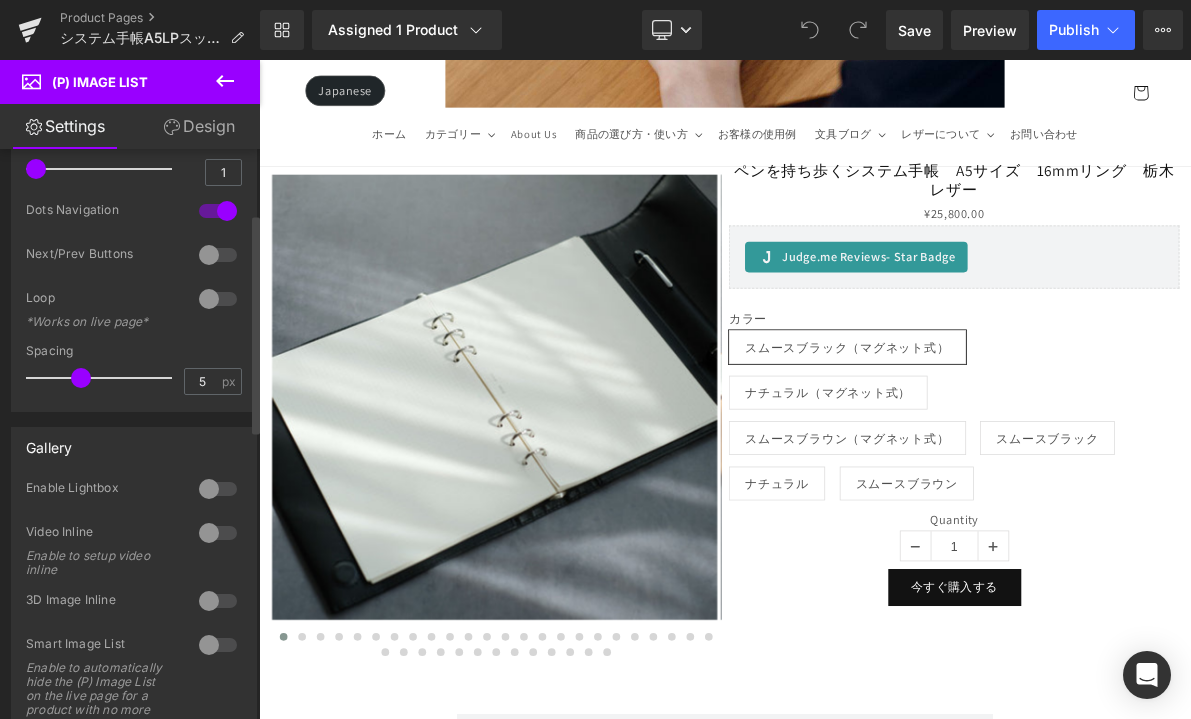 scroll, scrollTop: 189, scrollLeft: 0, axis: vertical 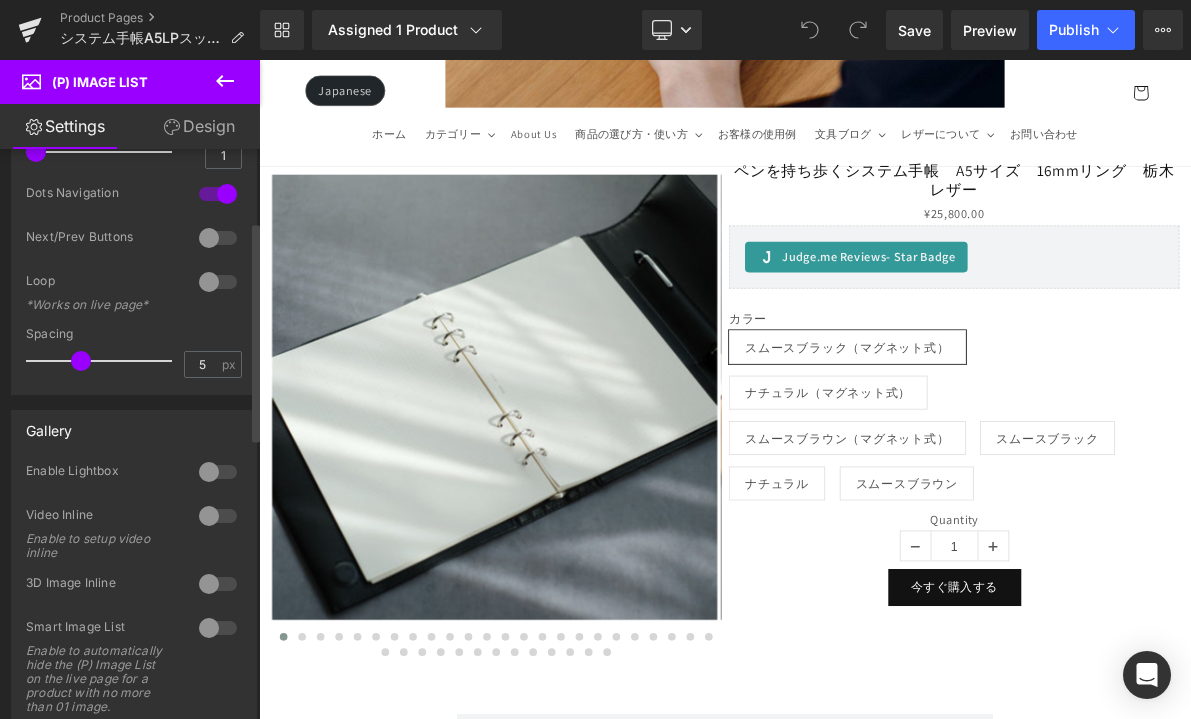 click at bounding box center [218, 628] 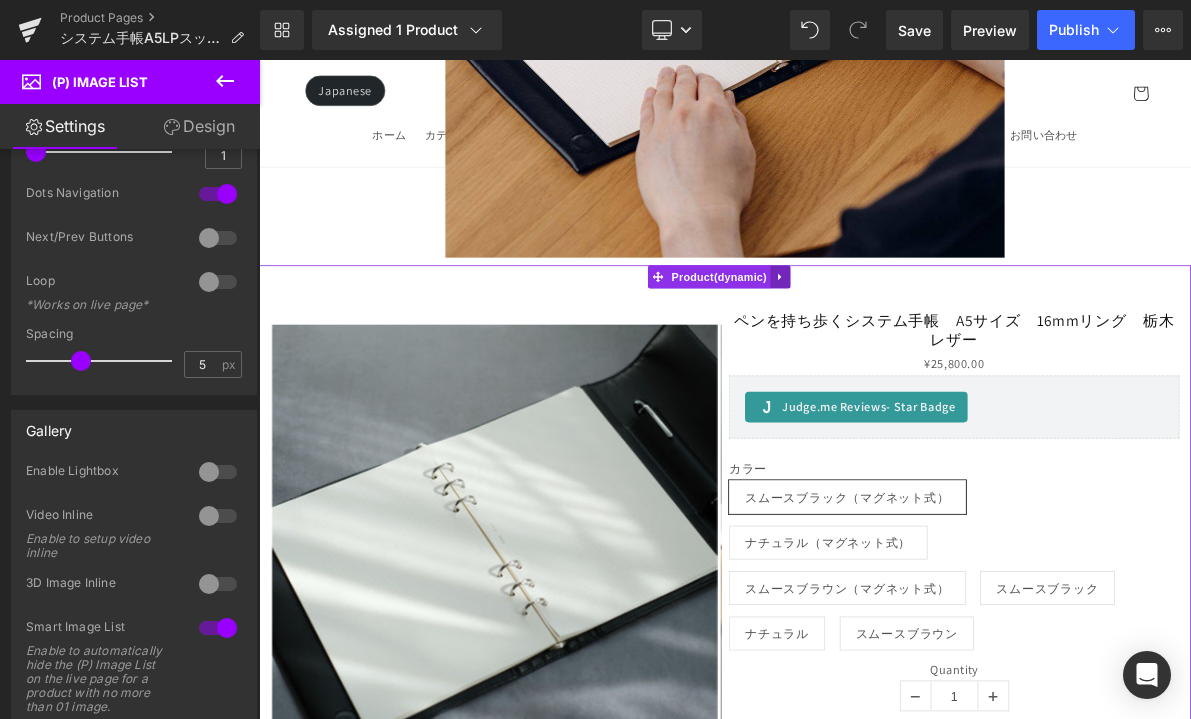 scroll, scrollTop: 1114, scrollLeft: 0, axis: vertical 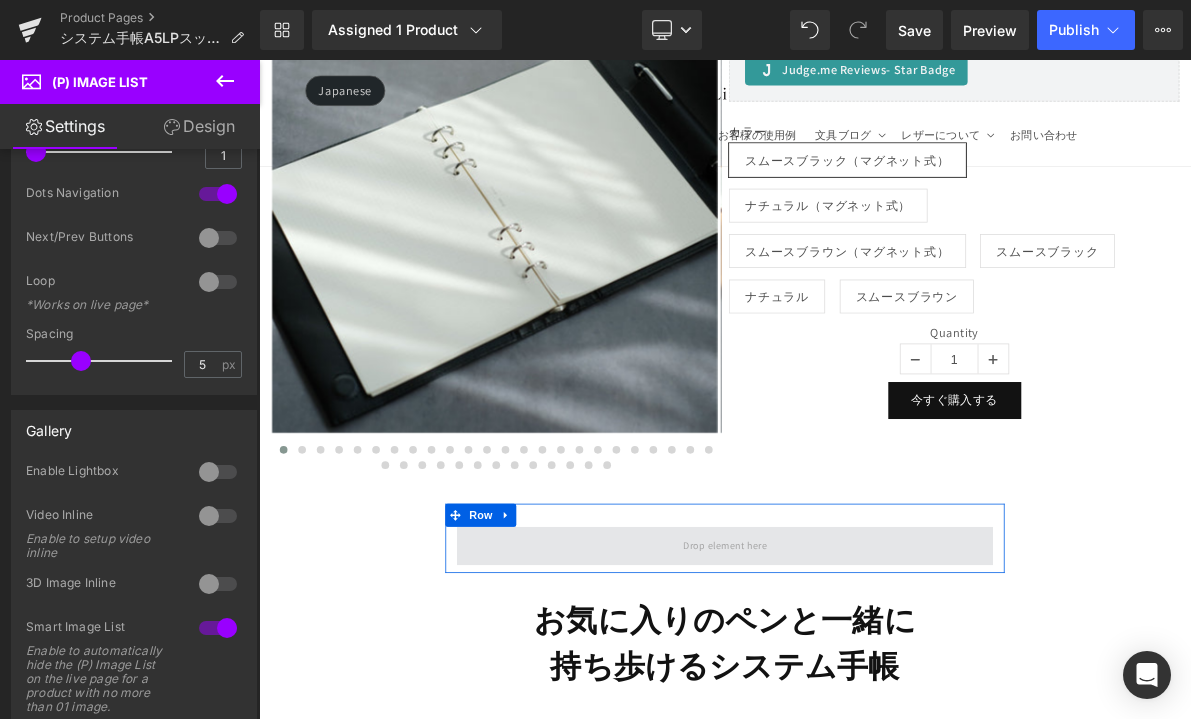 click at bounding box center [864, 691] 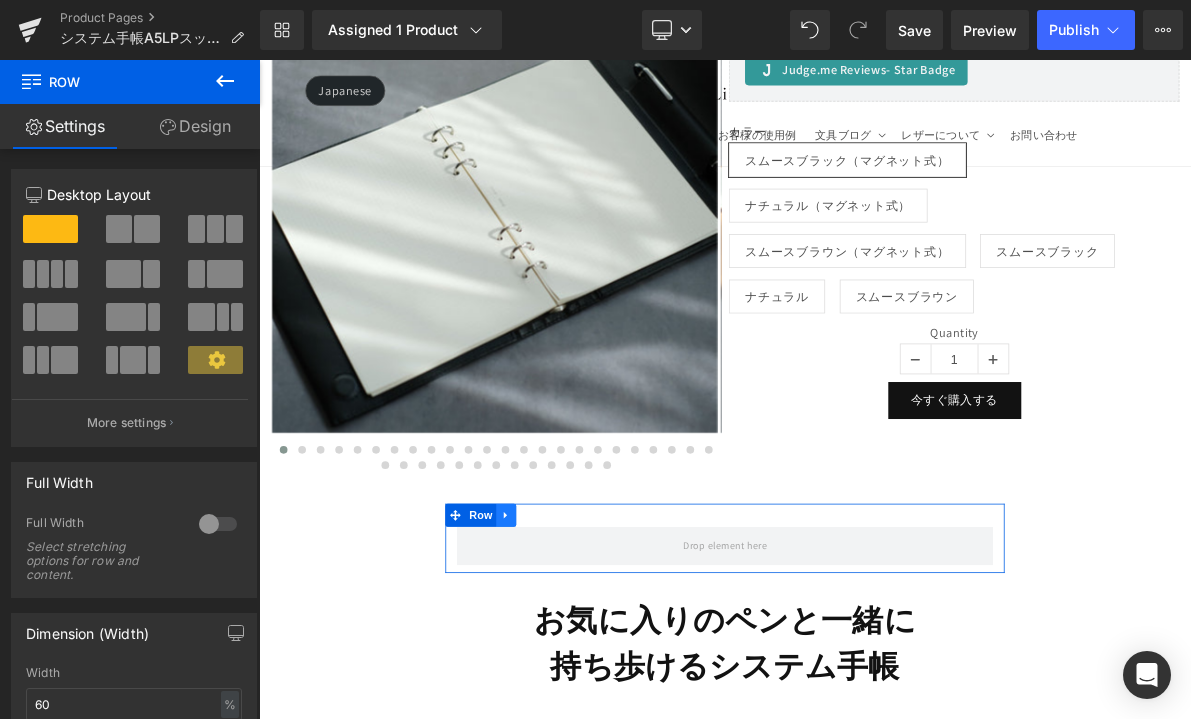 click 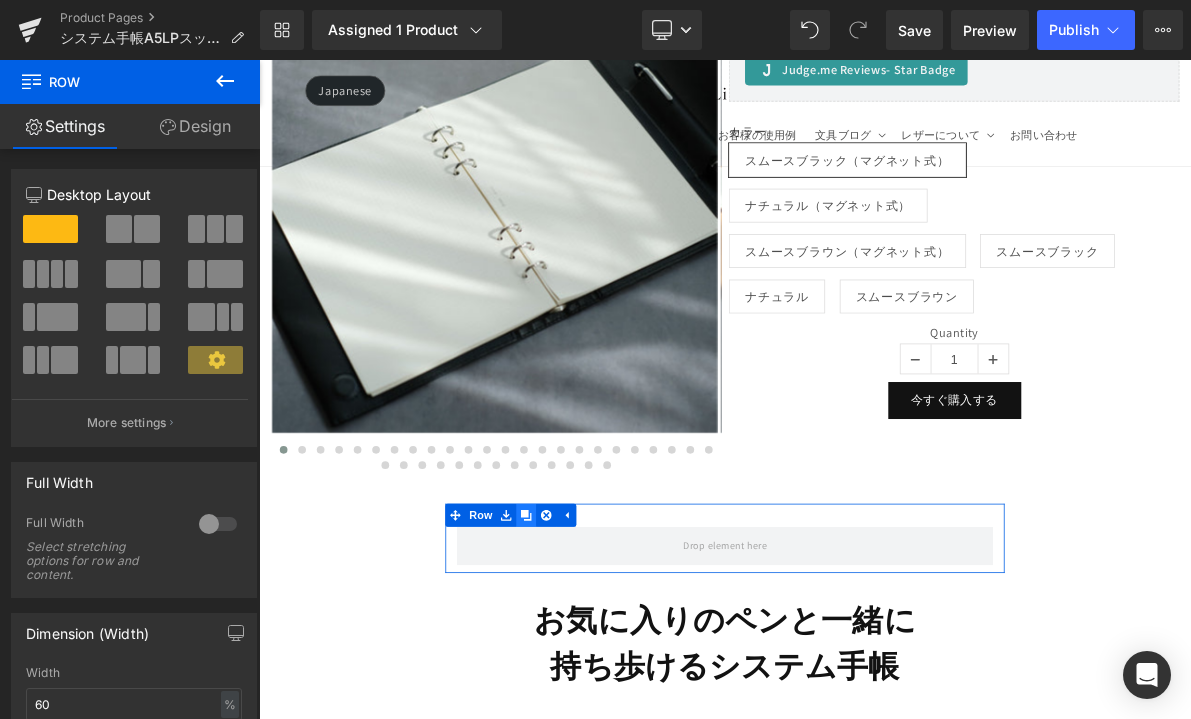 click 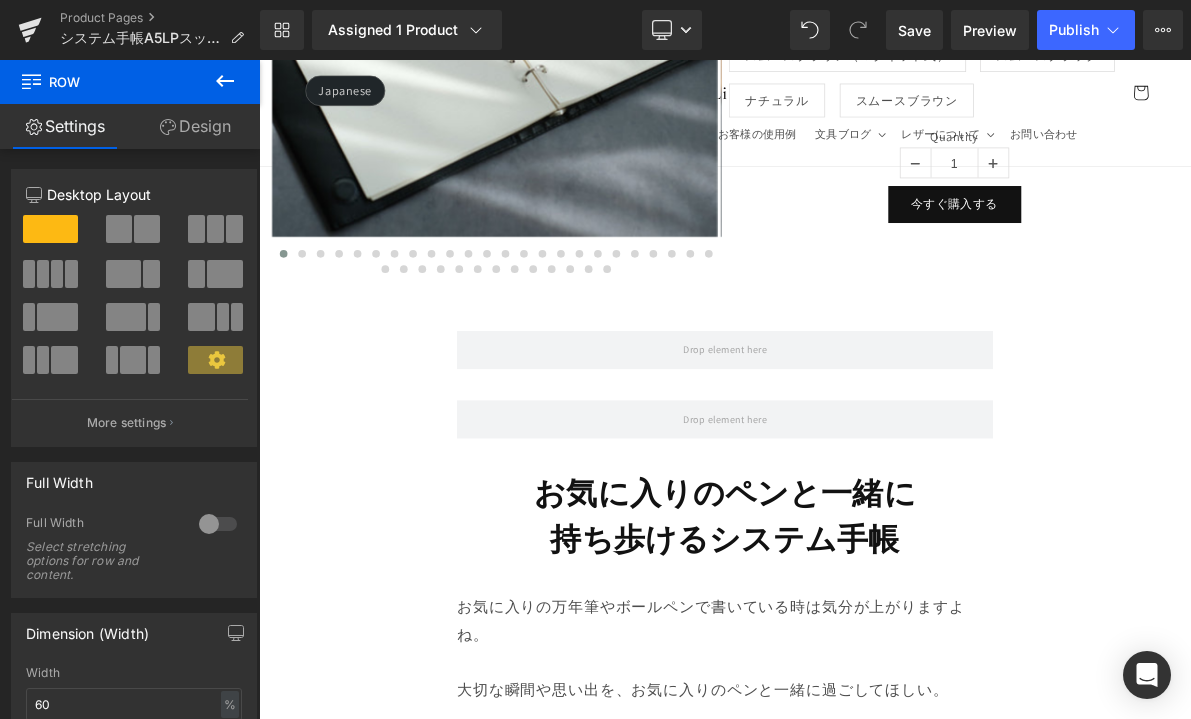 scroll, scrollTop: 1333, scrollLeft: 0, axis: vertical 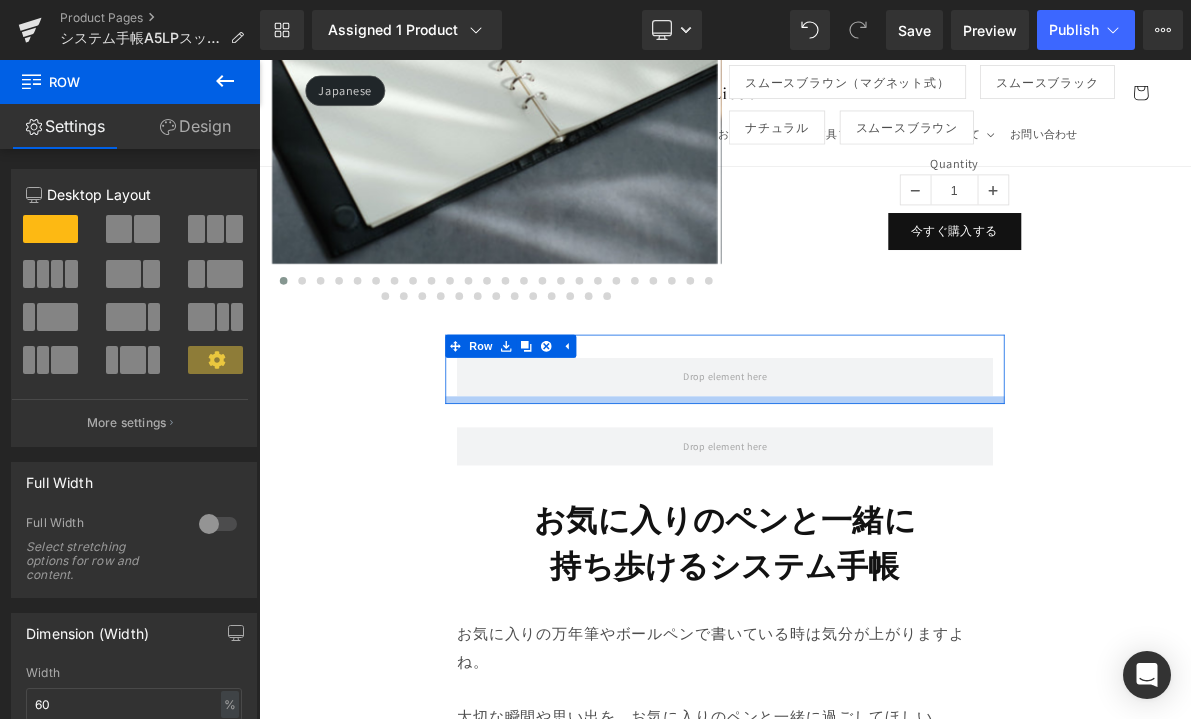 click at bounding box center [864, 502] 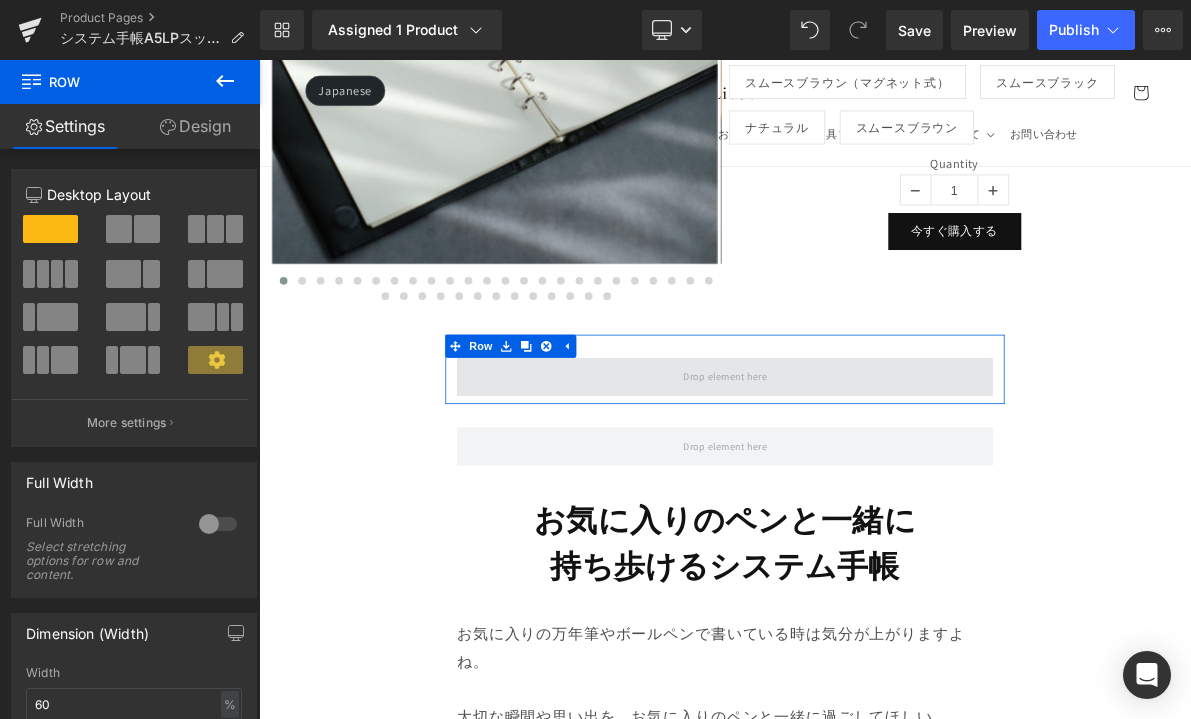 click at bounding box center [864, 472] 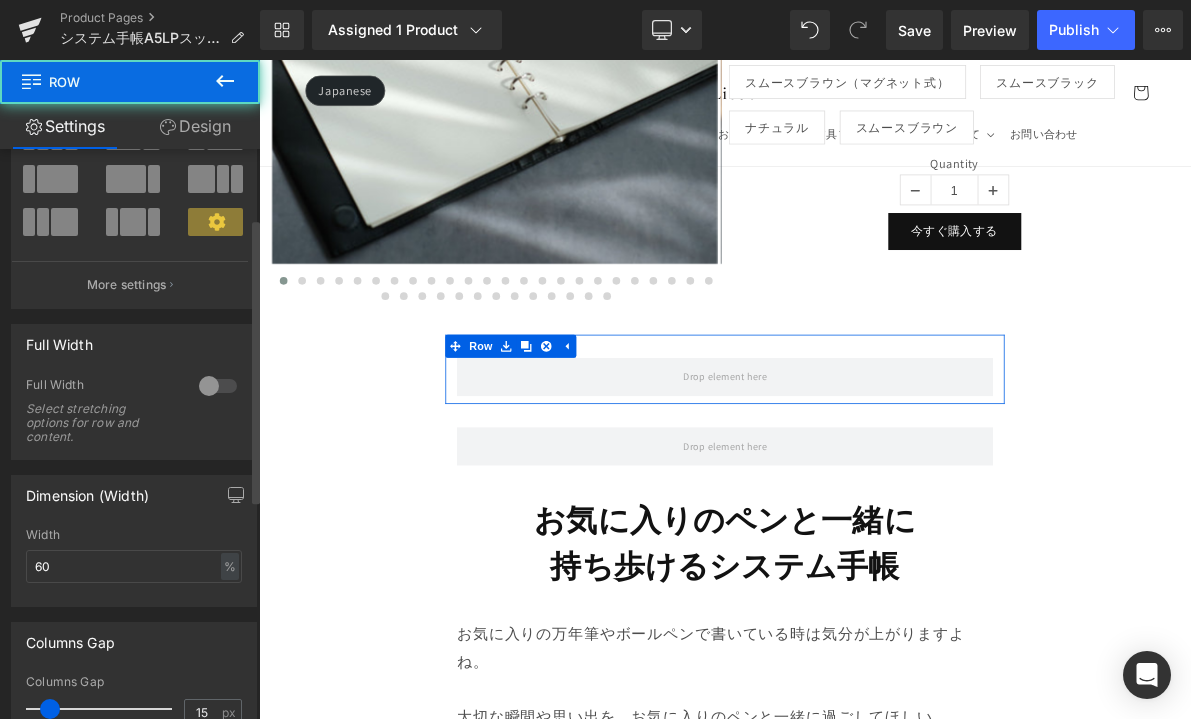 scroll, scrollTop: 181, scrollLeft: 0, axis: vertical 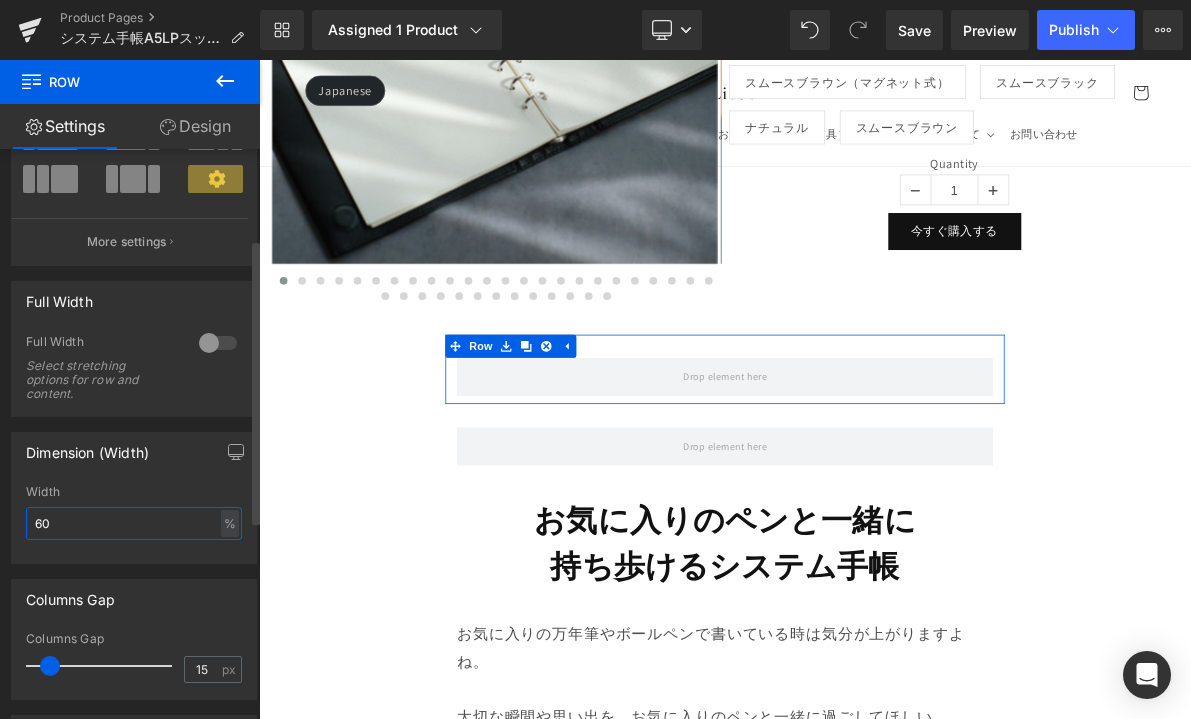click on "60" at bounding box center [134, 523] 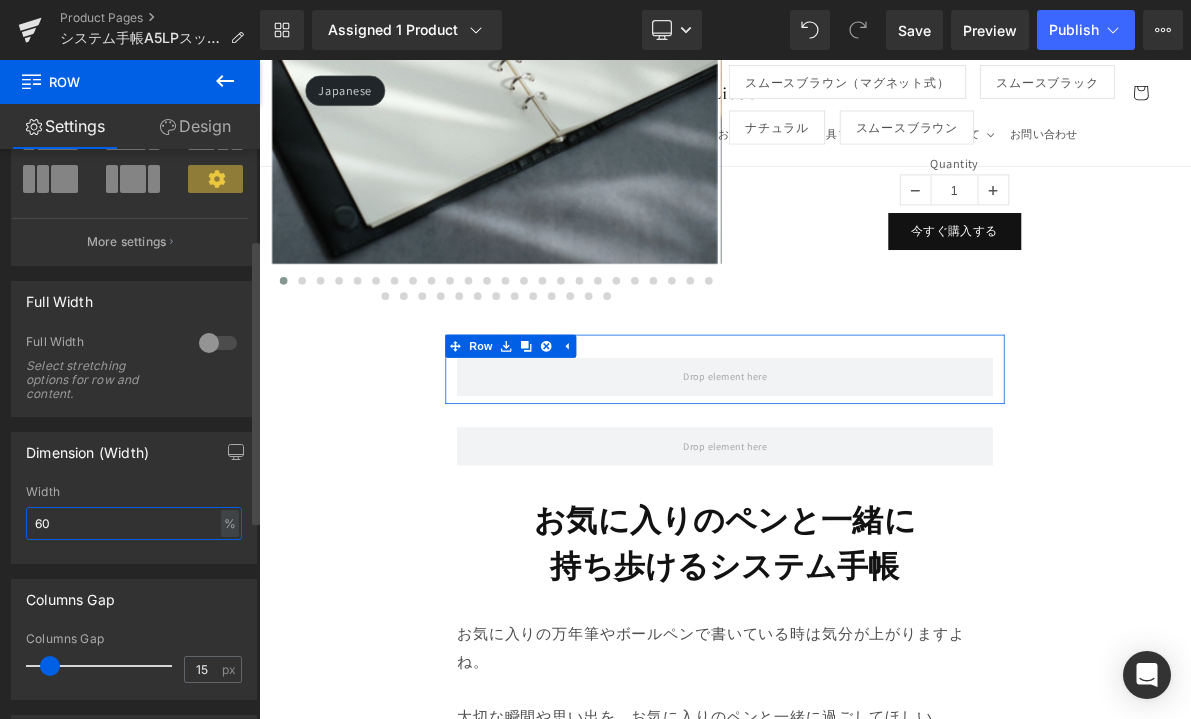 type on "6" 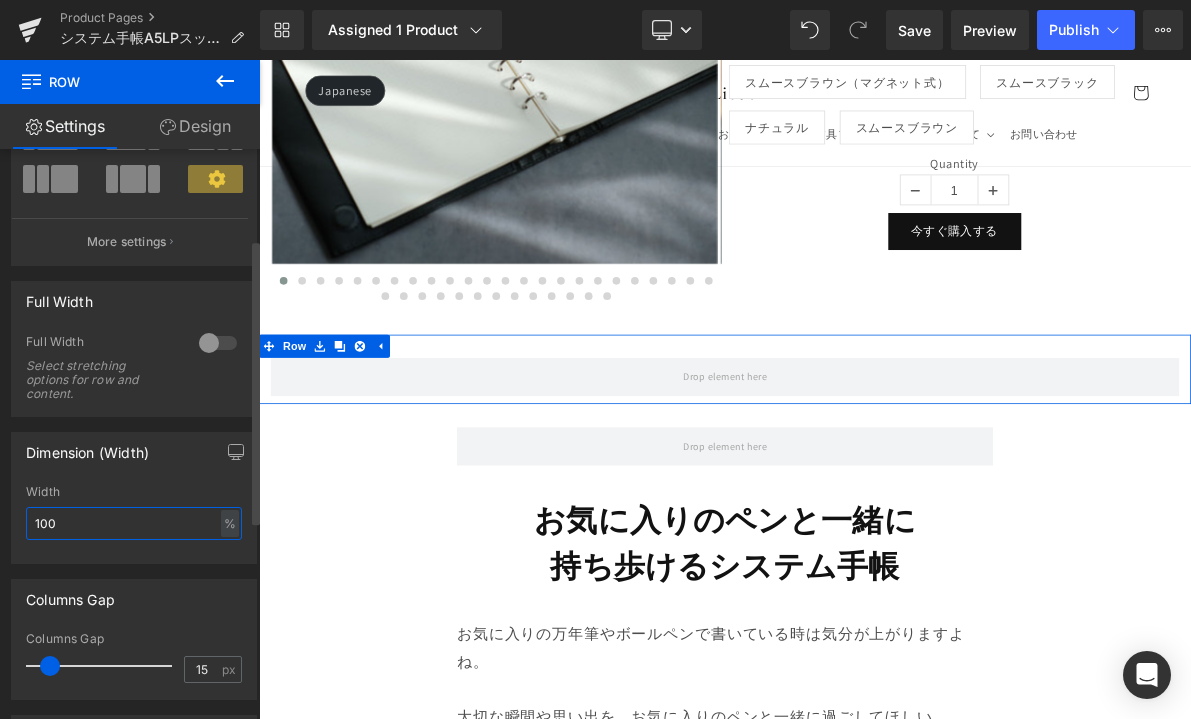 type on "100" 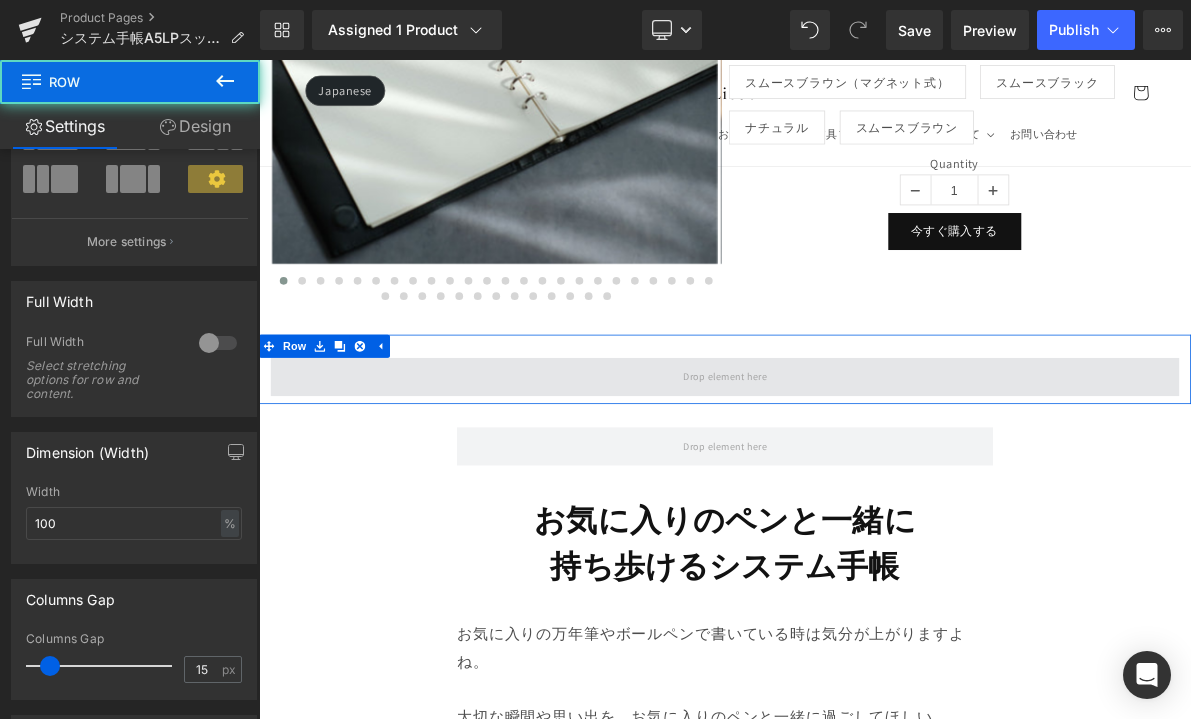 click at bounding box center [864, 472] 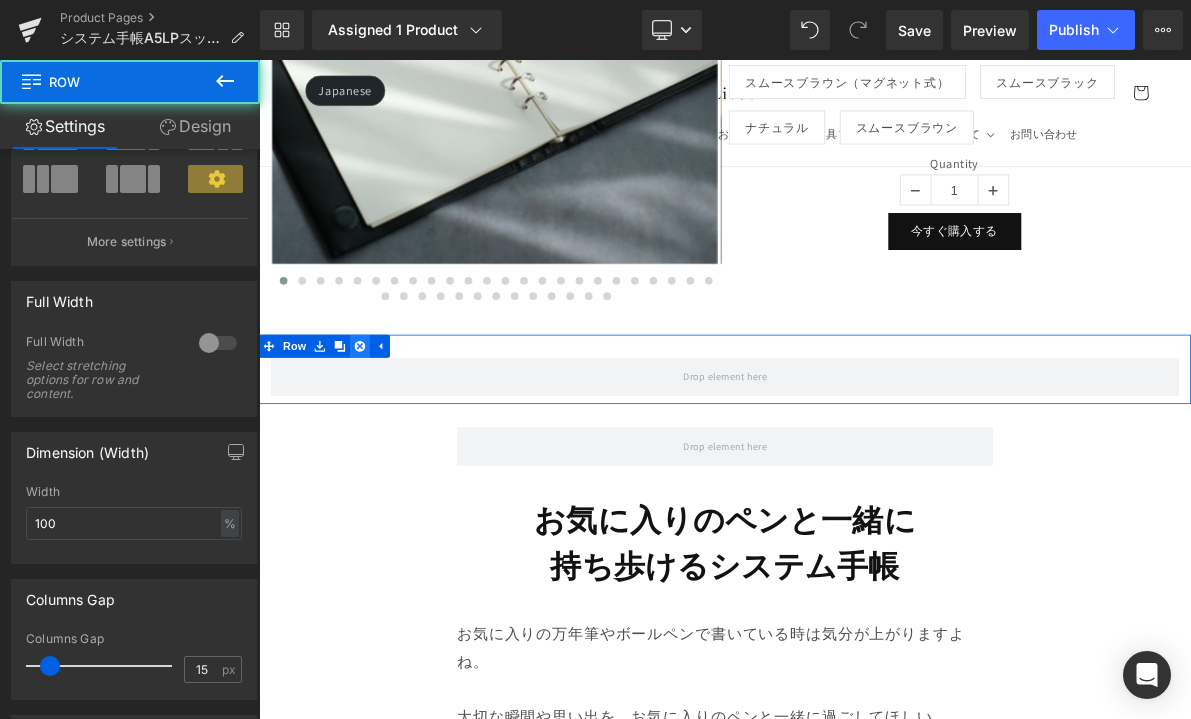 click at bounding box center (390, 432) 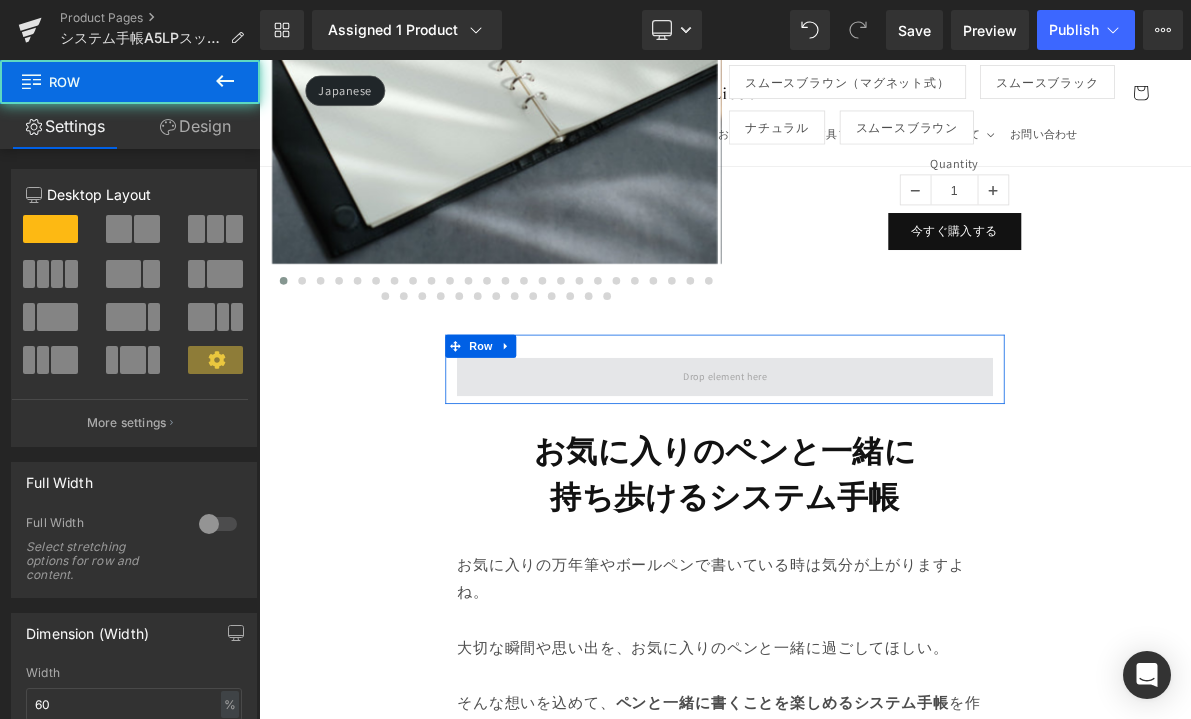 click at bounding box center [864, 472] 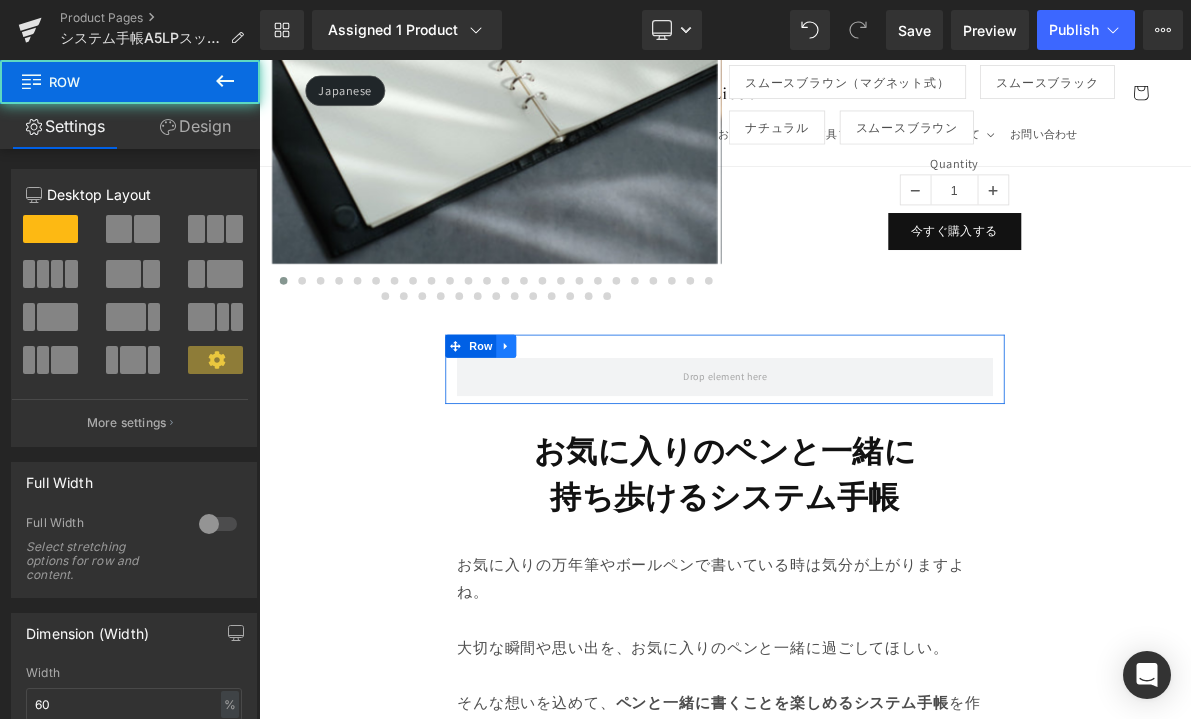 click at bounding box center (580, 432) 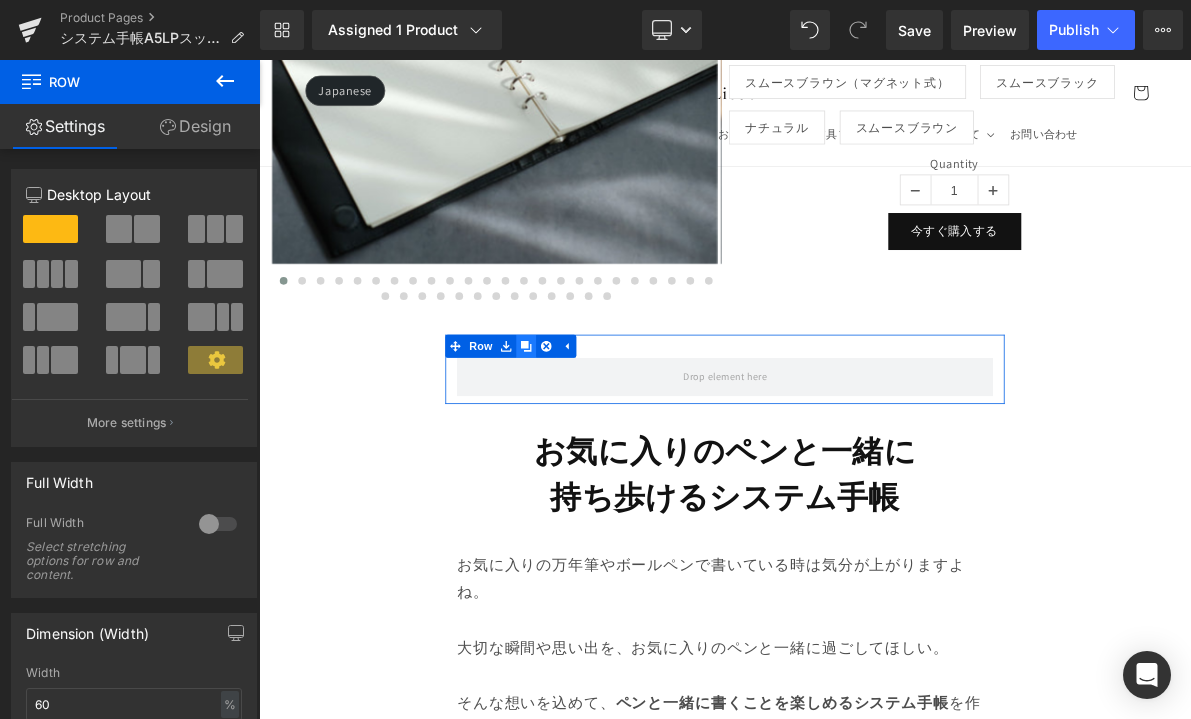click at bounding box center (606, 432) 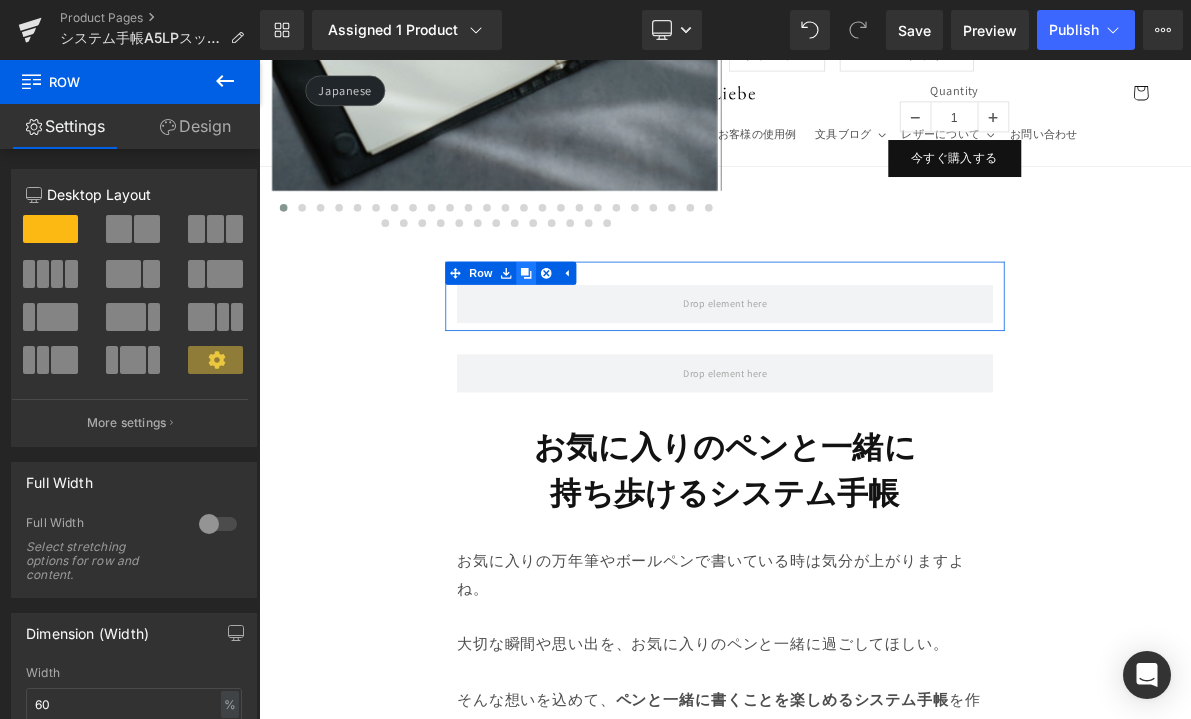 click on "Image         Row
‹" at bounding box center (864, 8960) 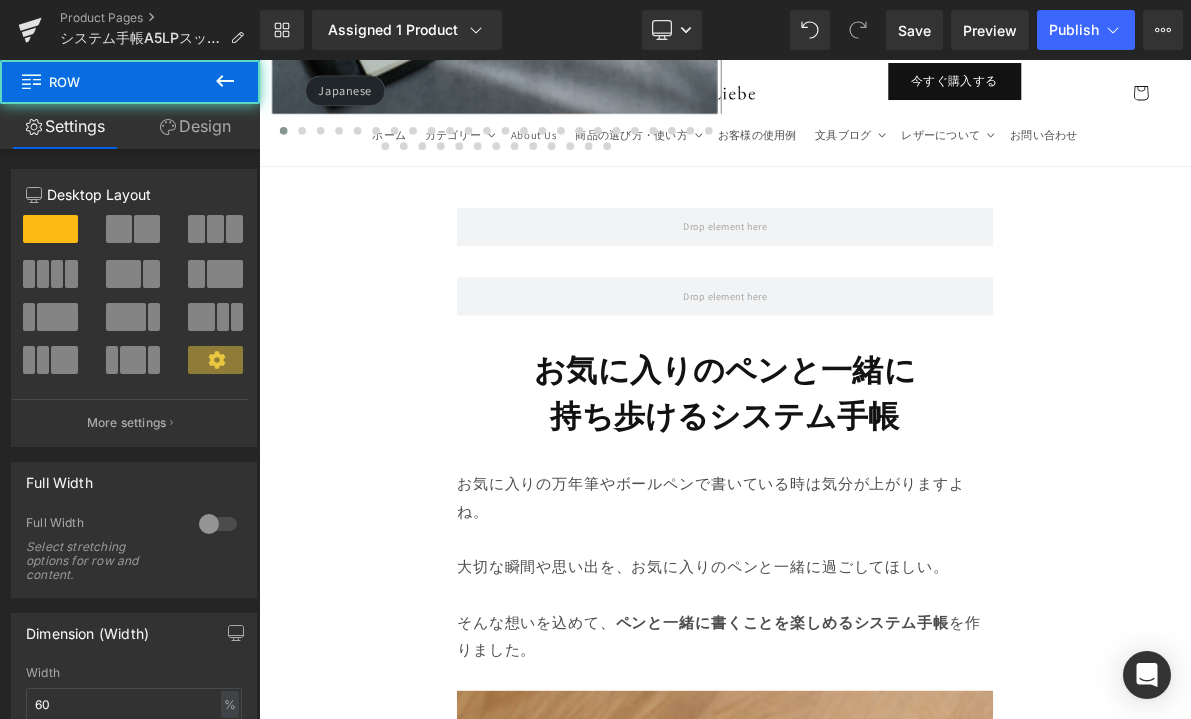 scroll, scrollTop: 1498, scrollLeft: 0, axis: vertical 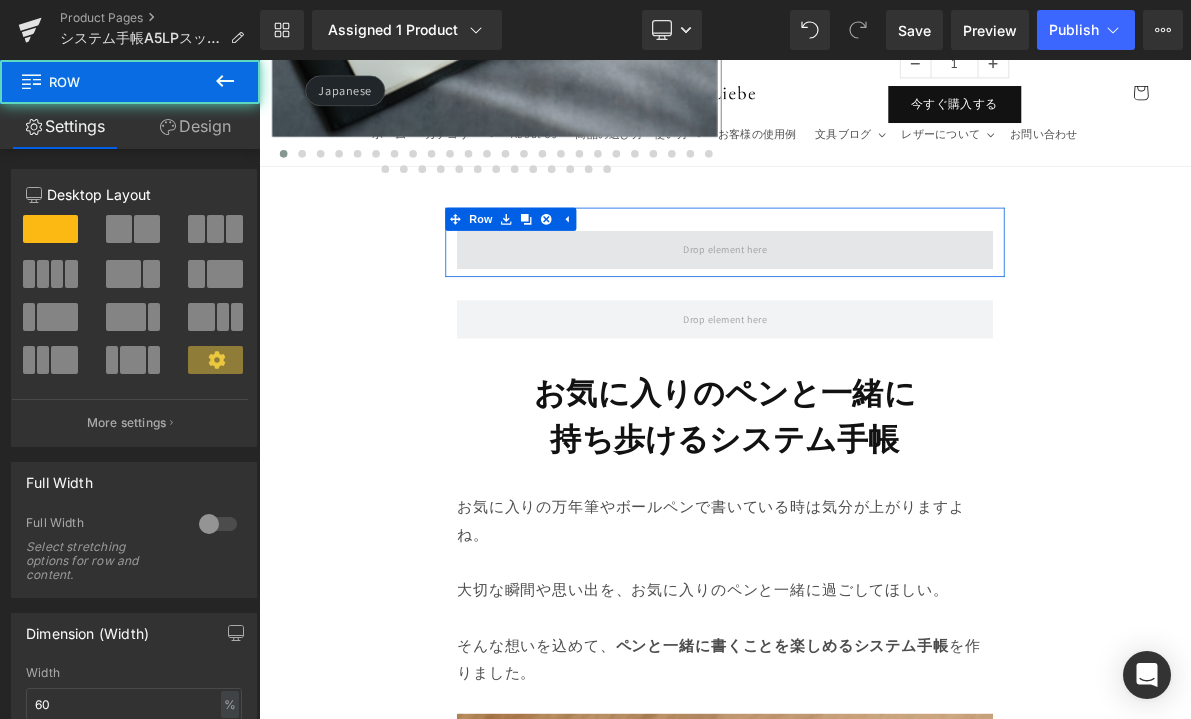 click at bounding box center (864, 307) 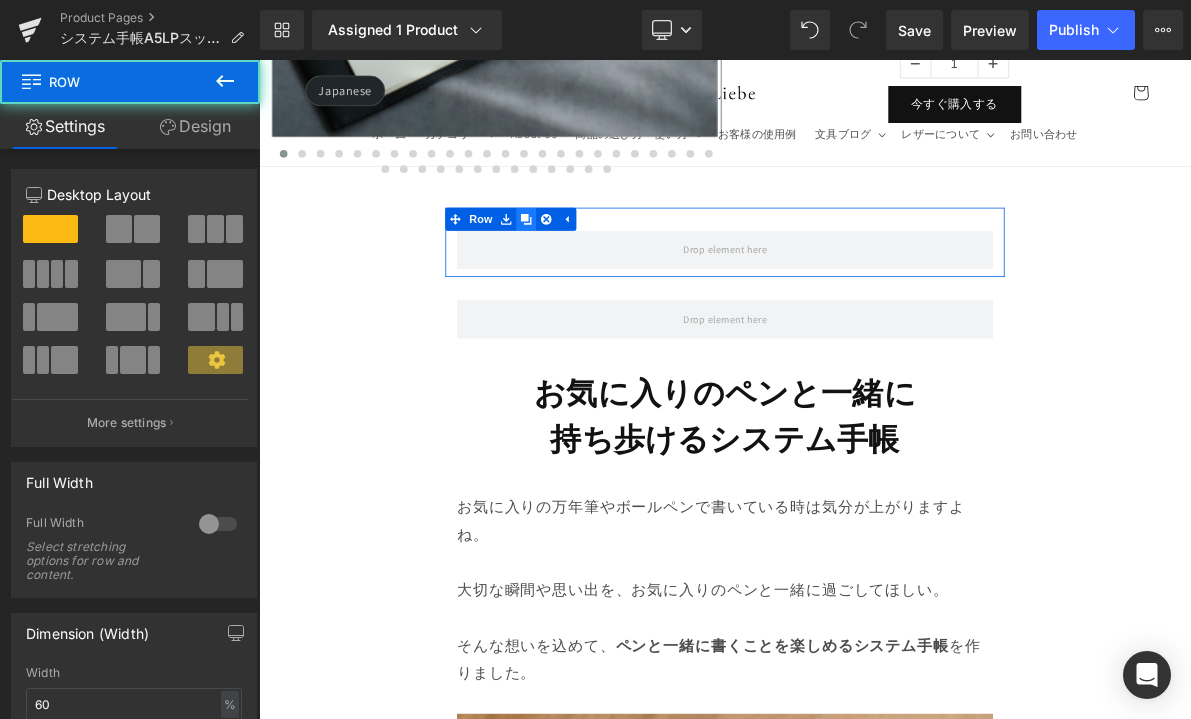 click at bounding box center [606, 267] 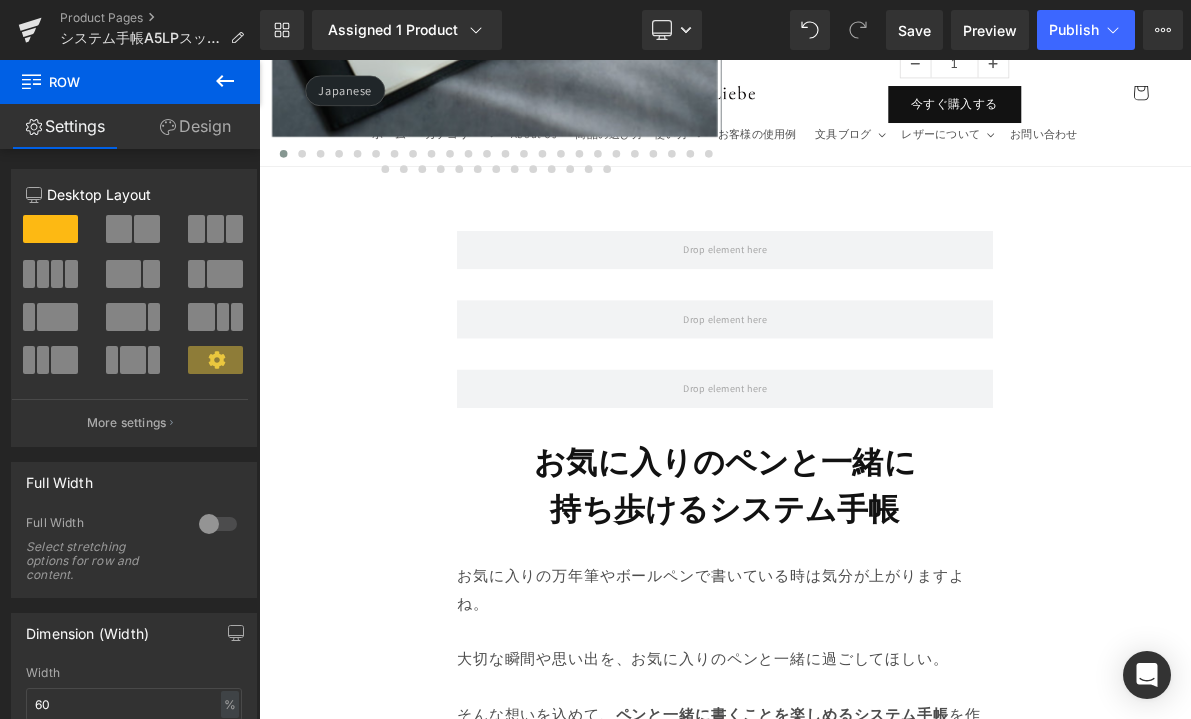 click at bounding box center [225, 82] 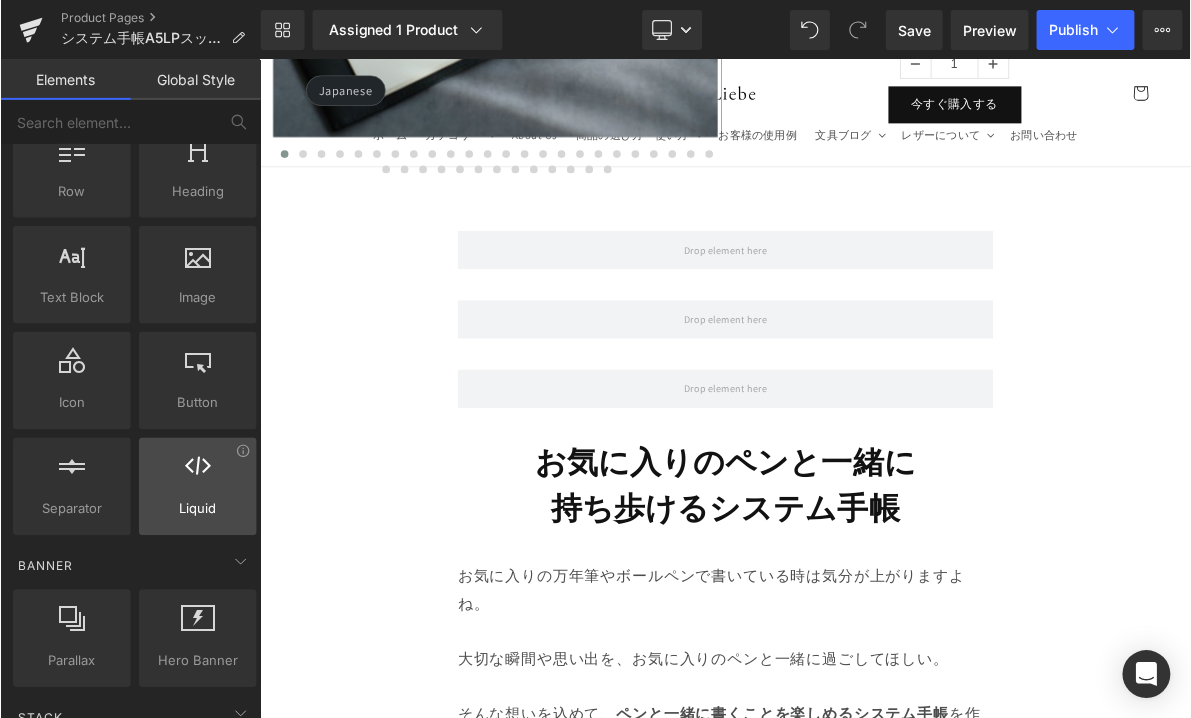 scroll, scrollTop: 368, scrollLeft: 0, axis: vertical 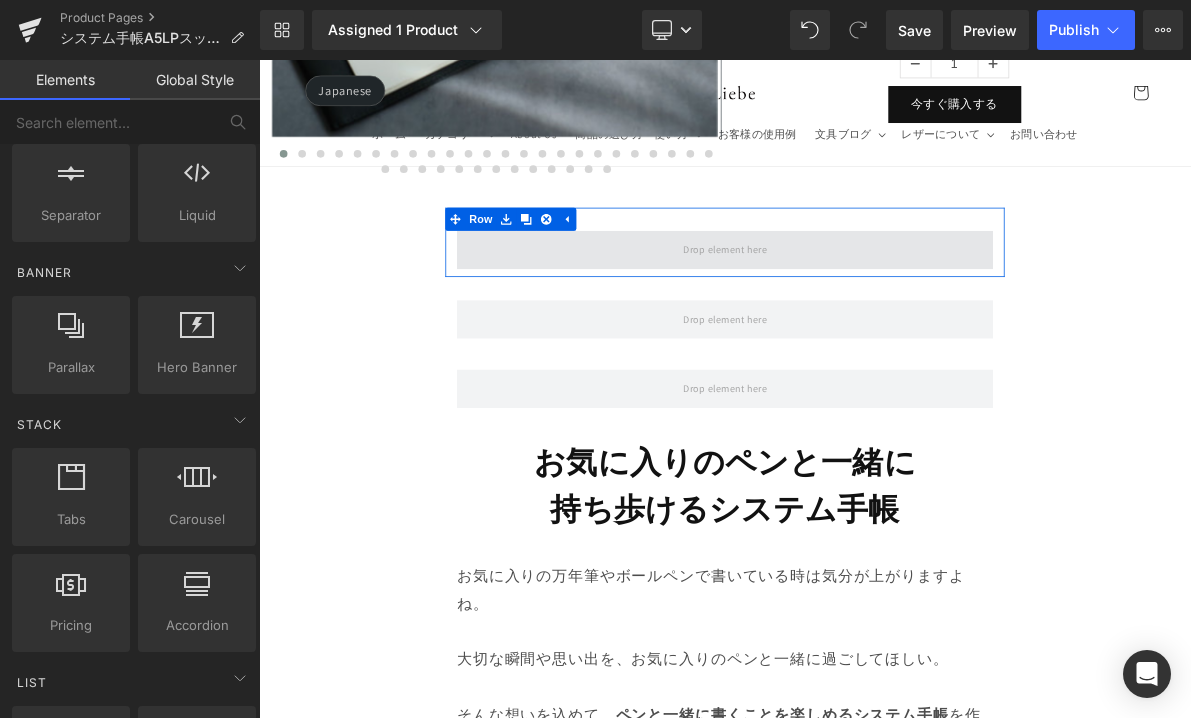 click at bounding box center [864, 307] 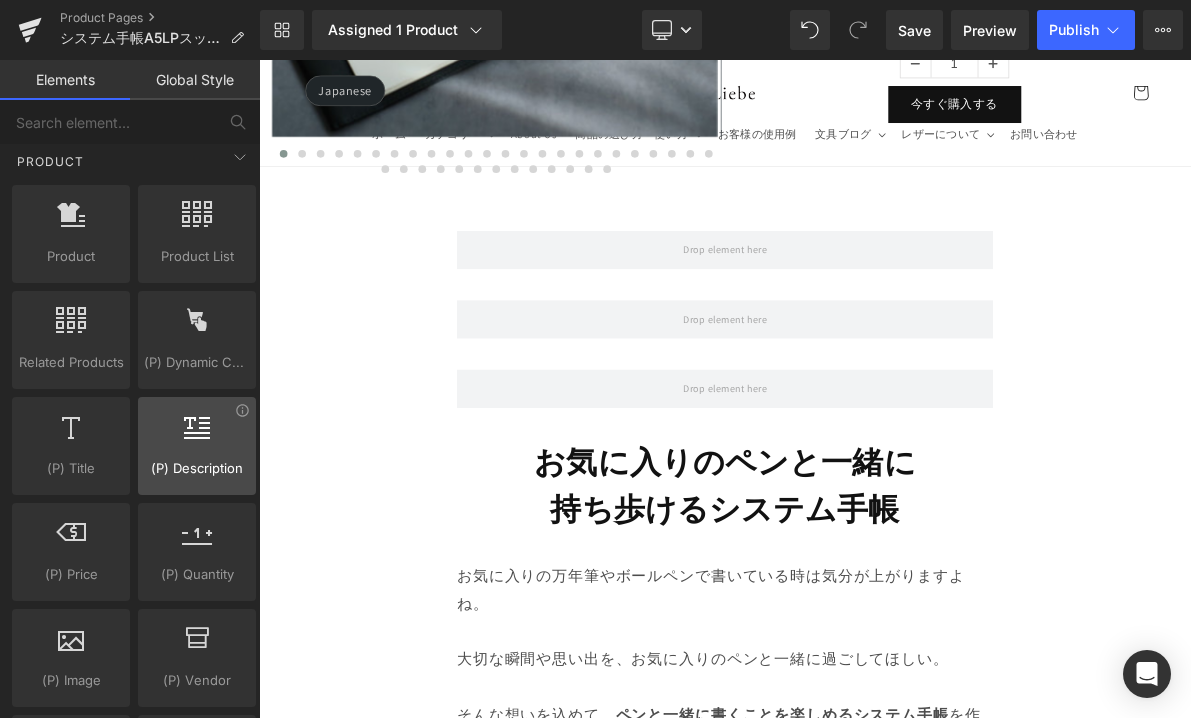 scroll, scrollTop: 1714, scrollLeft: 0, axis: vertical 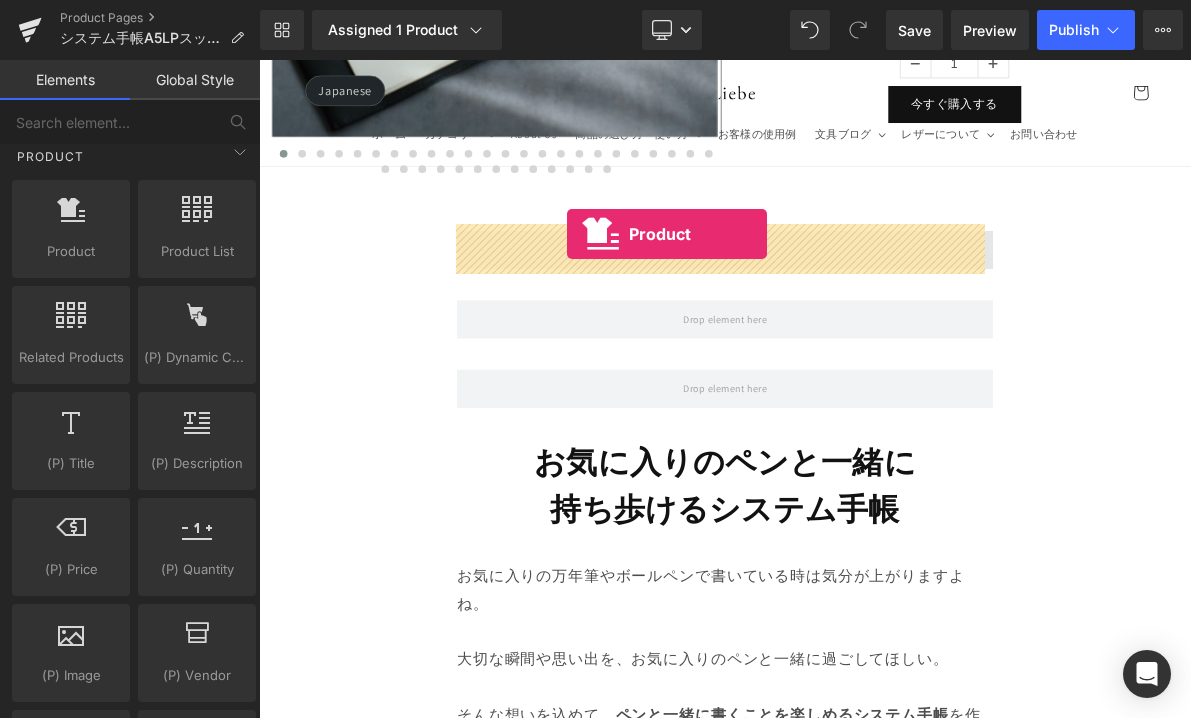 drag, startPoint x: 330, startPoint y: 292, endPoint x: 659, endPoint y: 286, distance: 329.05472 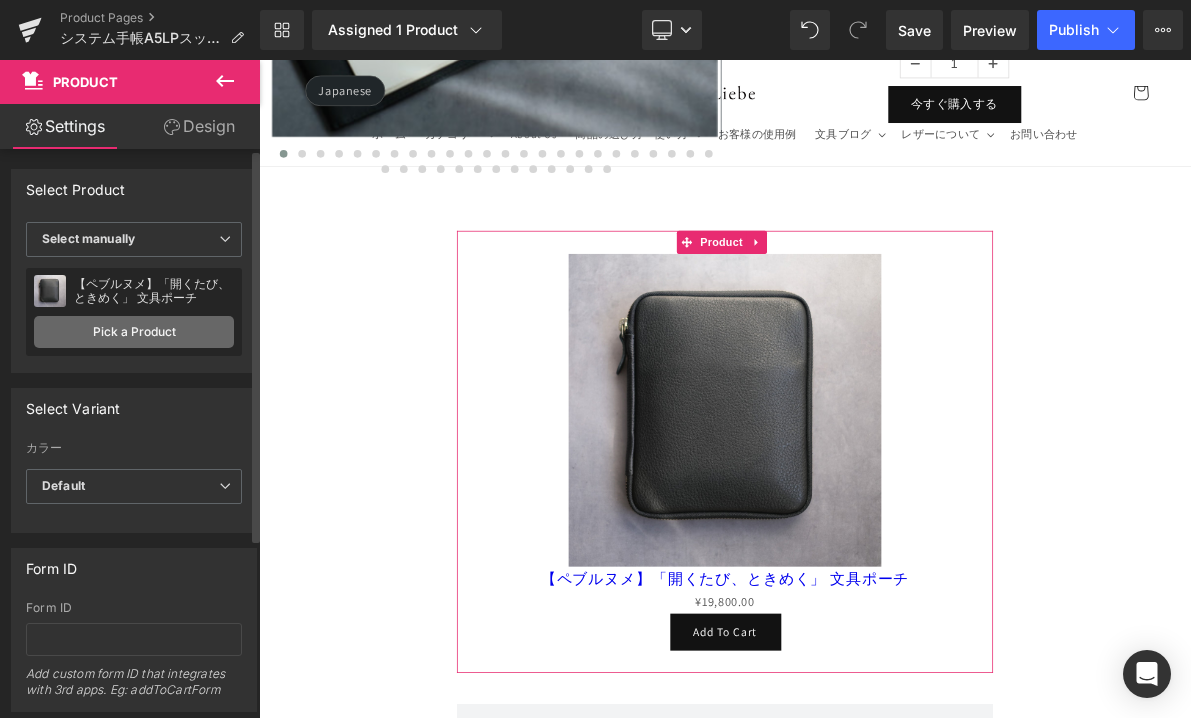 click on "Pick a Product" at bounding box center (134, 332) 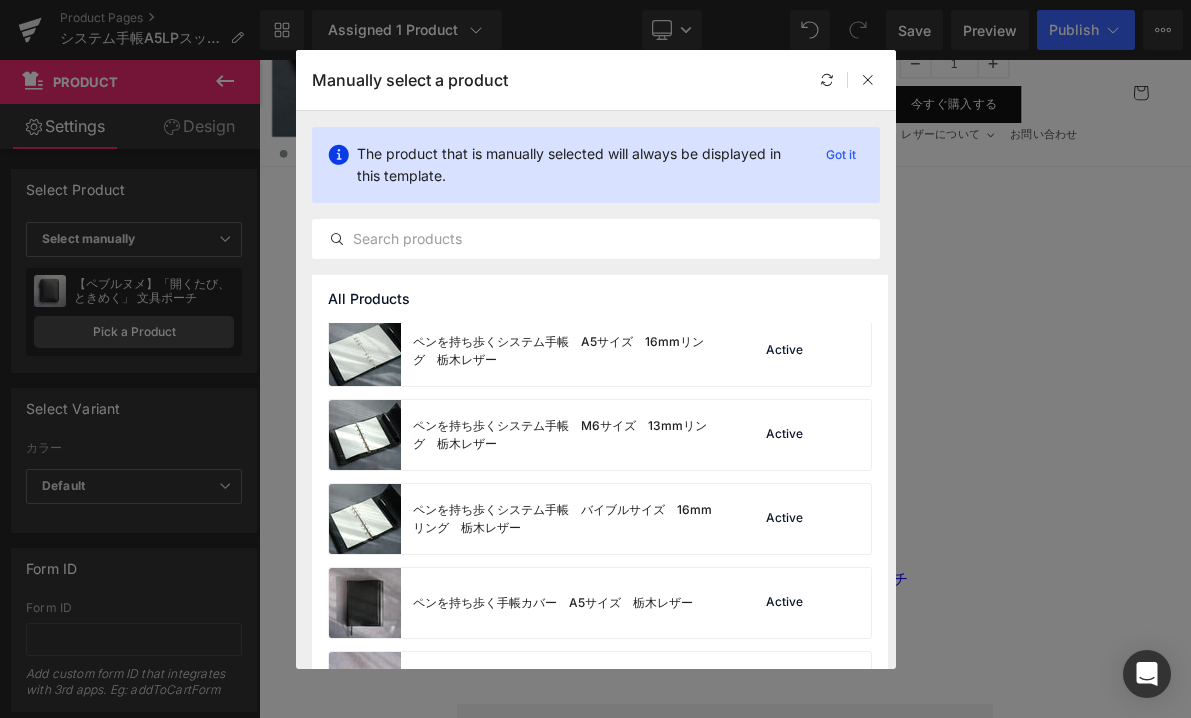 scroll, scrollTop: 490, scrollLeft: 0, axis: vertical 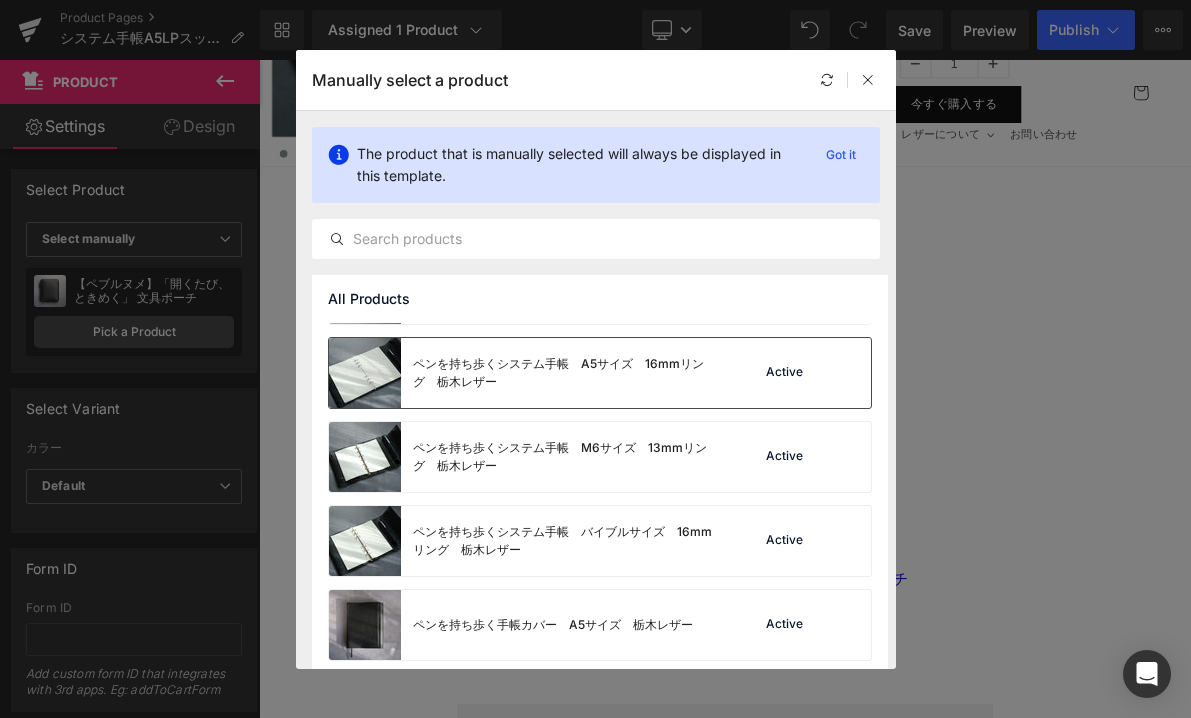click on "ペンを持ち歩くシステム手帳　A5サイズ　16mmリング　栃木レザー" at bounding box center [563, 373] 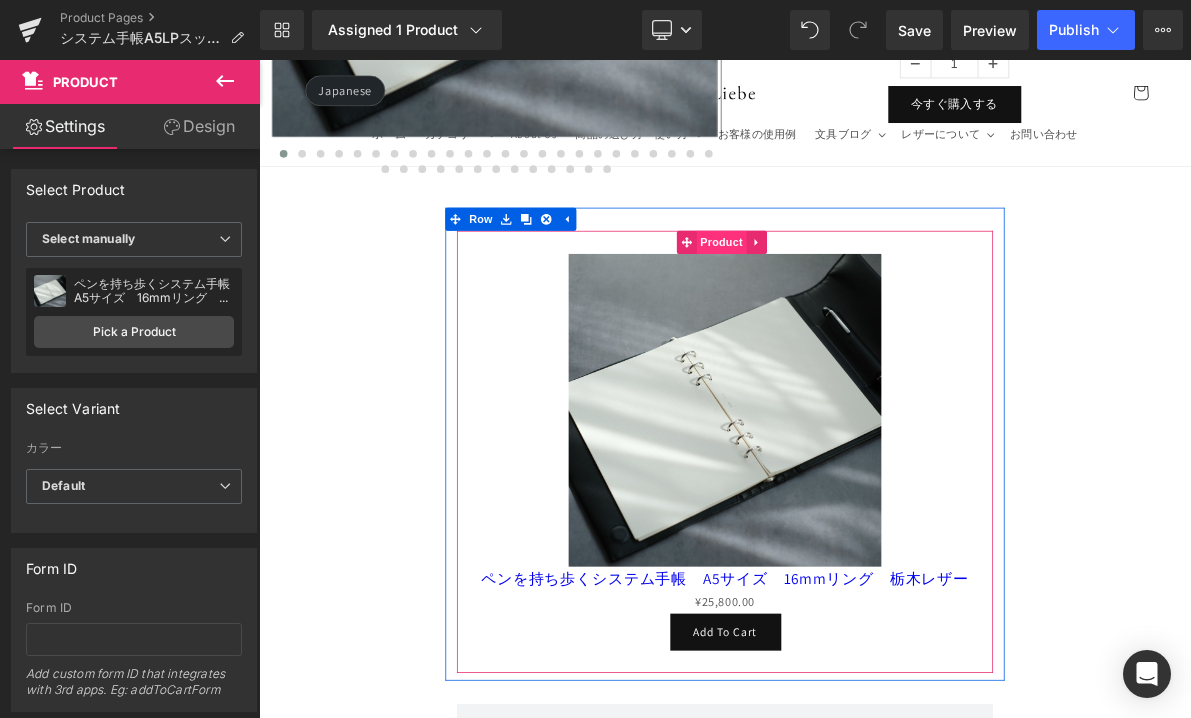 click on "Product" at bounding box center (859, 297) 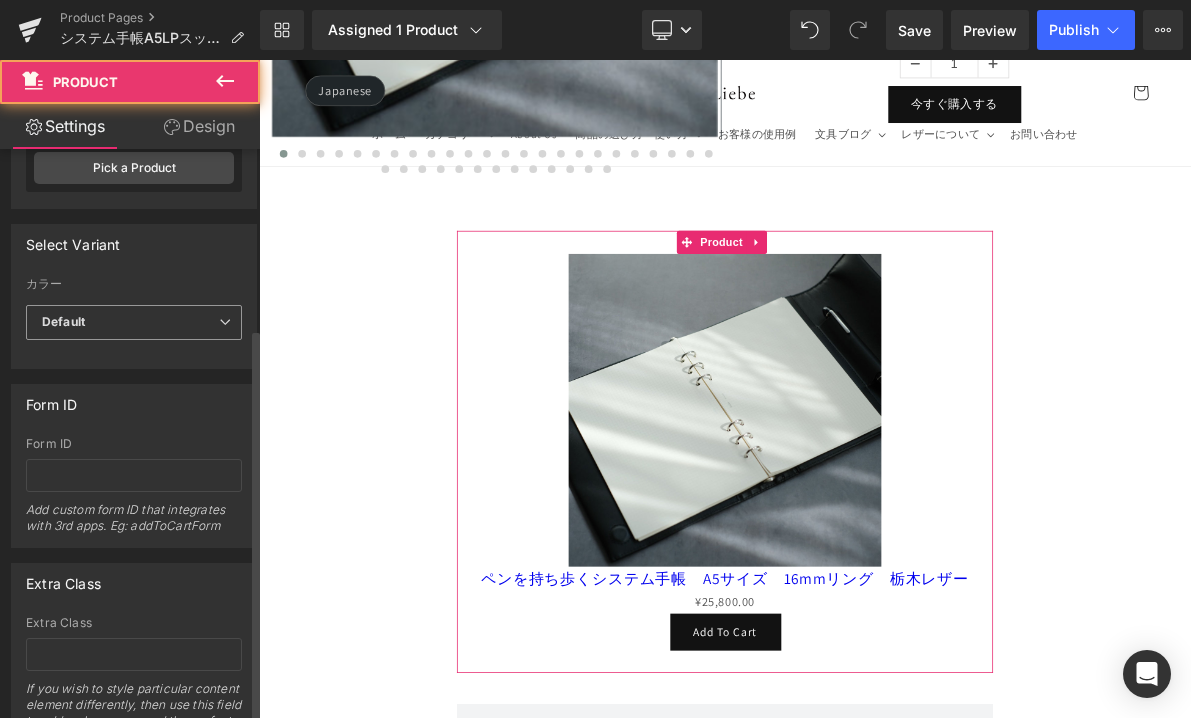 scroll, scrollTop: 259, scrollLeft: 0, axis: vertical 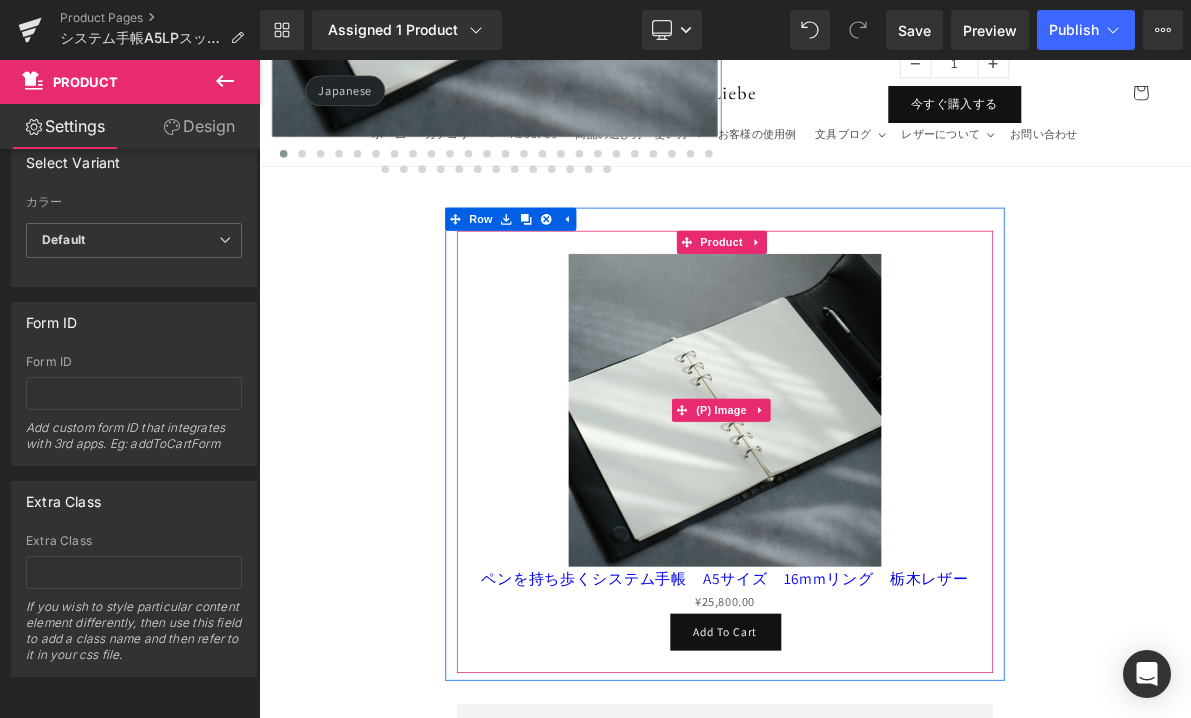 click at bounding box center [864, 515] 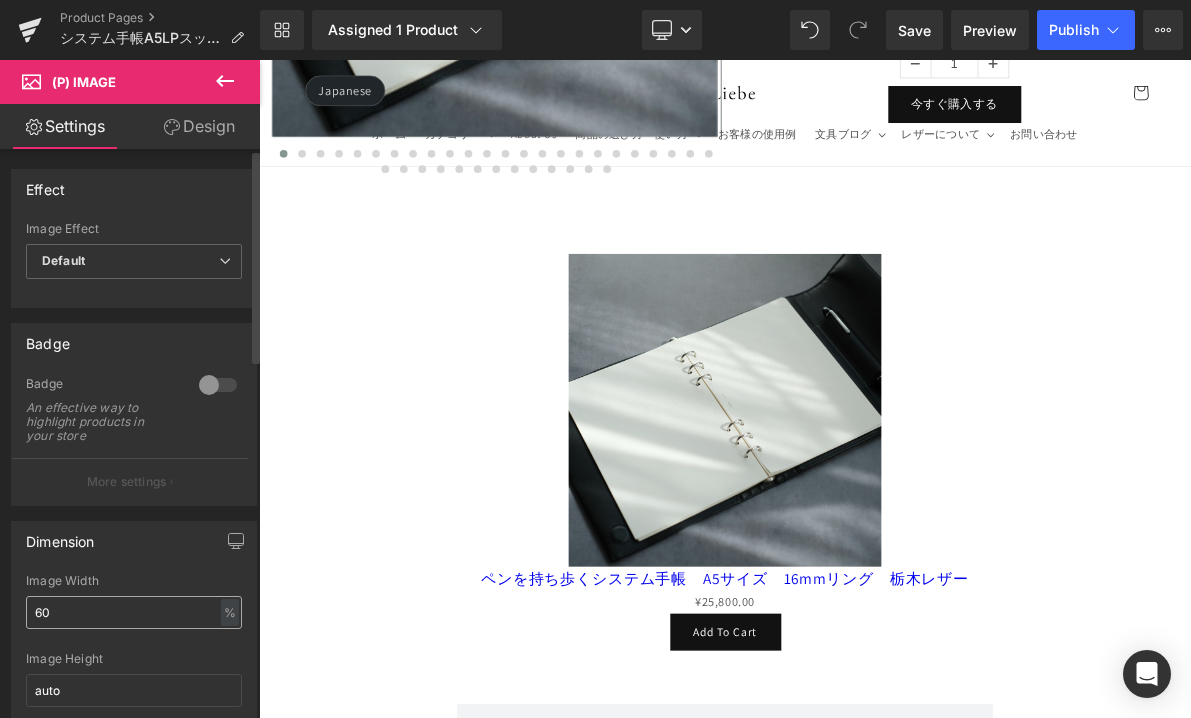 click on "60" at bounding box center (134, 612) 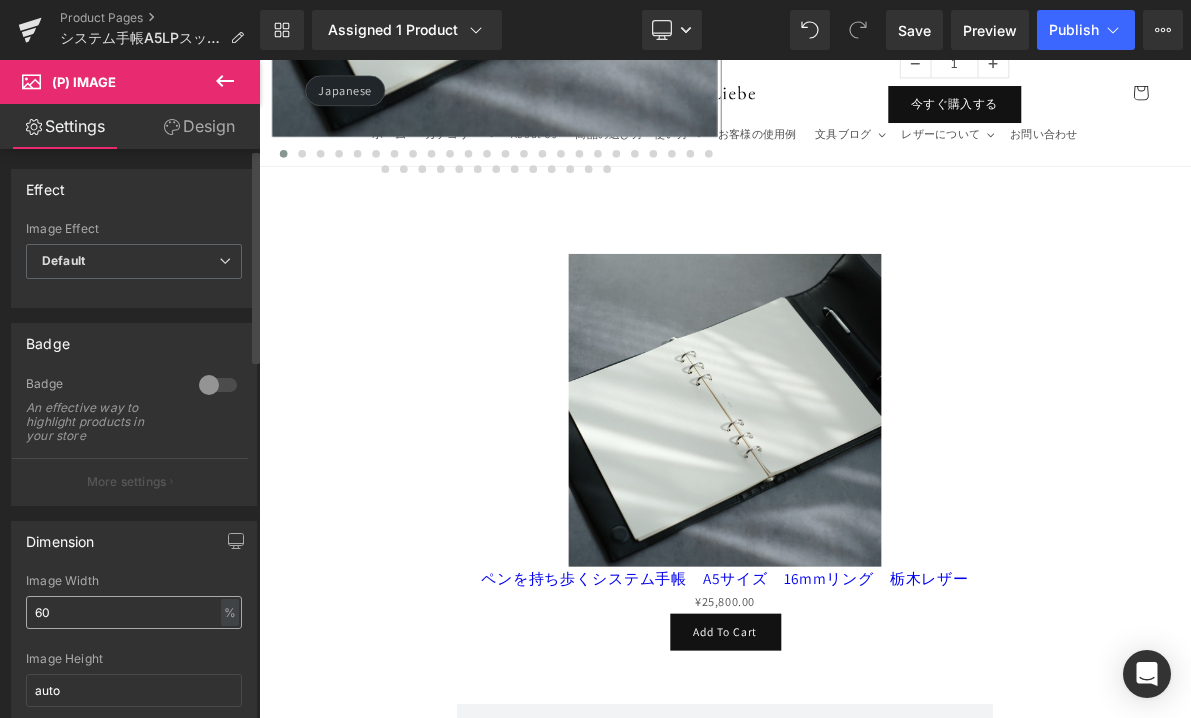 type on "6" 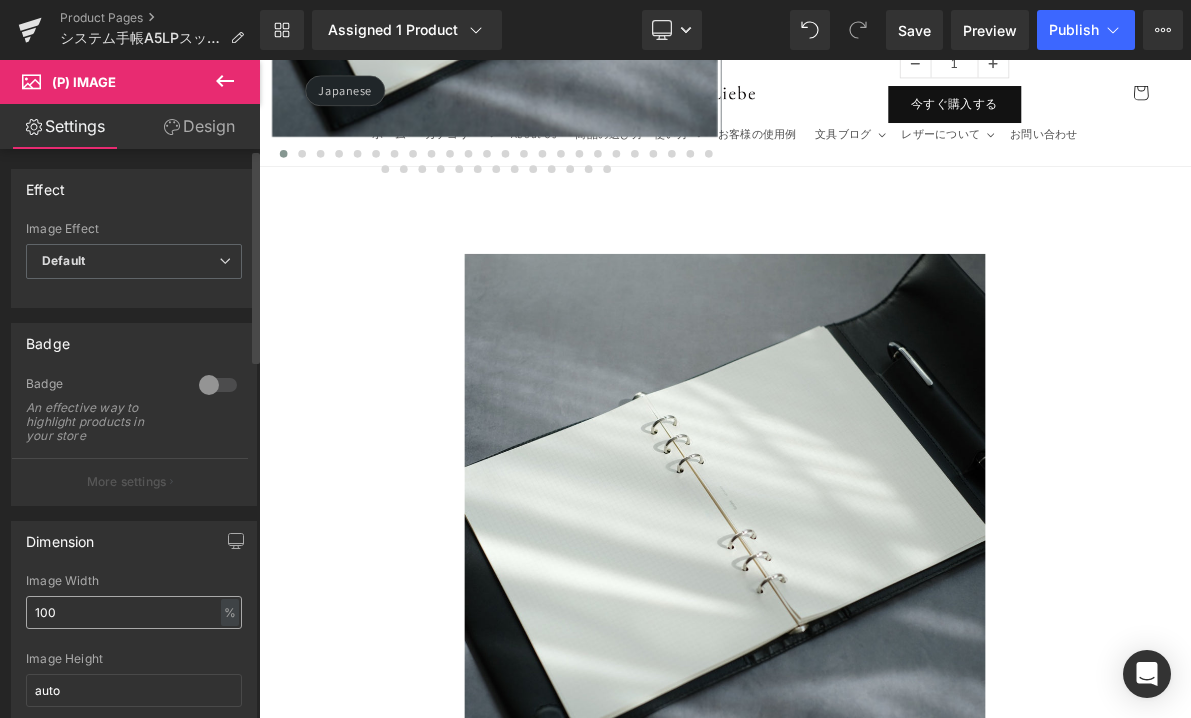 type on "100" 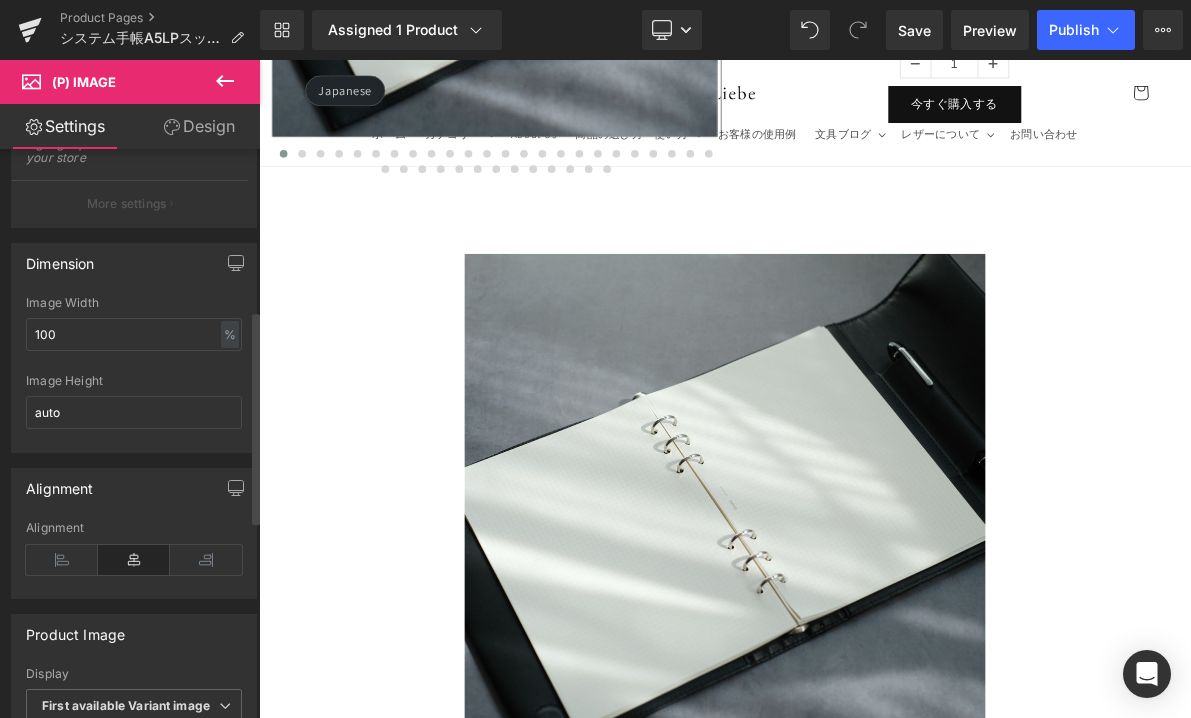 scroll, scrollTop: 430, scrollLeft: 0, axis: vertical 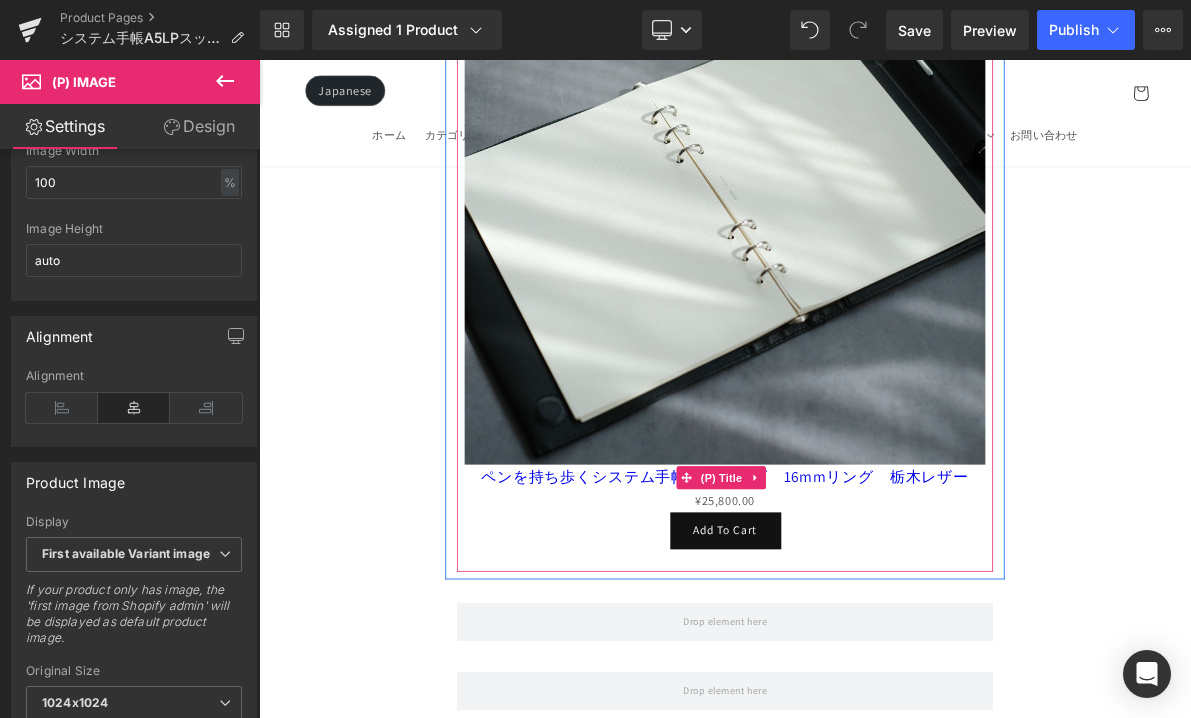 click on "ペンを持ち歩くシステム手帳　A5サイズ　16mmリング　栃木レザー" at bounding box center (864, 600) 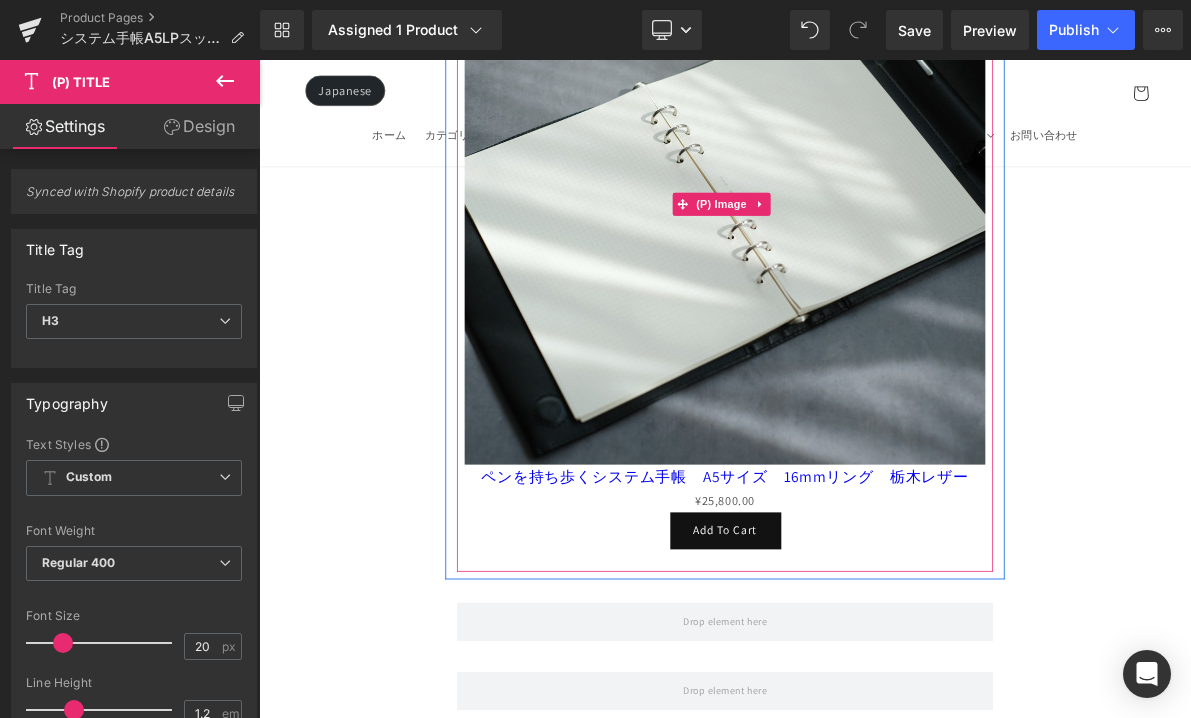 click at bounding box center (864, 247) 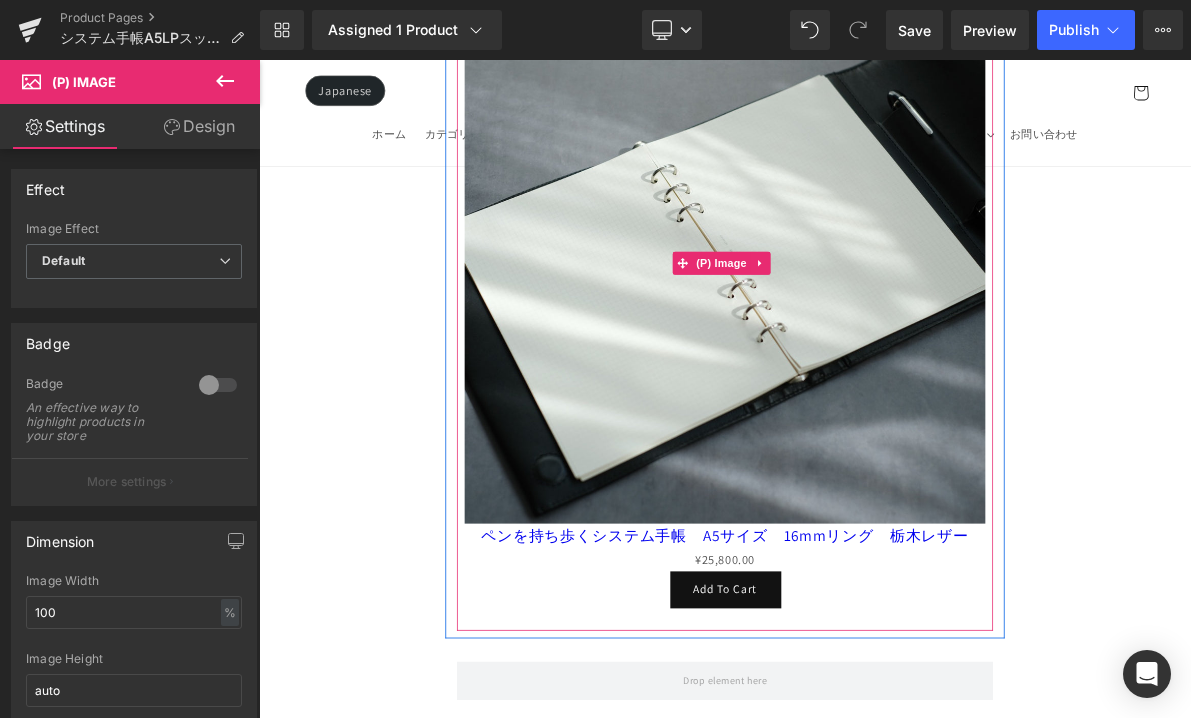 scroll, scrollTop: 1728, scrollLeft: 0, axis: vertical 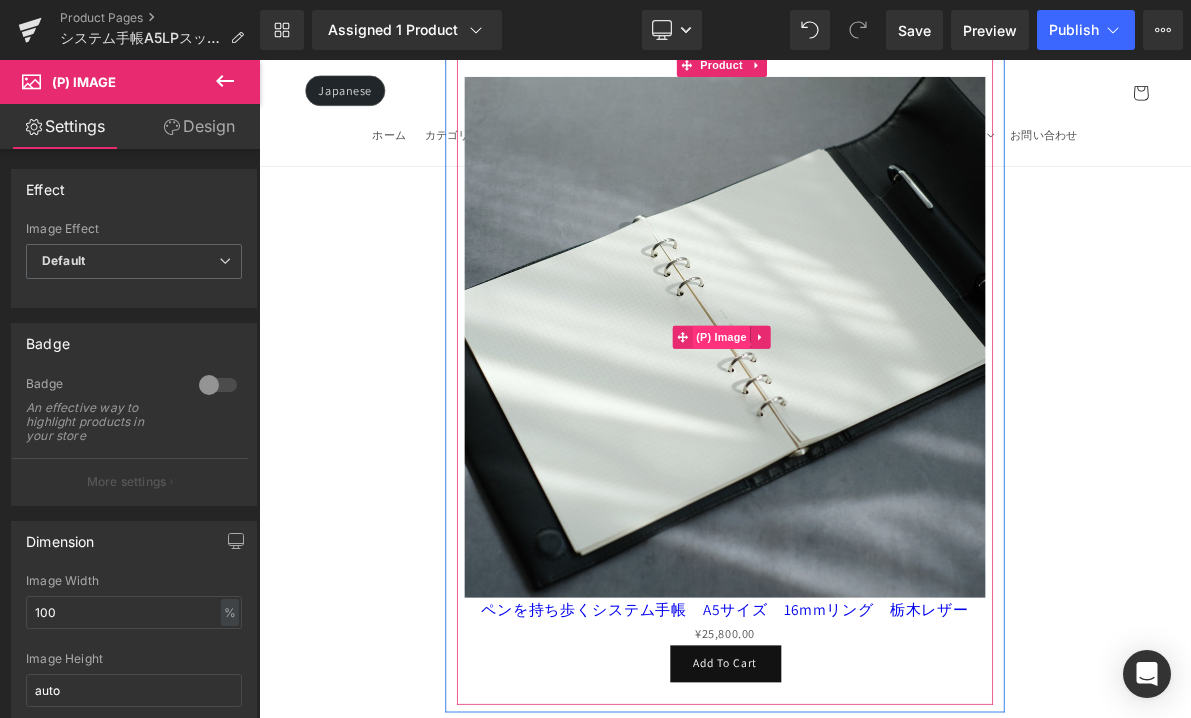 click on "(P) Image" at bounding box center [860, 420] 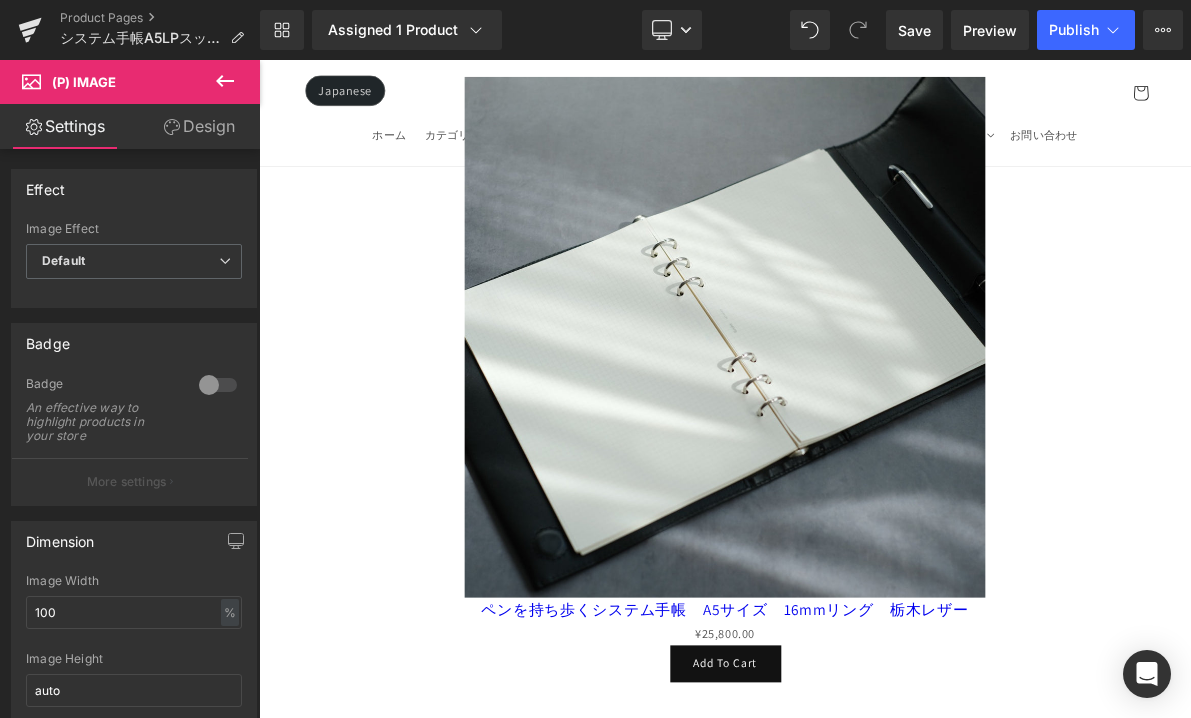 click 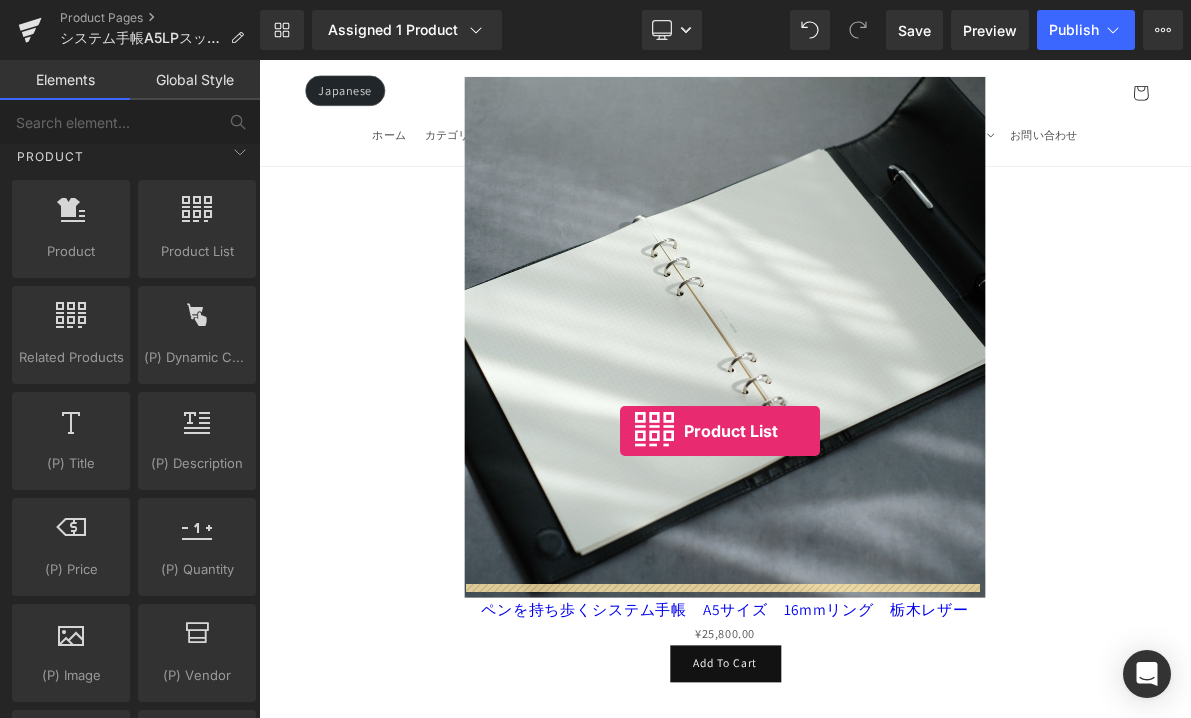 drag, startPoint x: 502, startPoint y: 326, endPoint x: 728, endPoint y: 542, distance: 312.6212 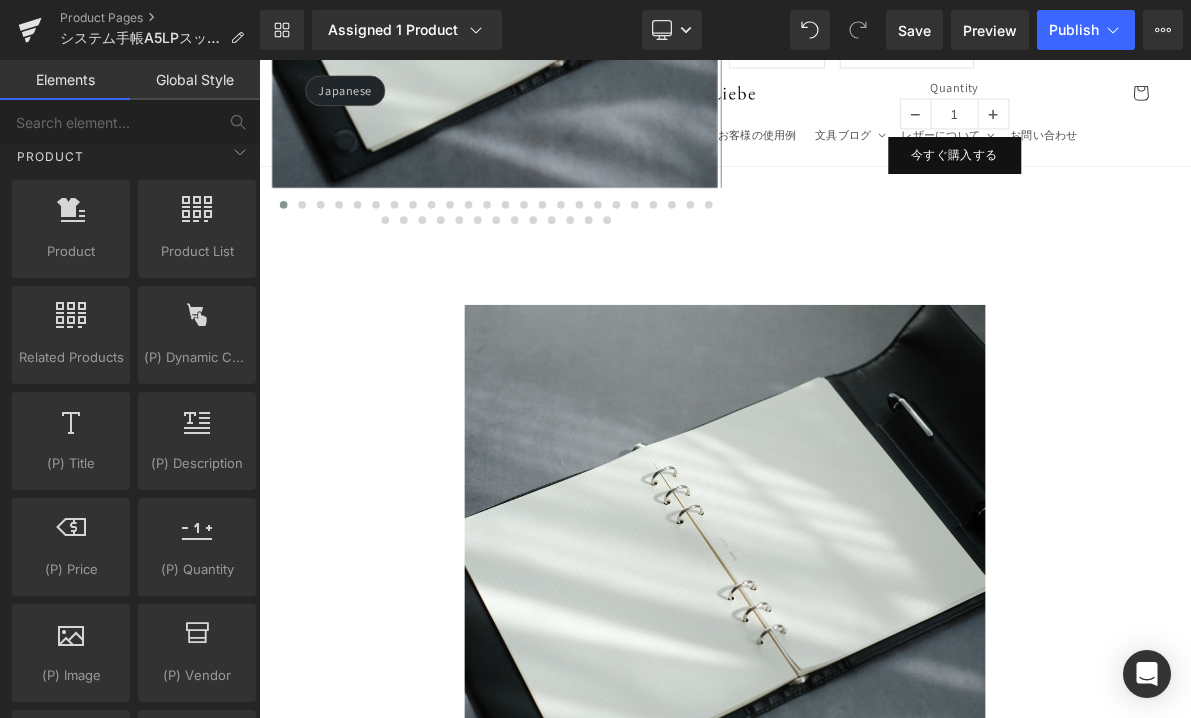 scroll, scrollTop: 1679, scrollLeft: 0, axis: vertical 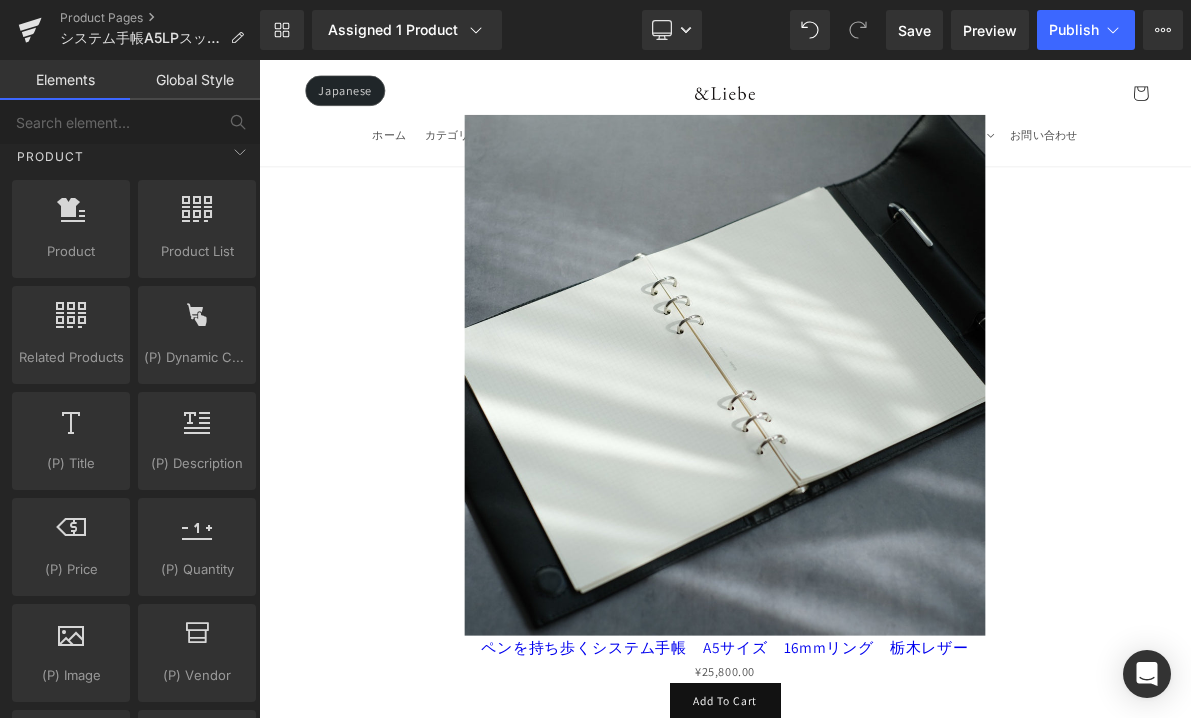 click at bounding box center (864, 469) 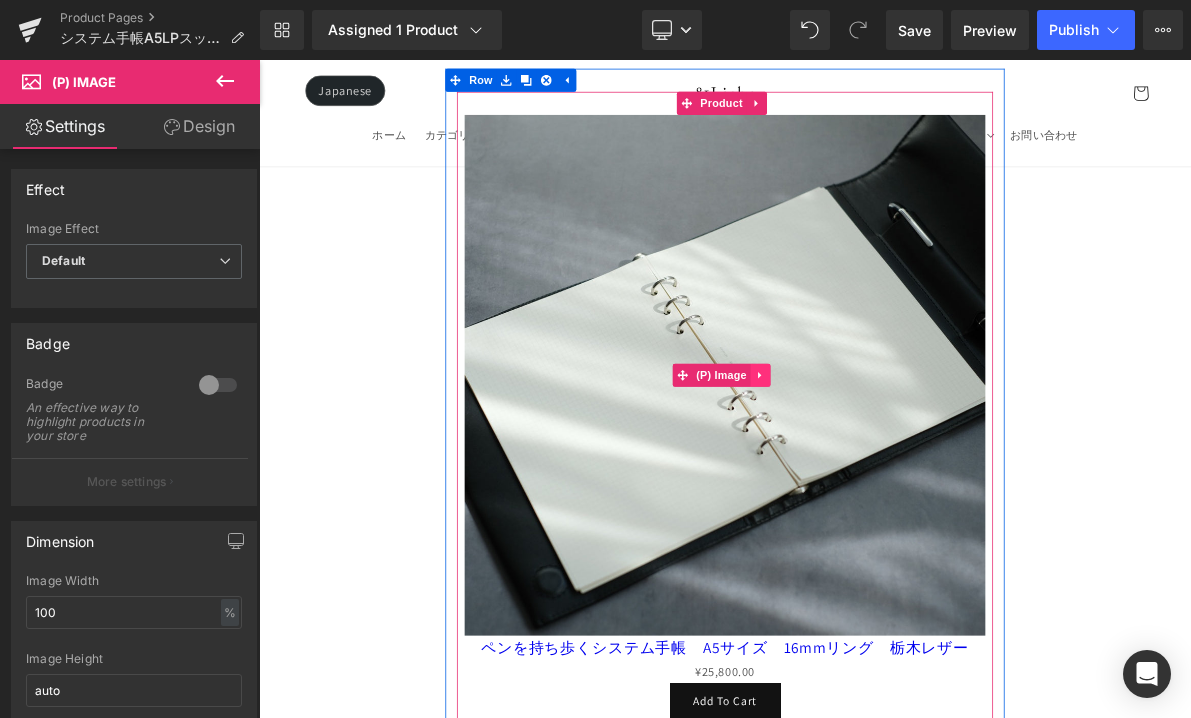 click at bounding box center [910, 469] 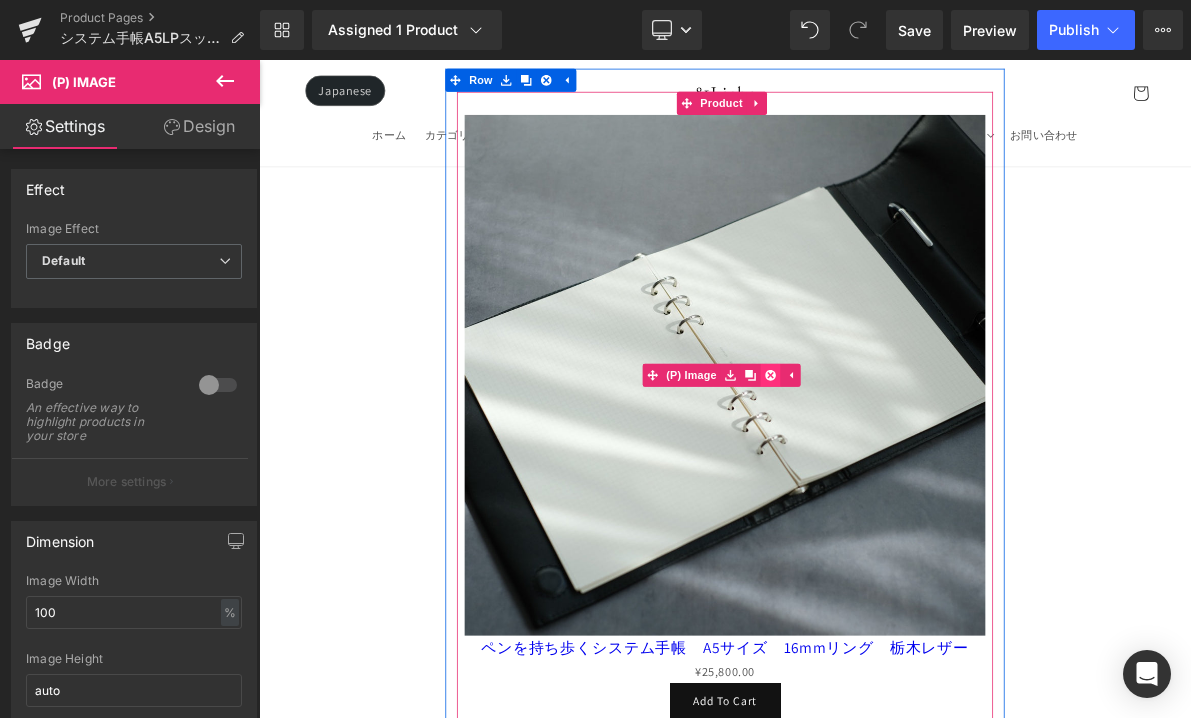 click 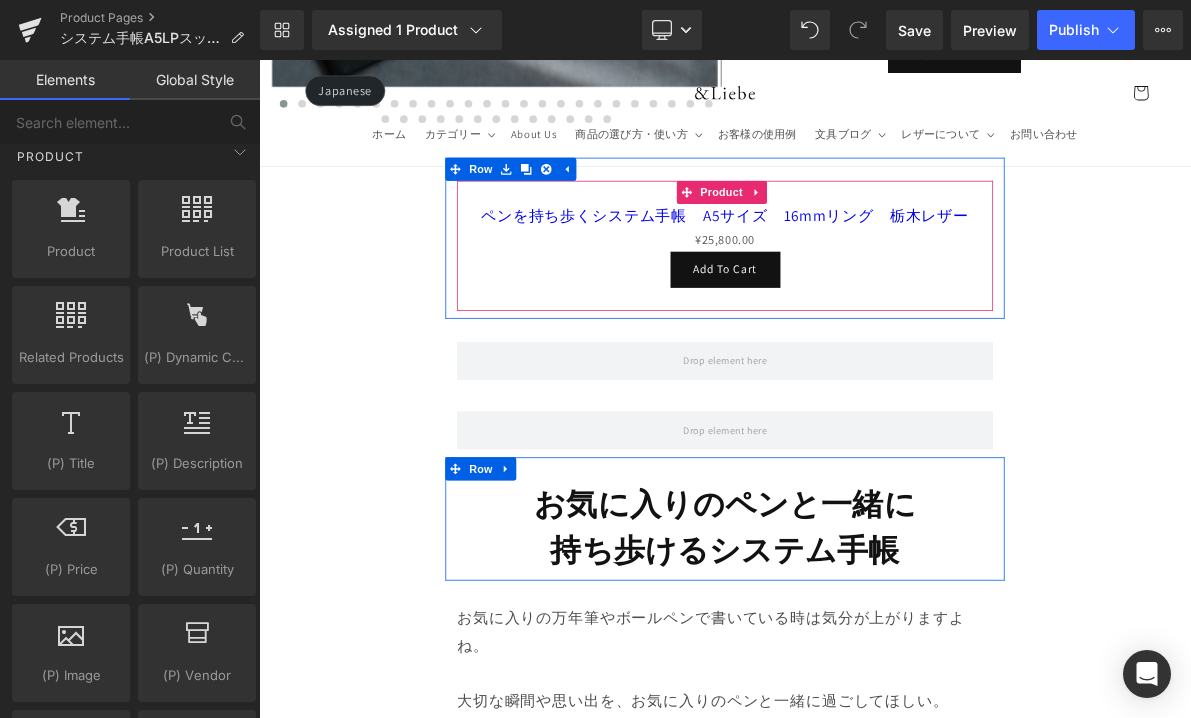 scroll, scrollTop: 1276, scrollLeft: 0, axis: vertical 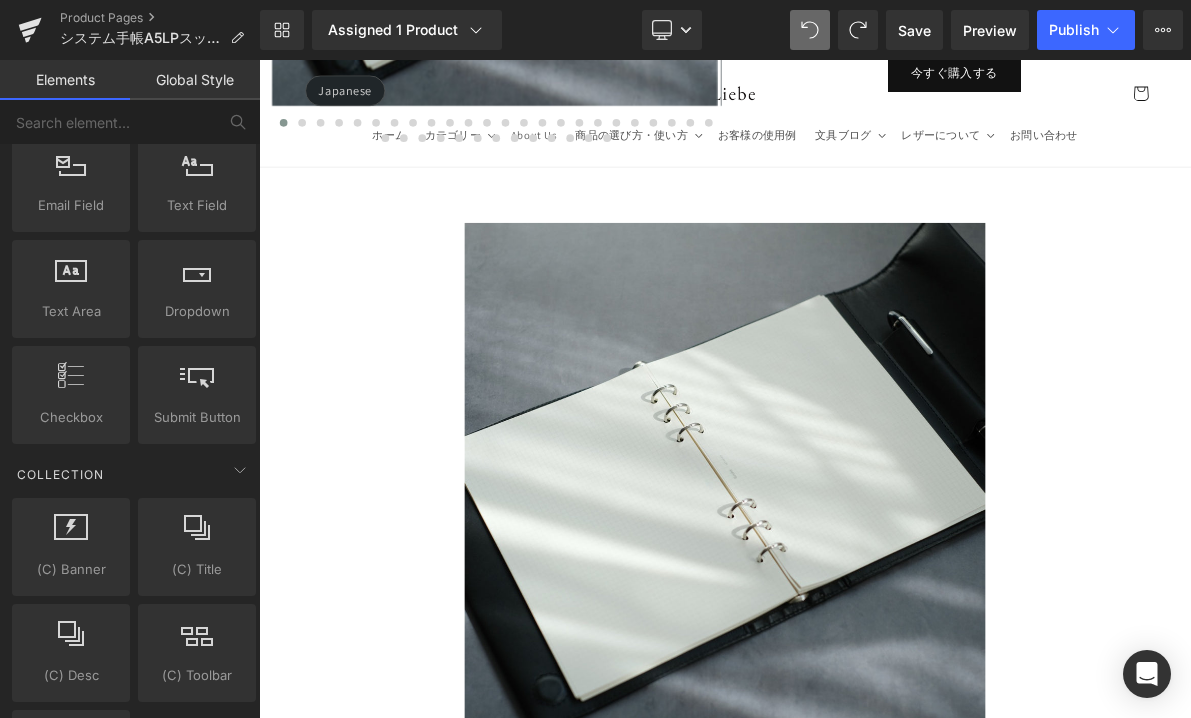 click at bounding box center (864, 610) 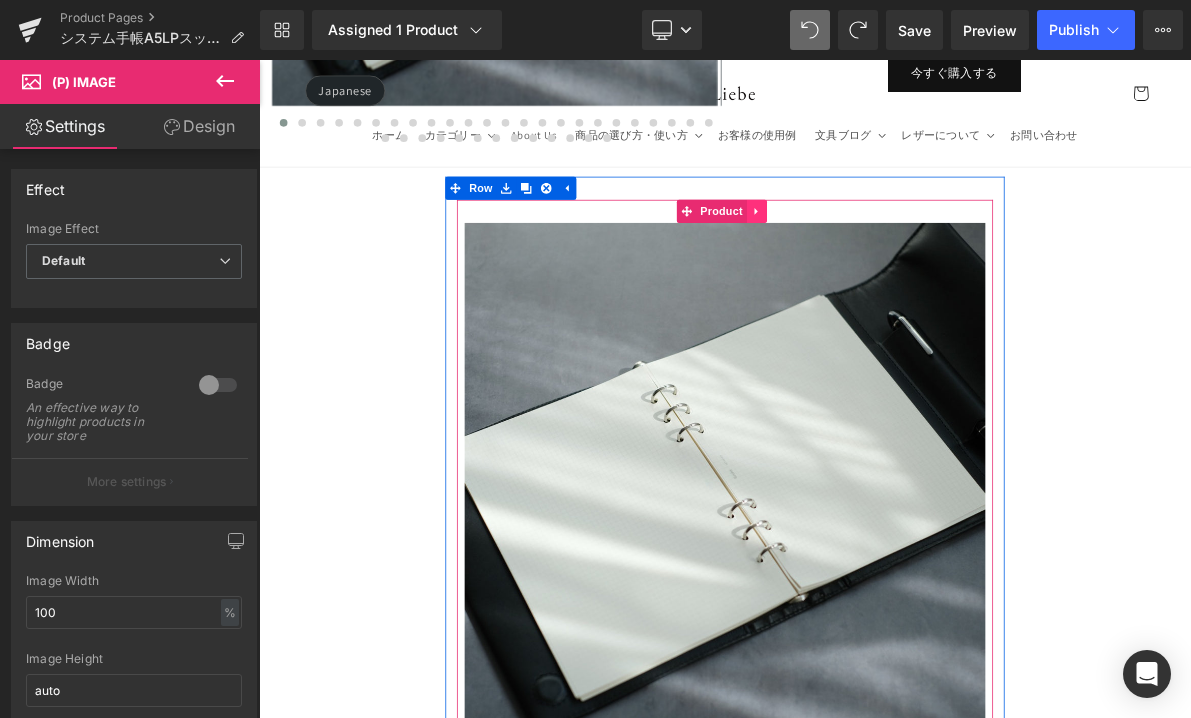 click 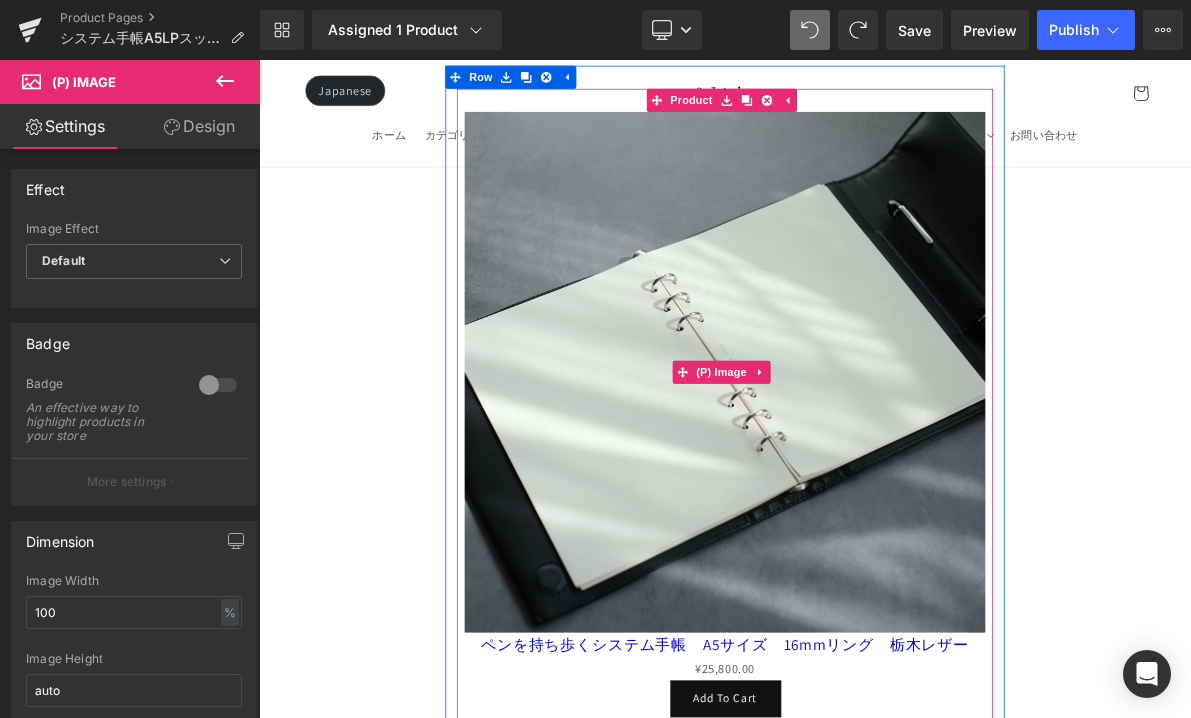 scroll, scrollTop: 1938, scrollLeft: 0, axis: vertical 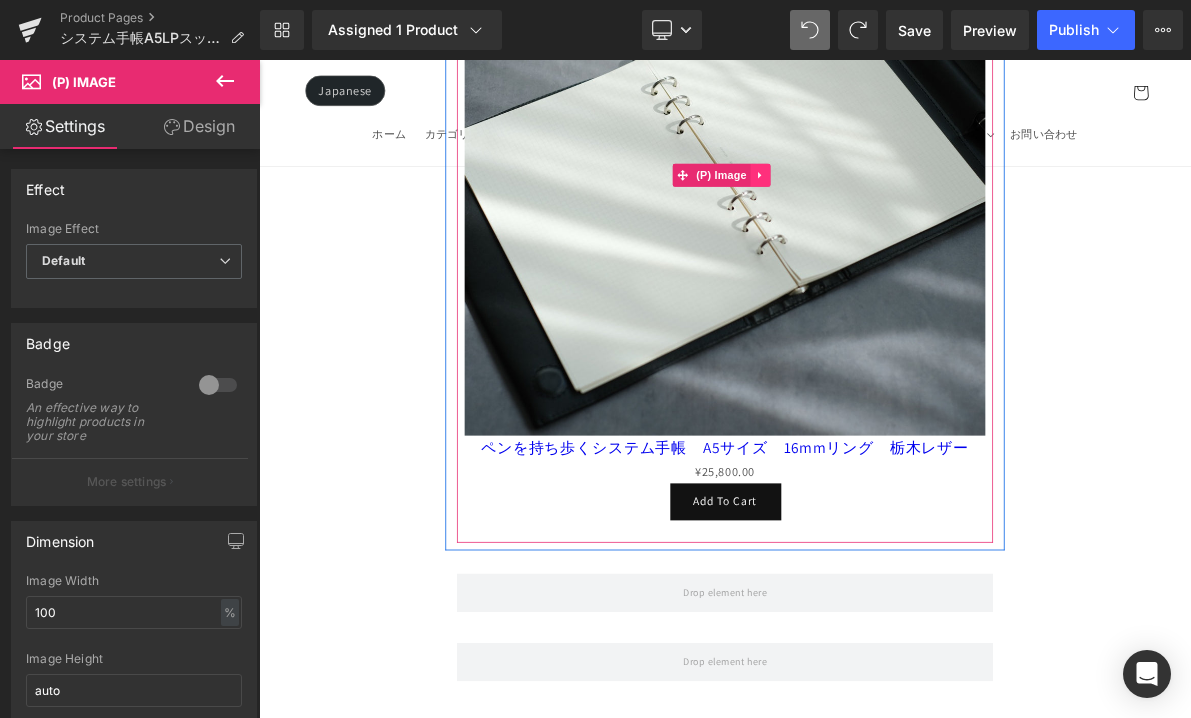 click 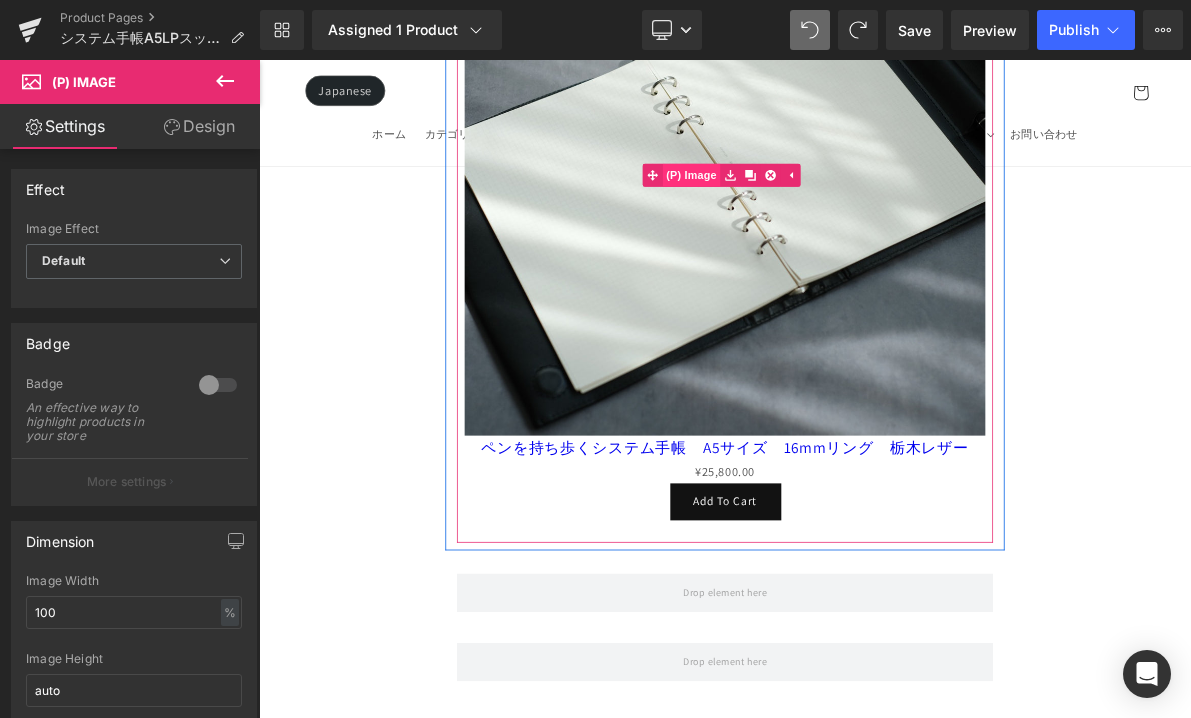 click on "(P) Image" at bounding box center (821, 210) 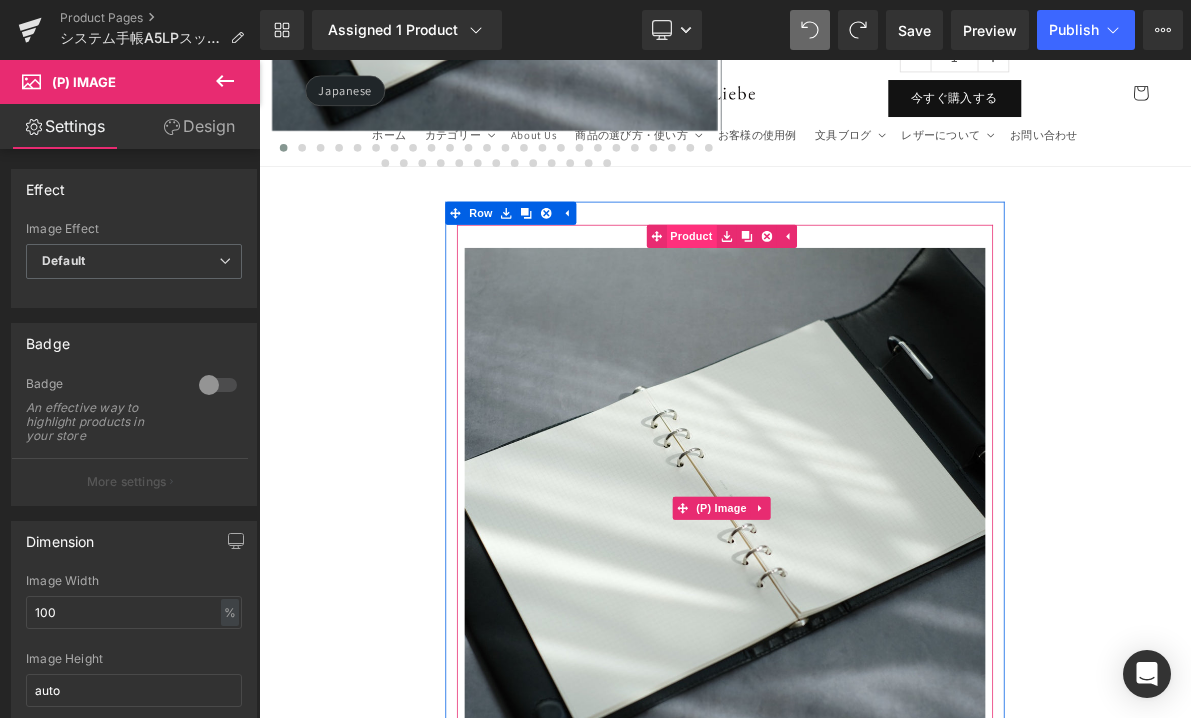 scroll, scrollTop: 1427, scrollLeft: 0, axis: vertical 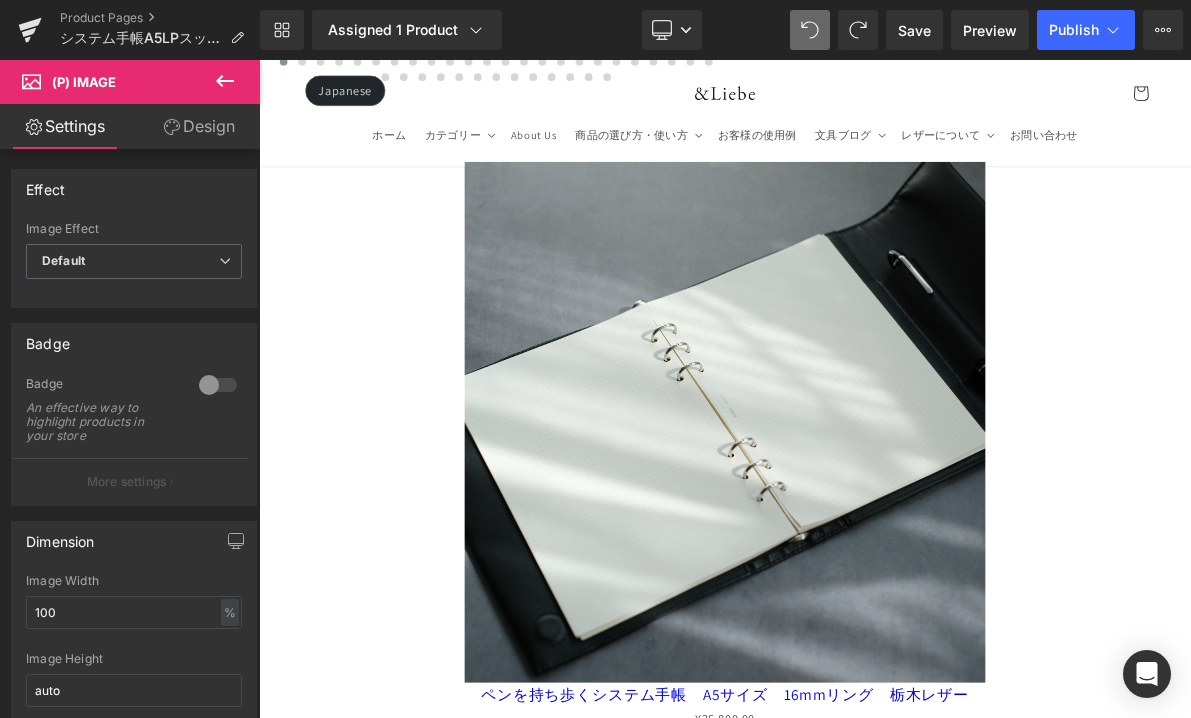 click 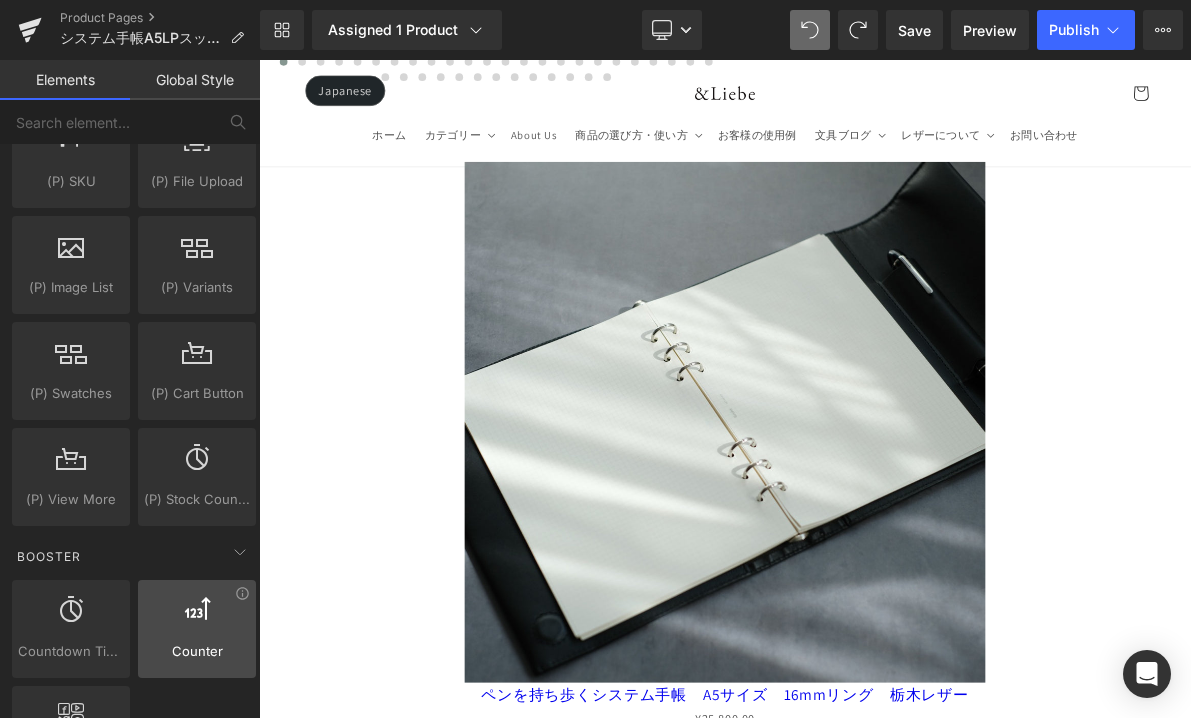 scroll, scrollTop: 2204, scrollLeft: 0, axis: vertical 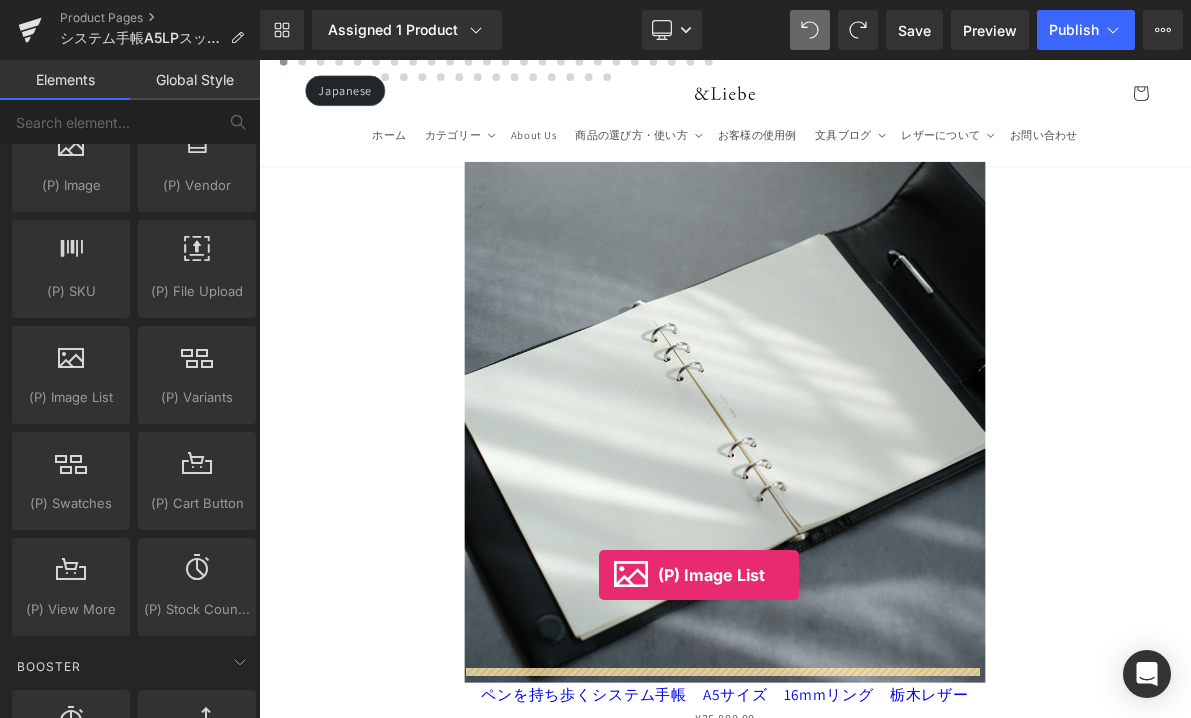 drag, startPoint x: 300, startPoint y: 434, endPoint x: 701, endPoint y: 729, distance: 497.82126 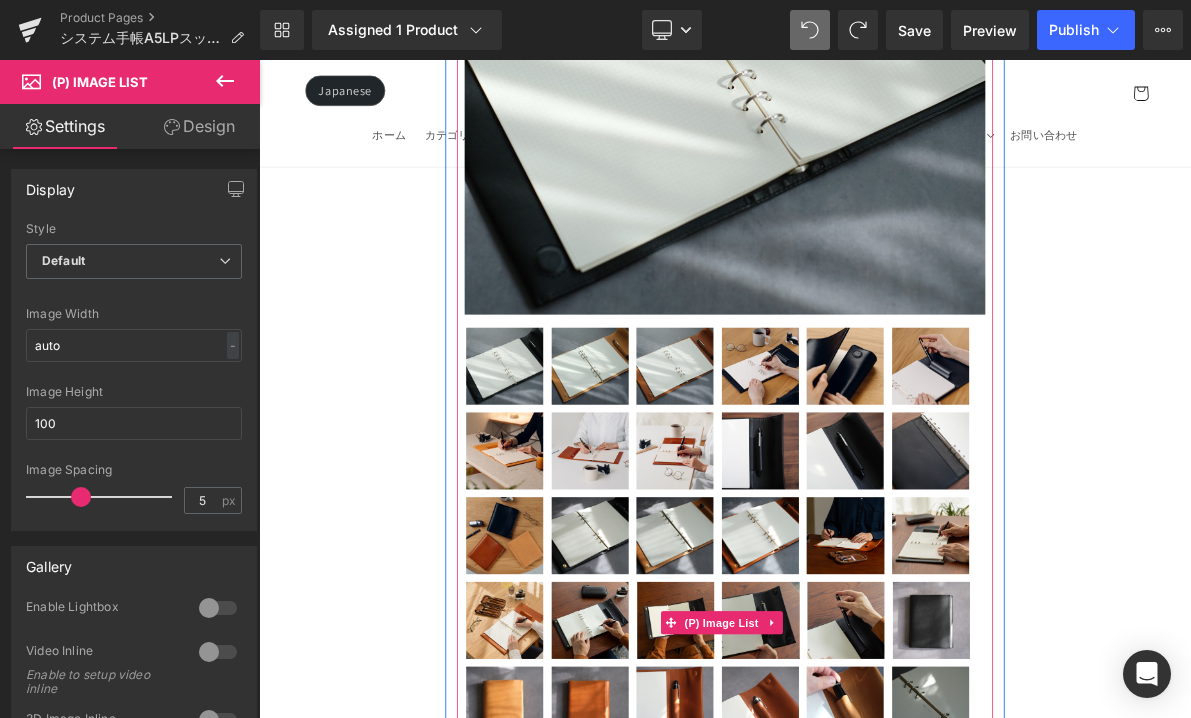 scroll, scrollTop: 2072, scrollLeft: 0, axis: vertical 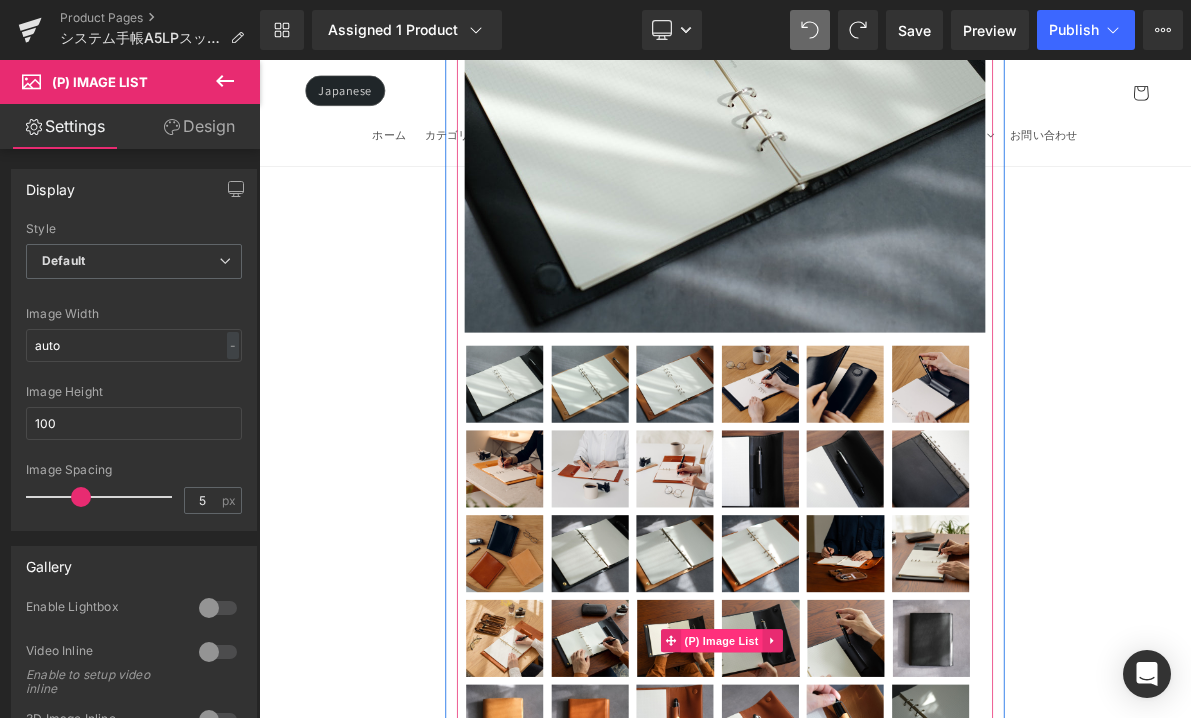 click on "(P) Image List" at bounding box center (860, 814) 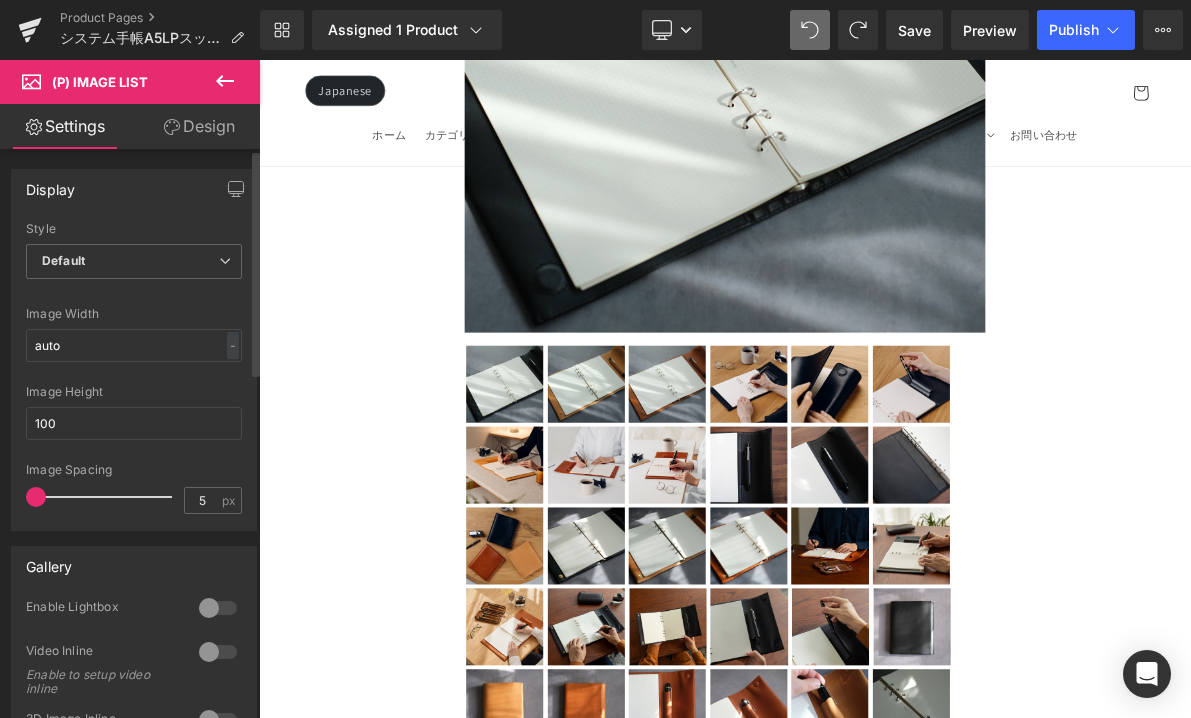 drag, startPoint x: 69, startPoint y: 493, endPoint x: 3, endPoint y: 494, distance: 66.007576 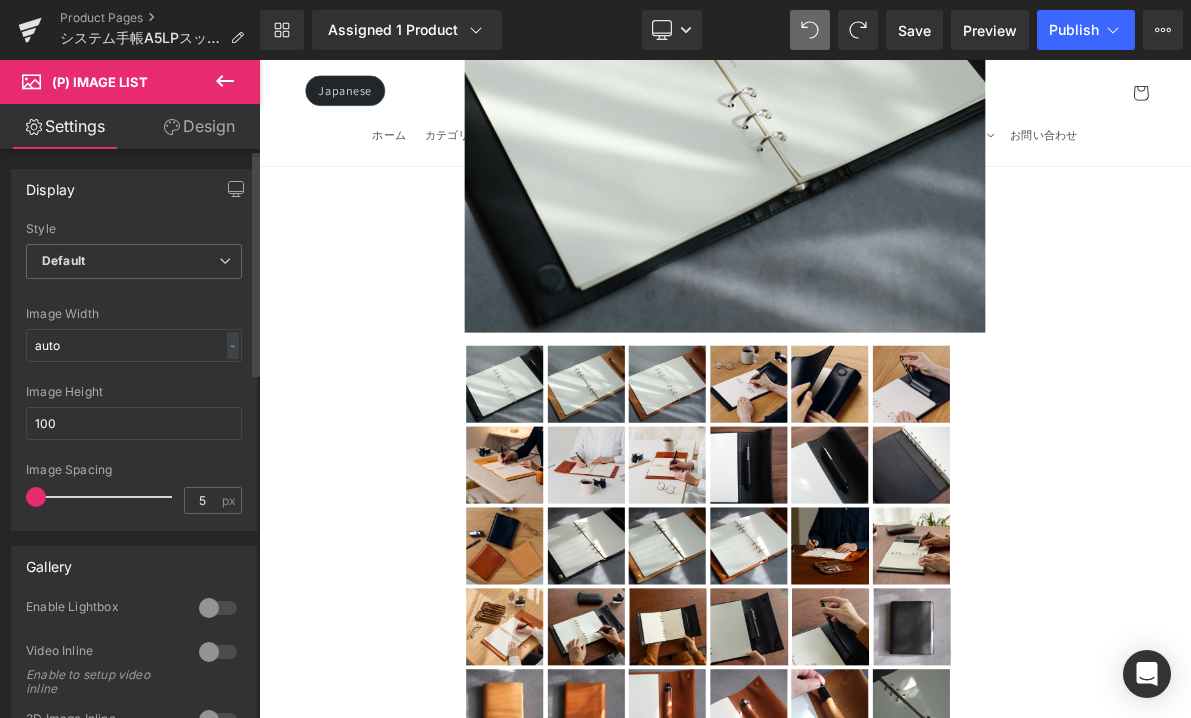 click on "Display Default Slider Style
Default
Default Slider 5 Columns 5 4 Columns 4 3 Columns 3 3 Columns 3 0 Dots Navigation 0 Dots Navigation 1 Dots Navigation 1 Dots Navigation 1 Next/Prev Buttons 1 Next/Prev Buttons 0 Next/Prev Buttons 0 Next/Prev Buttons 0 Loop *Works on live page* auto Image Width auto - % px 100px Image Height 100 5px Image Spacing 5 px 5px Spacing 5 px 5px Spacing 5 px 5px Spacing 5 px 5px Spacing 5 px" at bounding box center (134, 342) 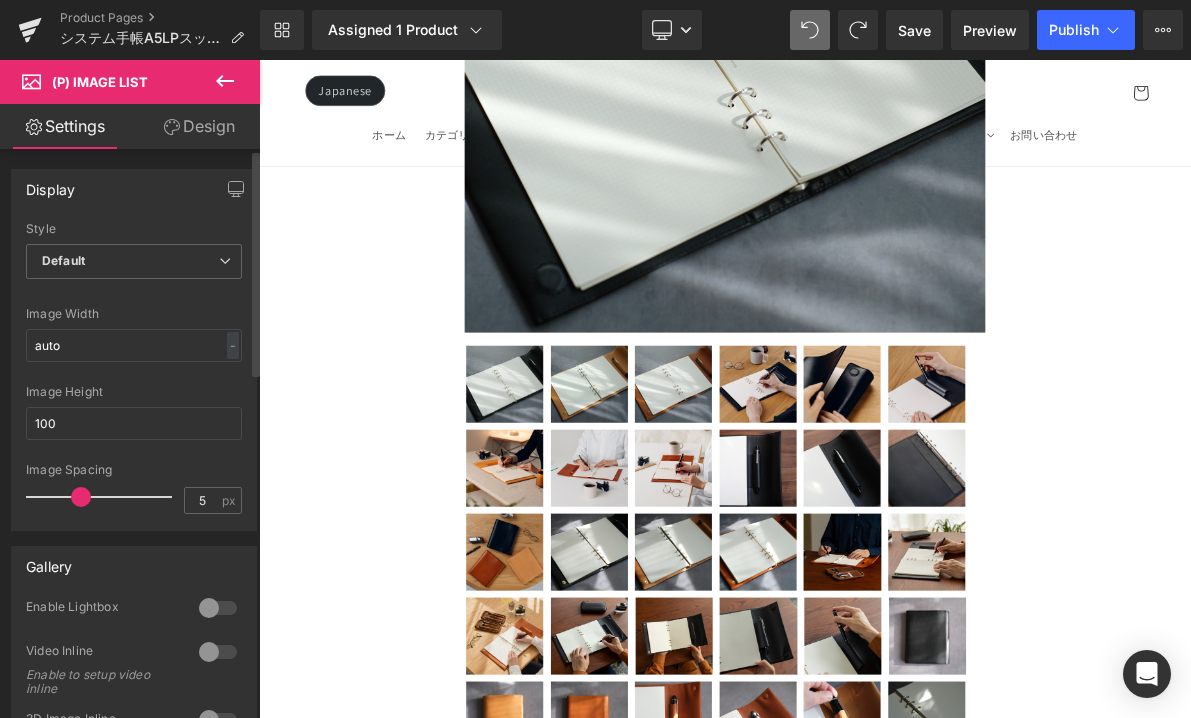drag, startPoint x: 33, startPoint y: 497, endPoint x: 73, endPoint y: 506, distance: 41 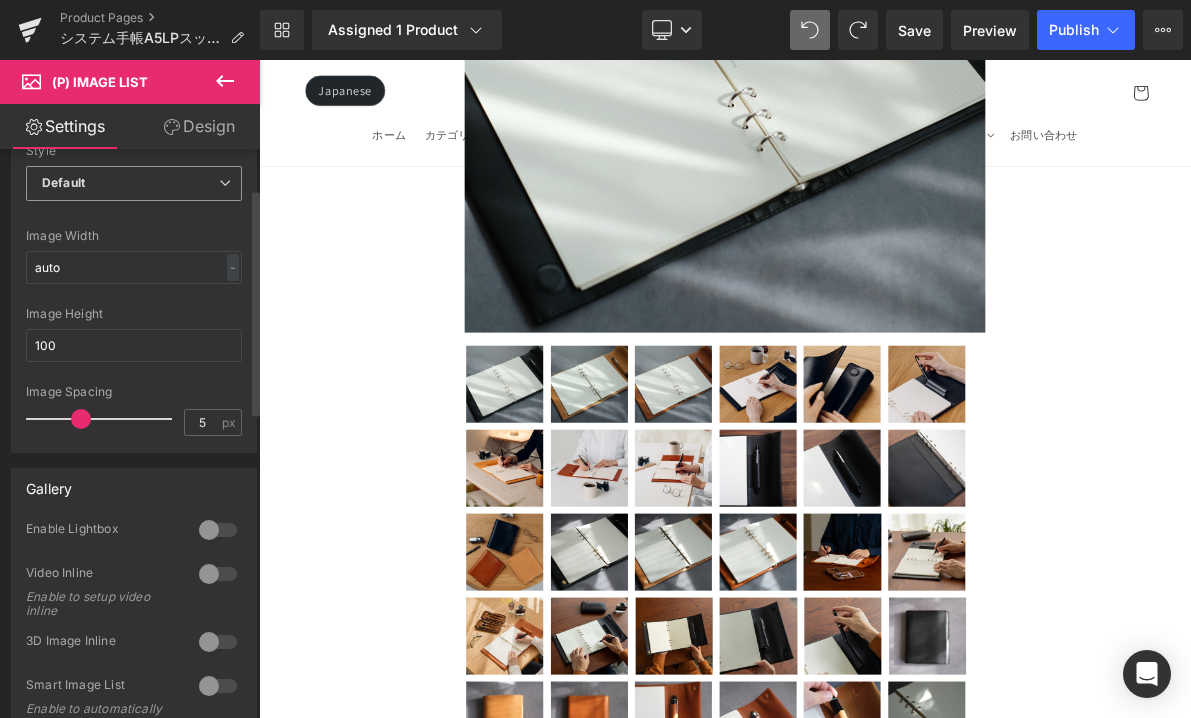 scroll, scrollTop: 0, scrollLeft: 0, axis: both 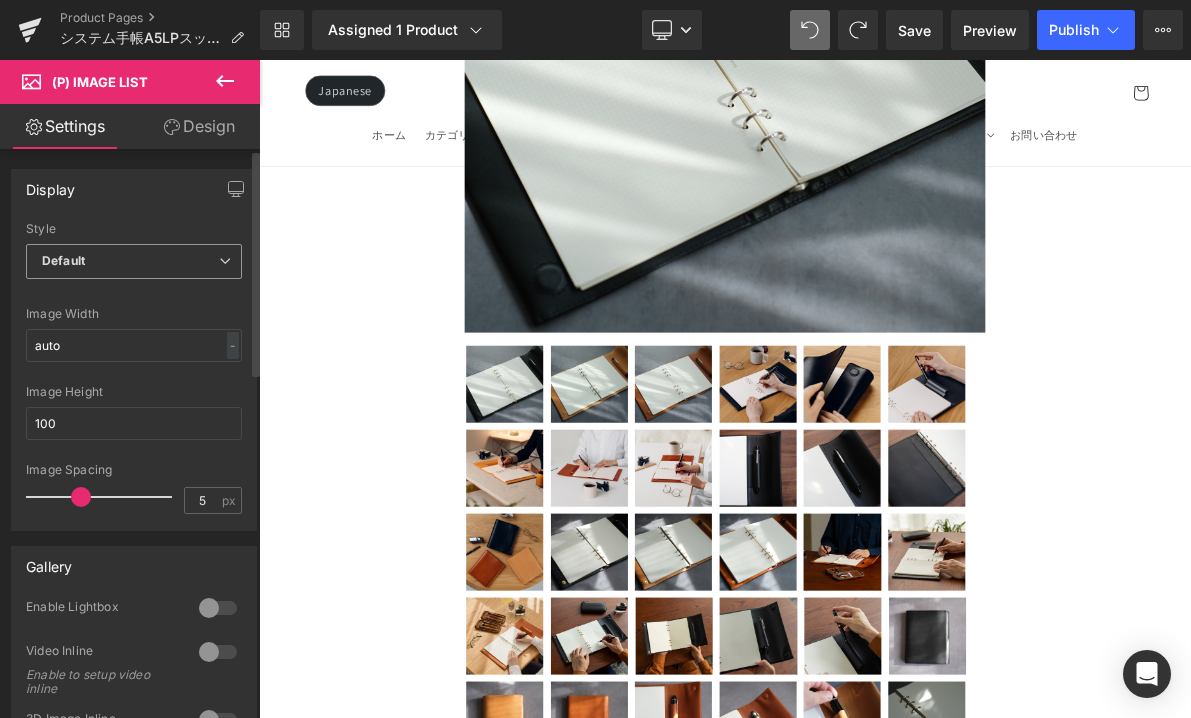 click on "Default" at bounding box center [134, 261] 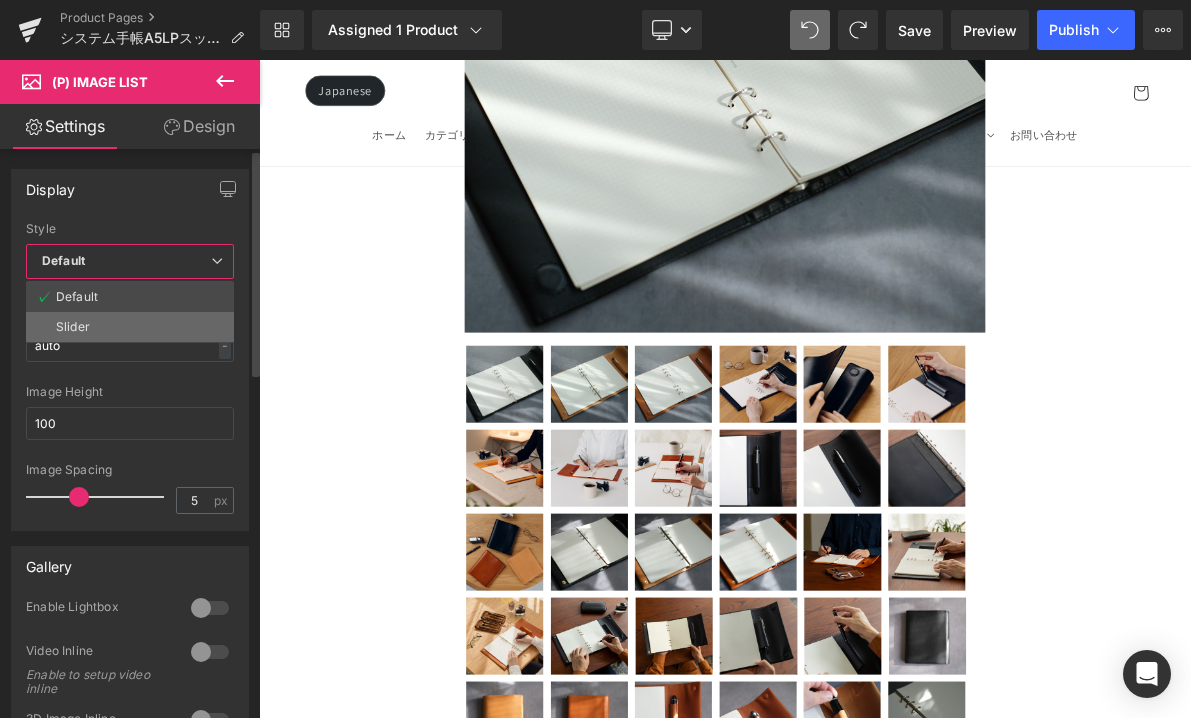 click on "Slider" at bounding box center [130, 327] 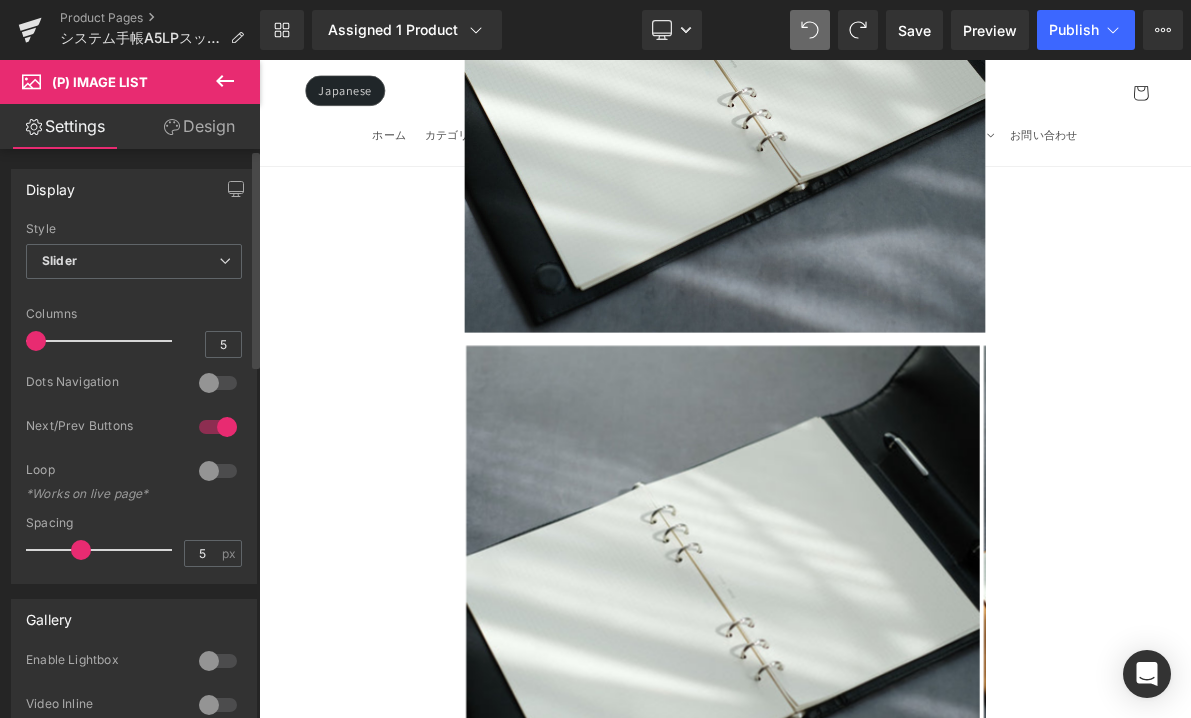 drag, startPoint x: 149, startPoint y: 337, endPoint x: 16, endPoint y: 348, distance: 133.45412 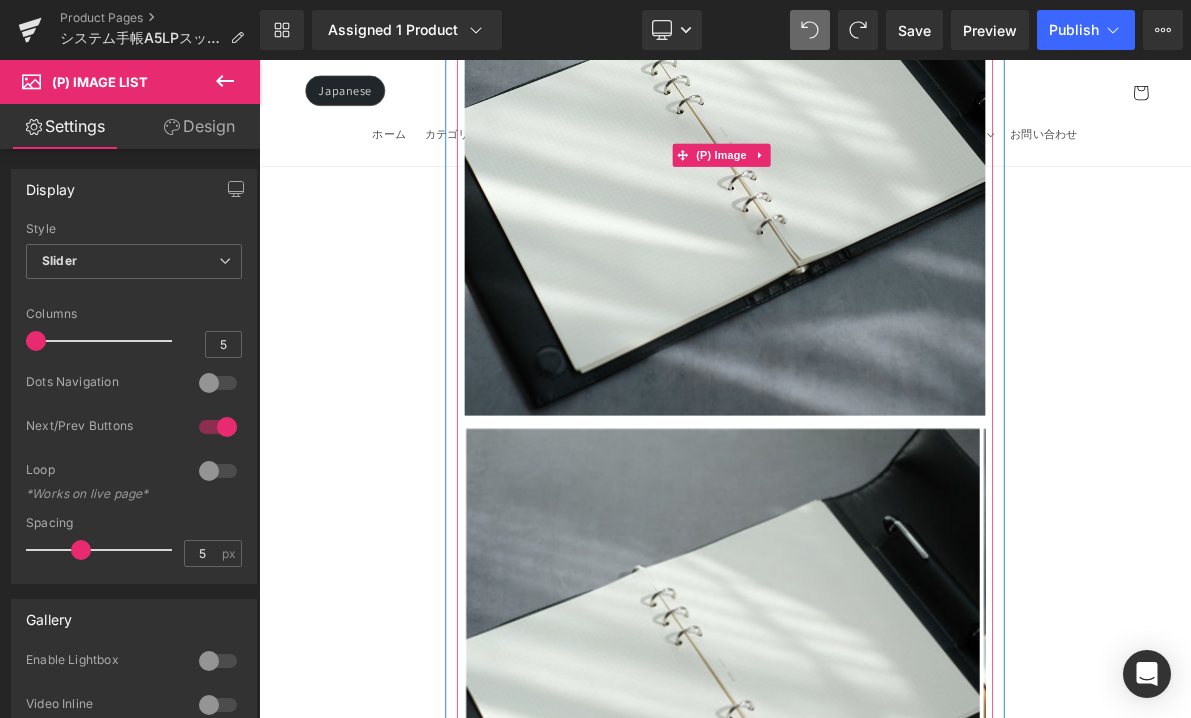 scroll, scrollTop: 1886, scrollLeft: 0, axis: vertical 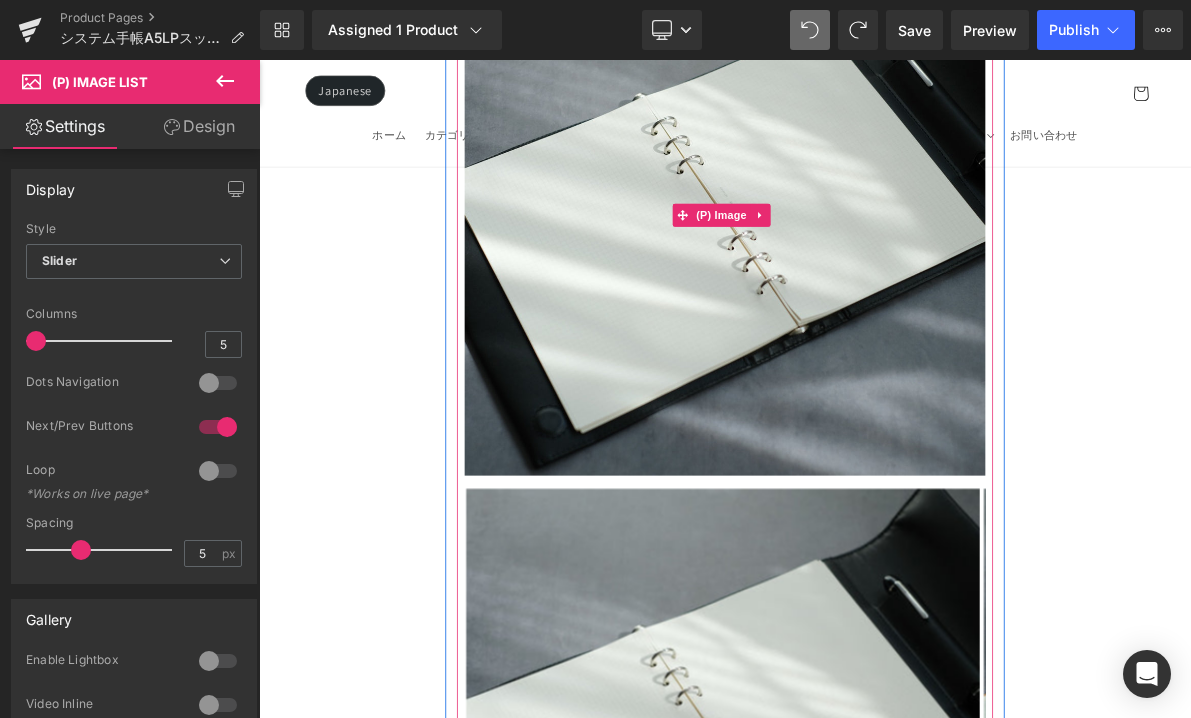 click 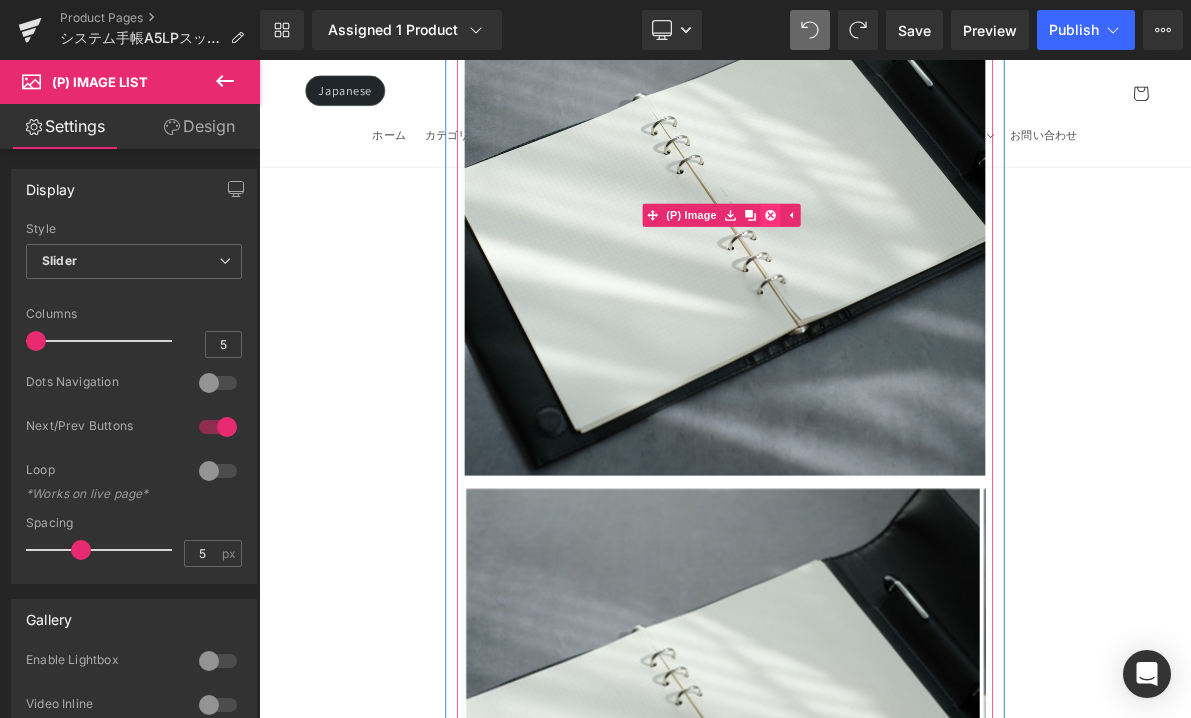click 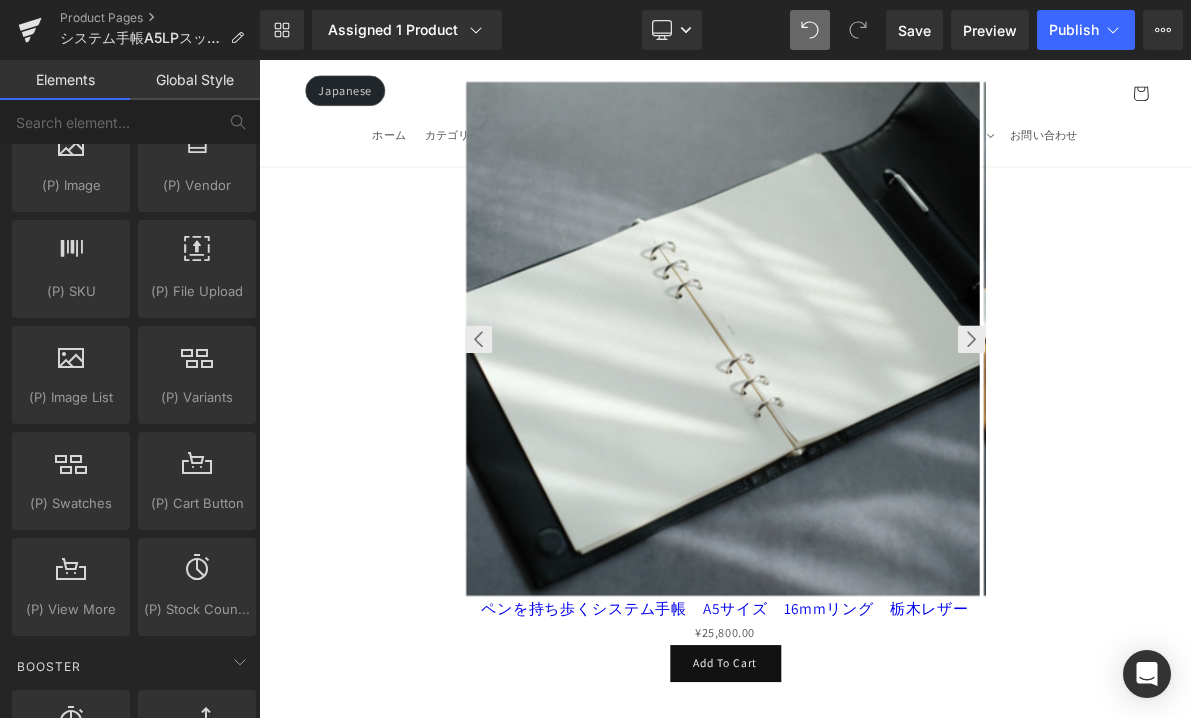scroll, scrollTop: 1994, scrollLeft: 0, axis: vertical 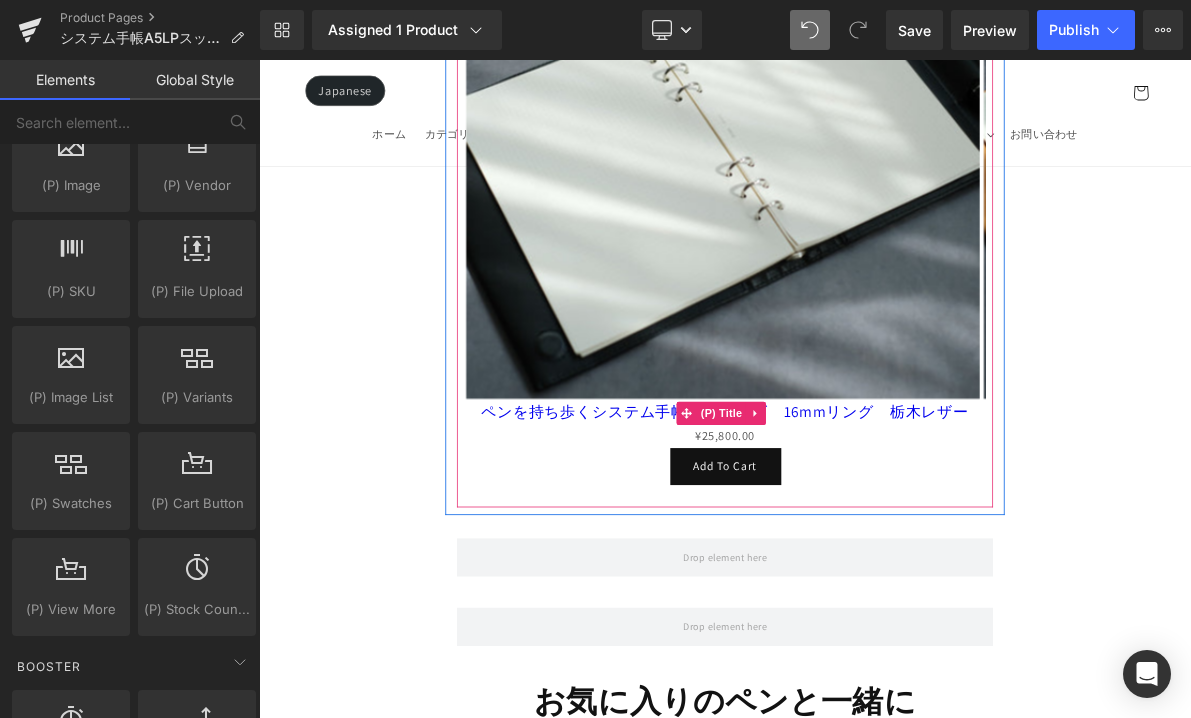 click on "ペンを持ち歩くシステム手帳　A5サイズ　16mmリング　栃木レザー" at bounding box center (864, 517) 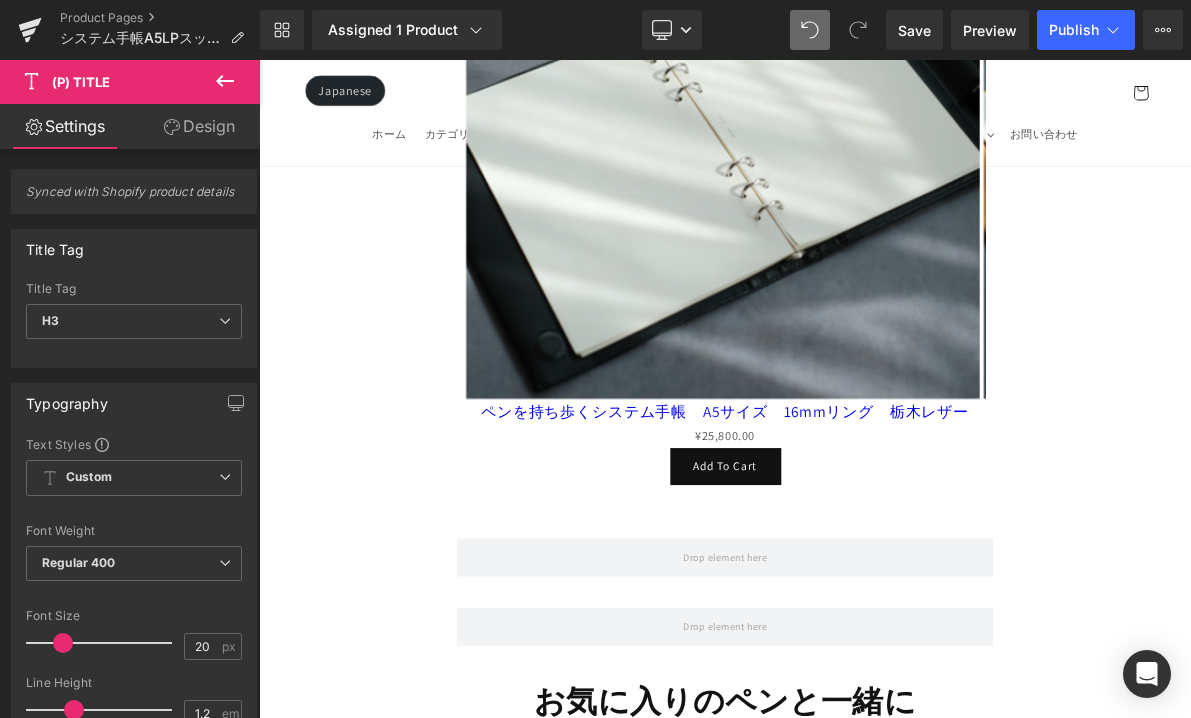 click at bounding box center (225, 82) 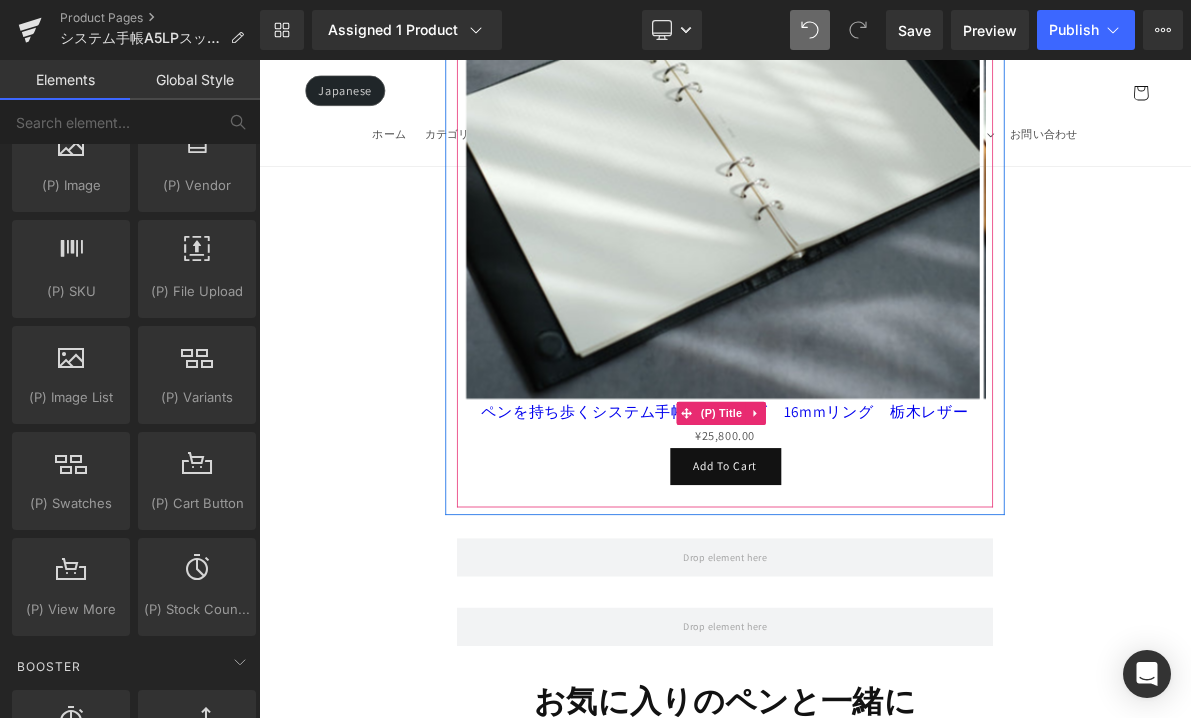 click on "ペンを持ち歩くシステム手帳　A5サイズ　16mmリング　栃木レザー" at bounding box center (864, 517) 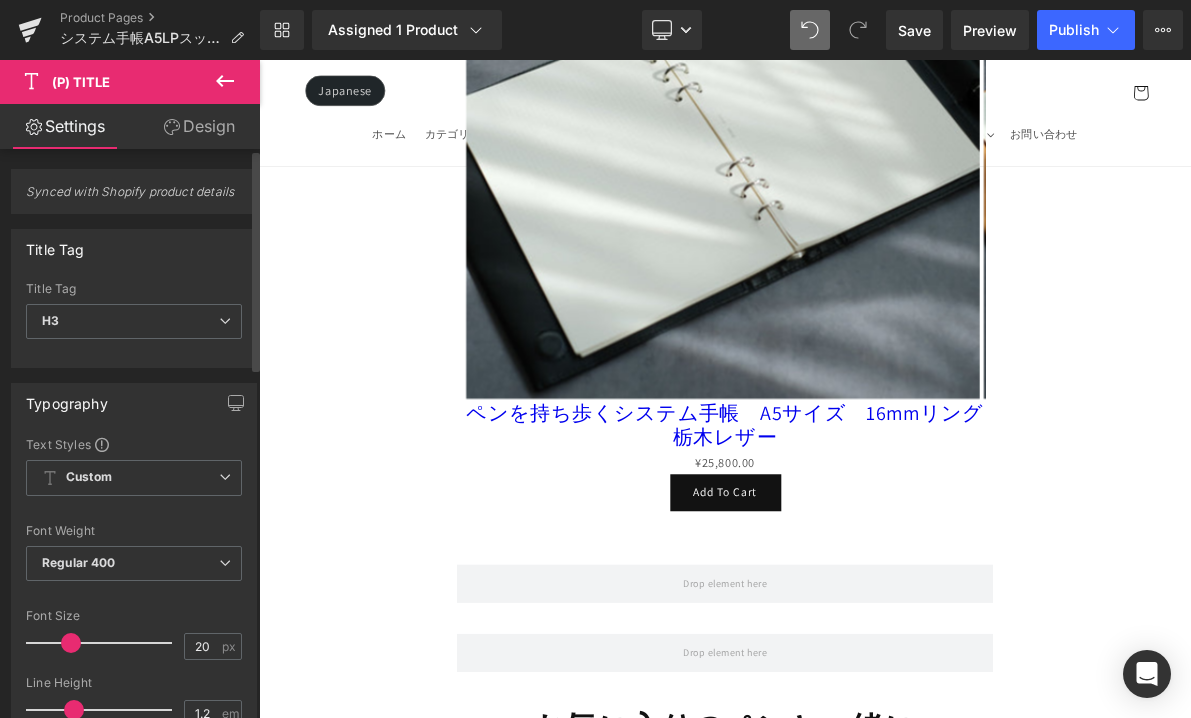 click at bounding box center (71, 643) 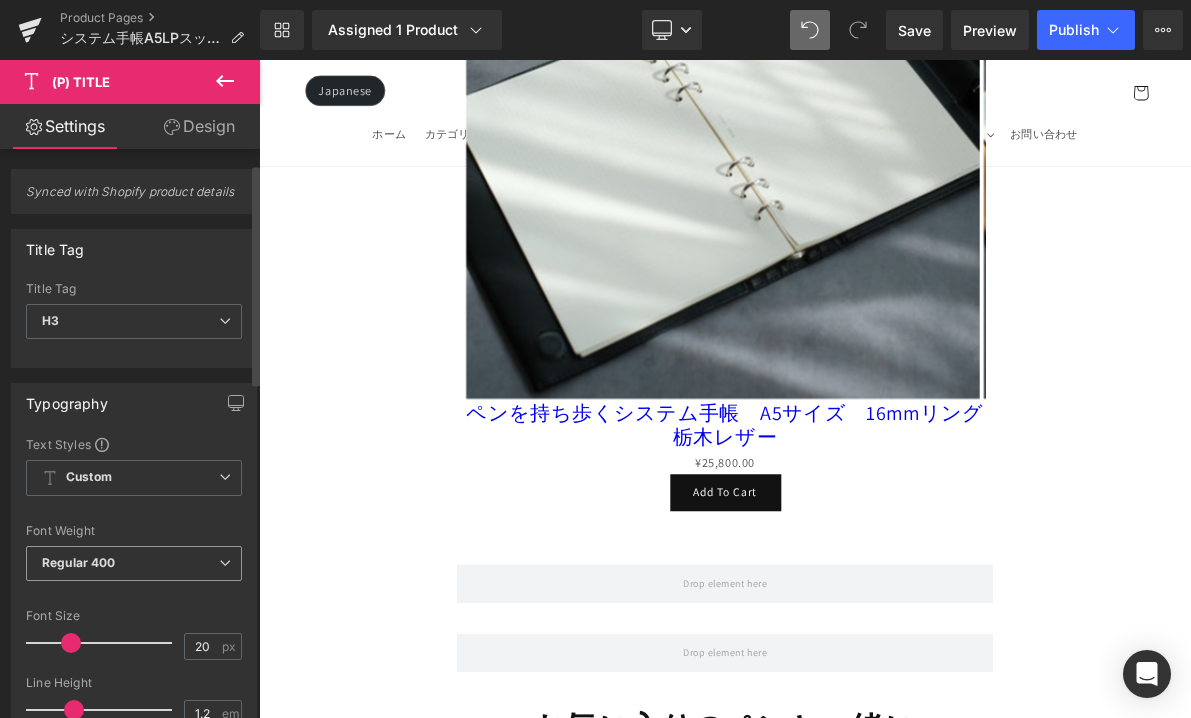 scroll, scrollTop: 686, scrollLeft: 0, axis: vertical 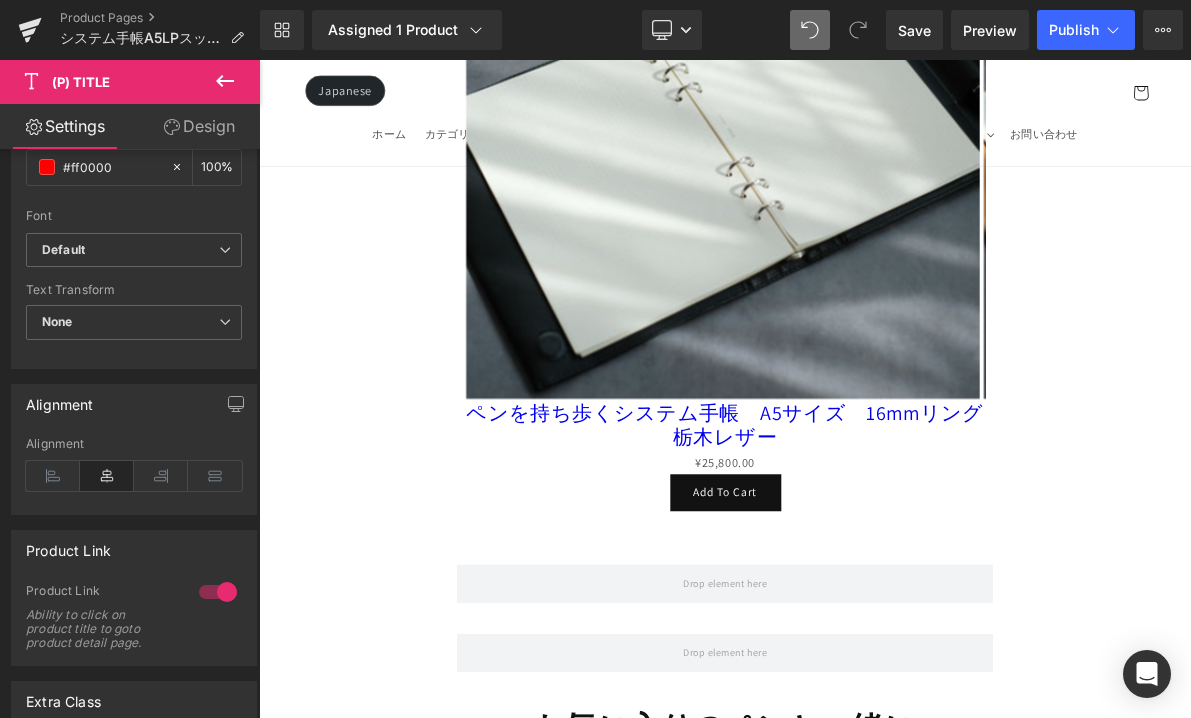 click at bounding box center (225, 82) 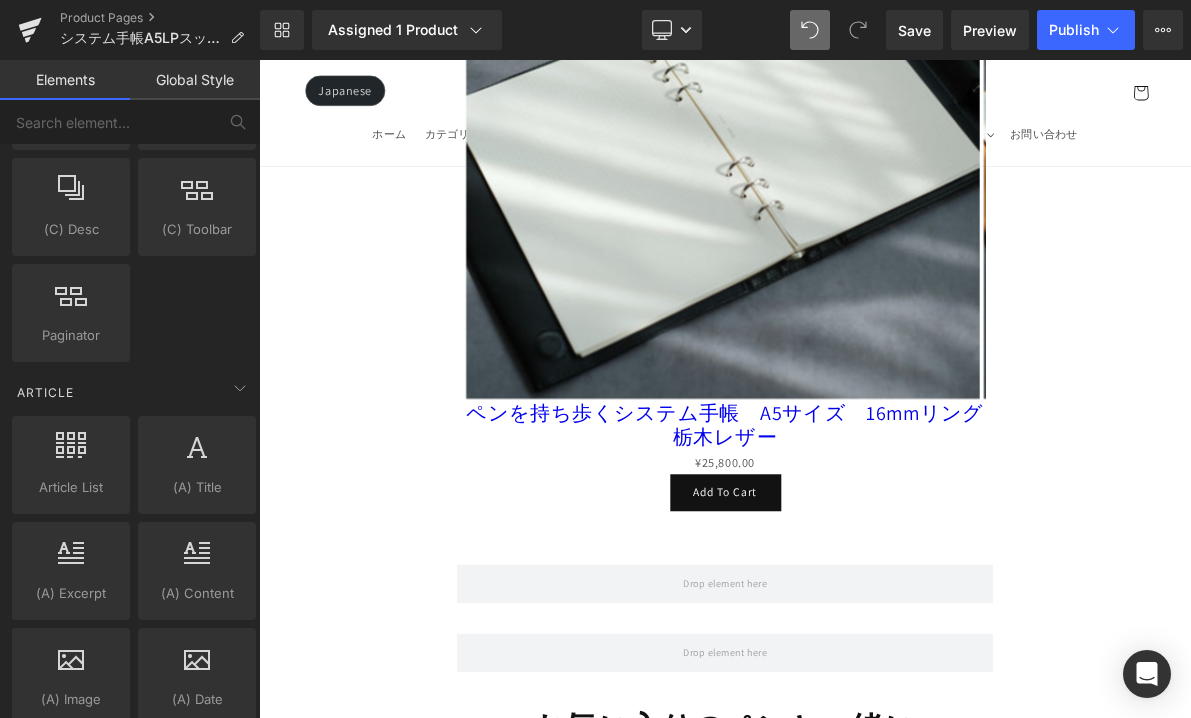 scroll, scrollTop: 3943, scrollLeft: 0, axis: vertical 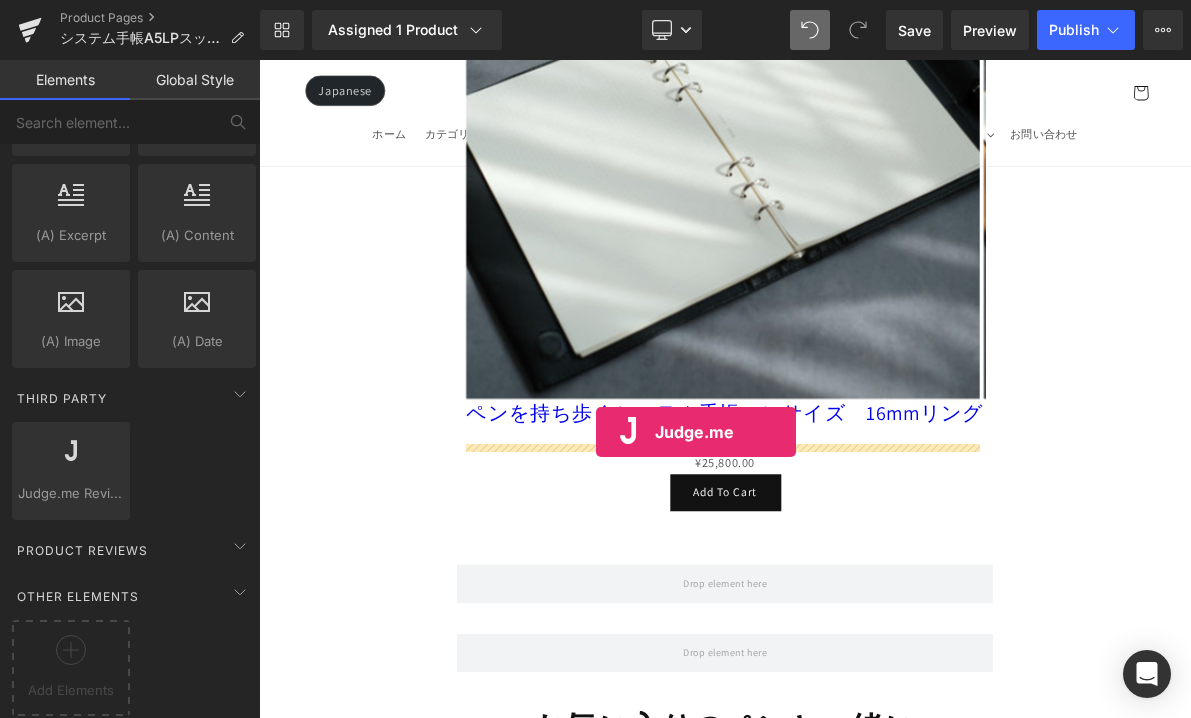 drag, startPoint x: 356, startPoint y: 505, endPoint x: 697, endPoint y: 543, distance: 343.11078 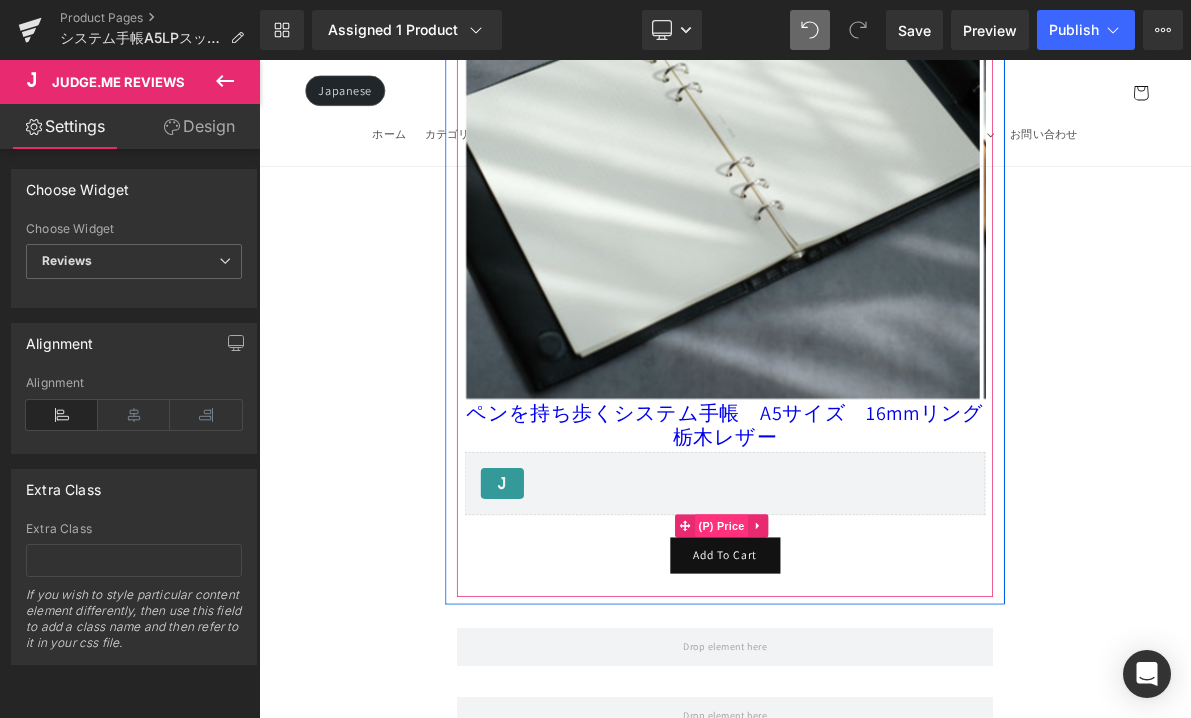 click on "(P) Price" at bounding box center (860, 665) 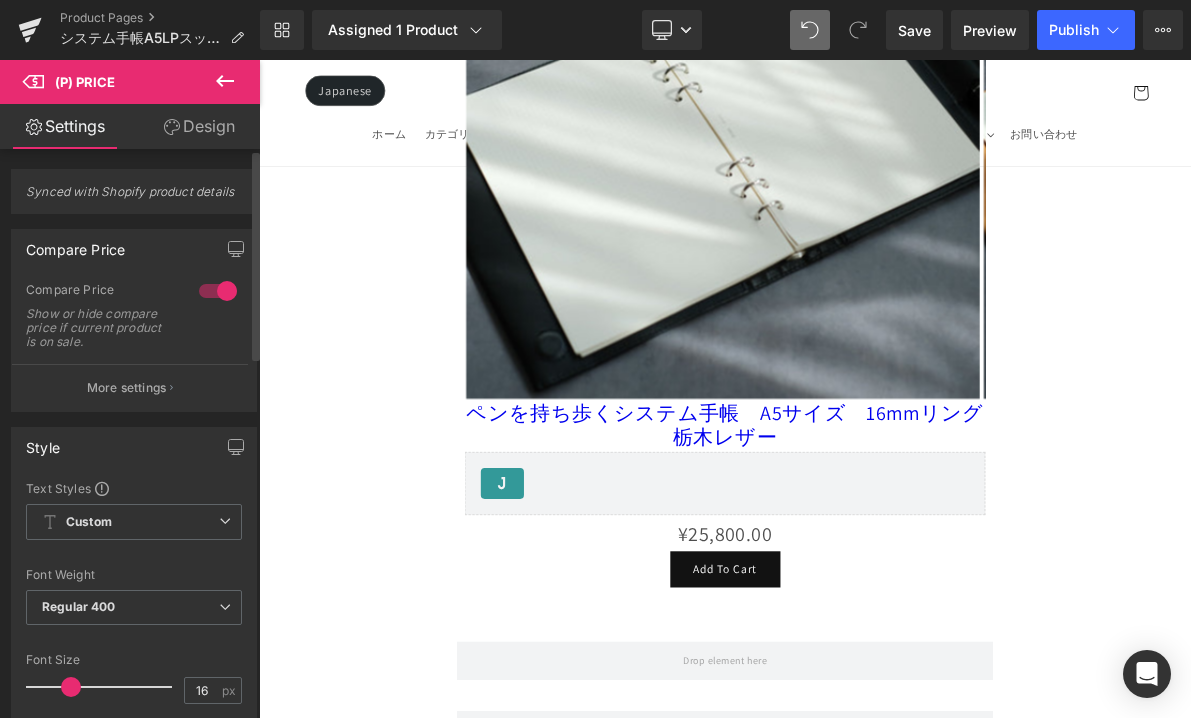 drag, startPoint x: 55, startPoint y: 682, endPoint x: 68, endPoint y: 686, distance: 13.601471 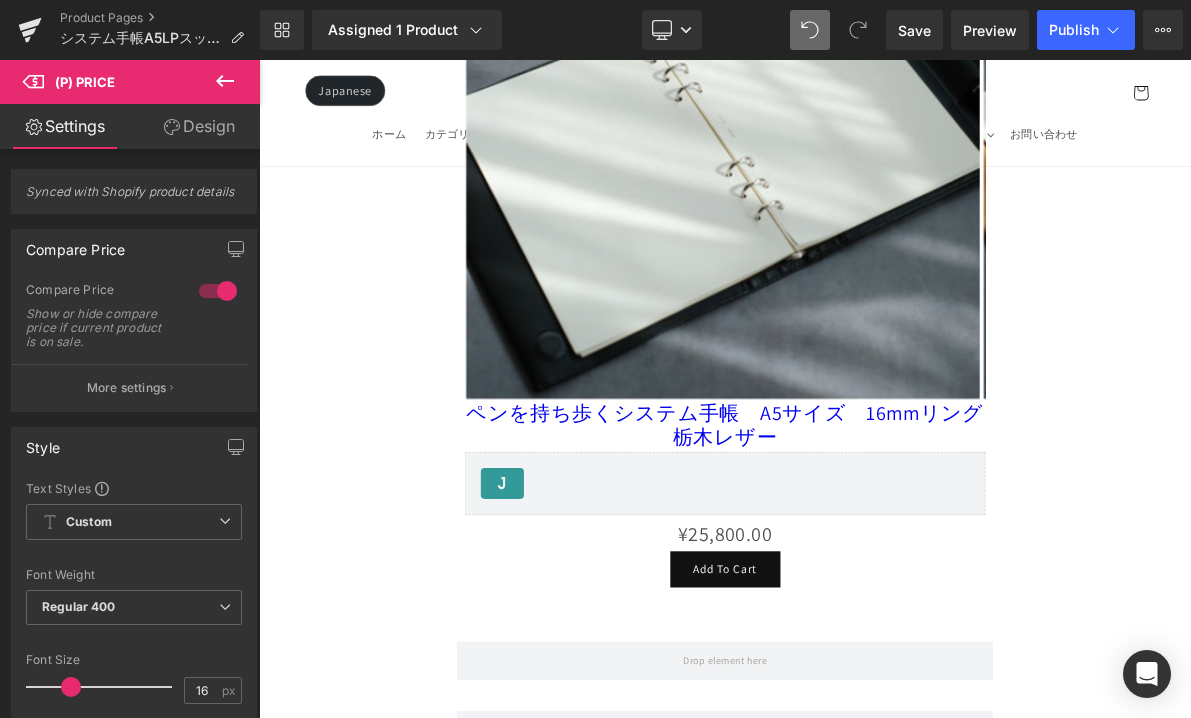 click 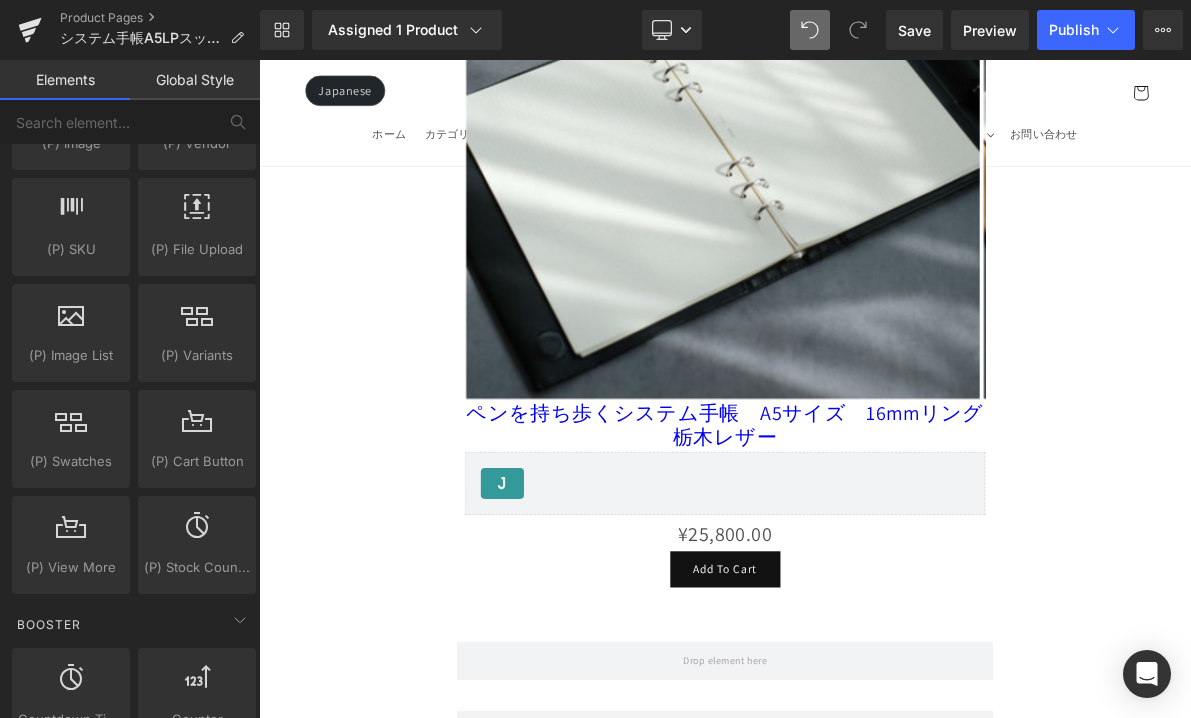 scroll, scrollTop: 2233, scrollLeft: 0, axis: vertical 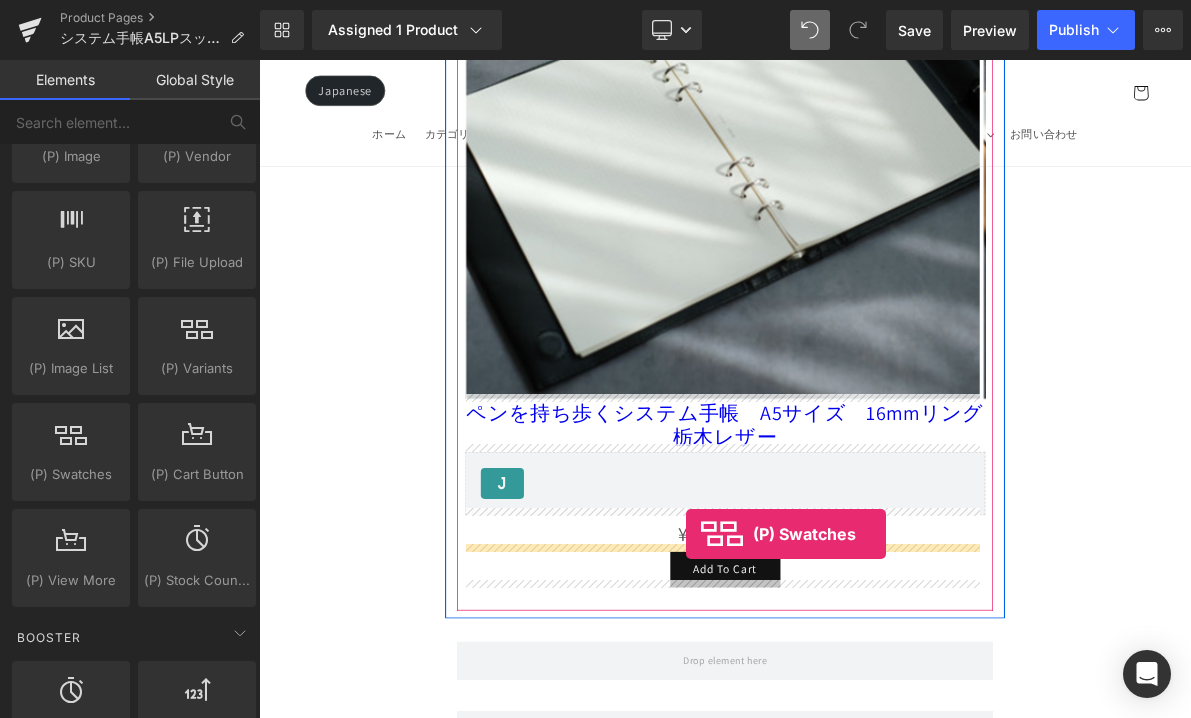 drag, startPoint x: 349, startPoint y: 504, endPoint x: 814, endPoint y: 675, distance: 495.44525 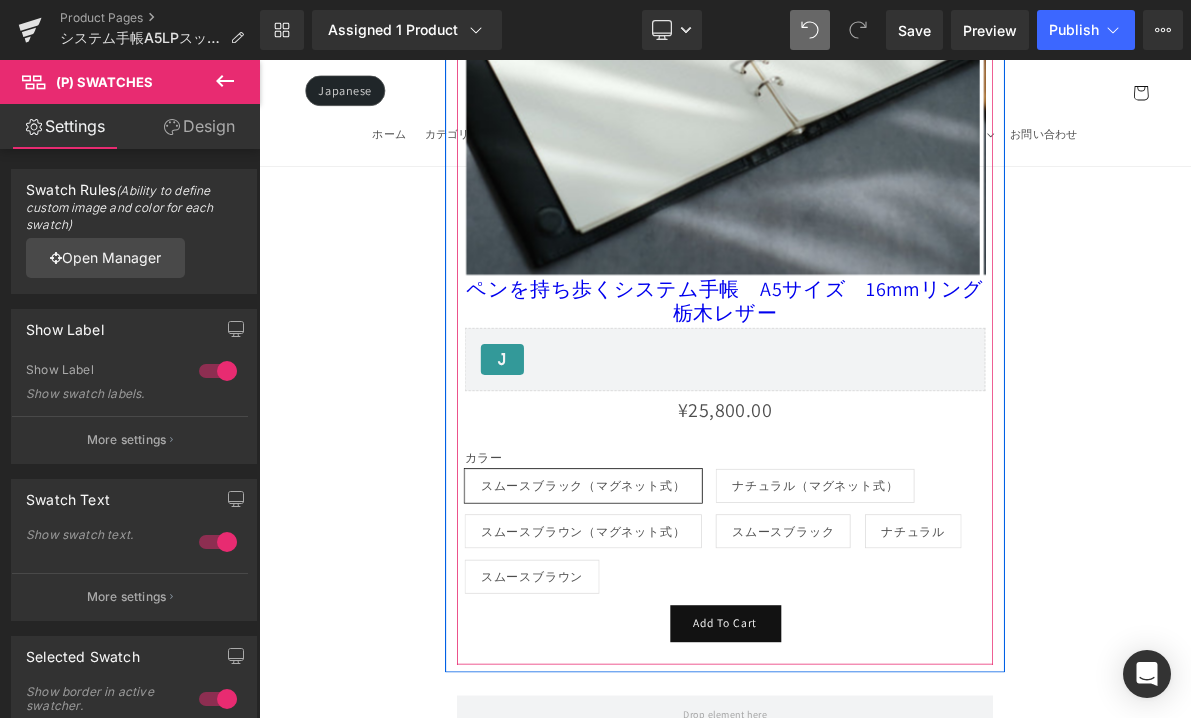 scroll, scrollTop: 2157, scrollLeft: 0, axis: vertical 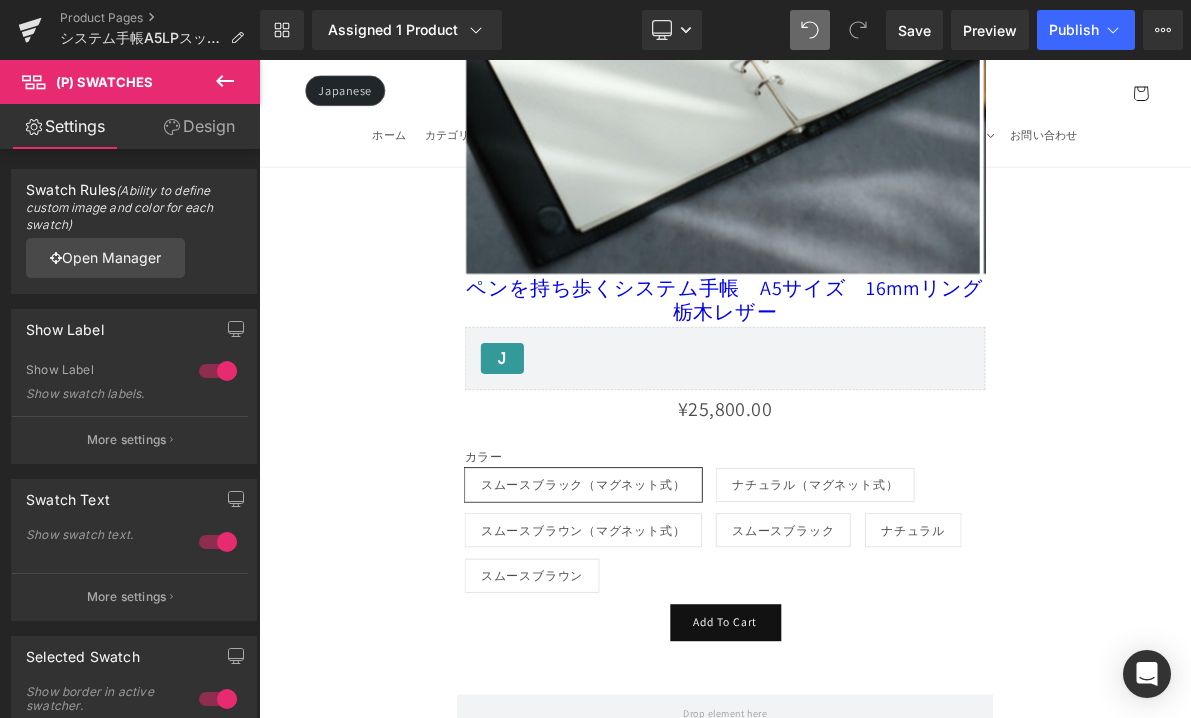 click 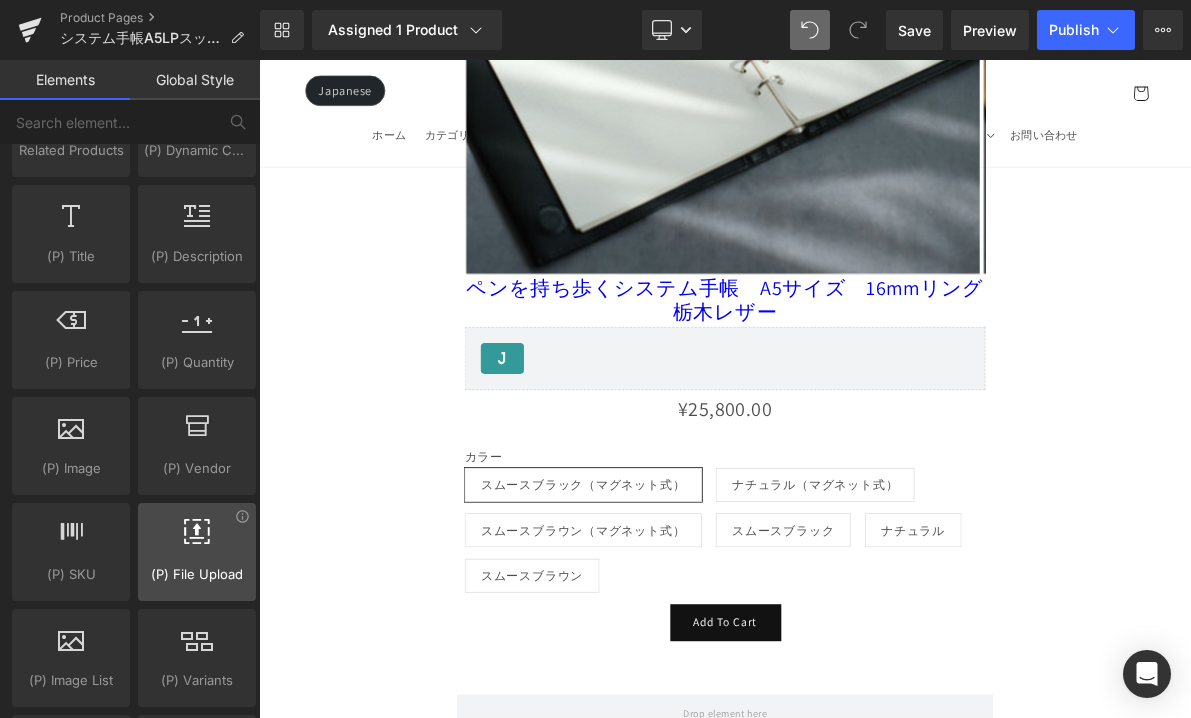 scroll, scrollTop: 1917, scrollLeft: 0, axis: vertical 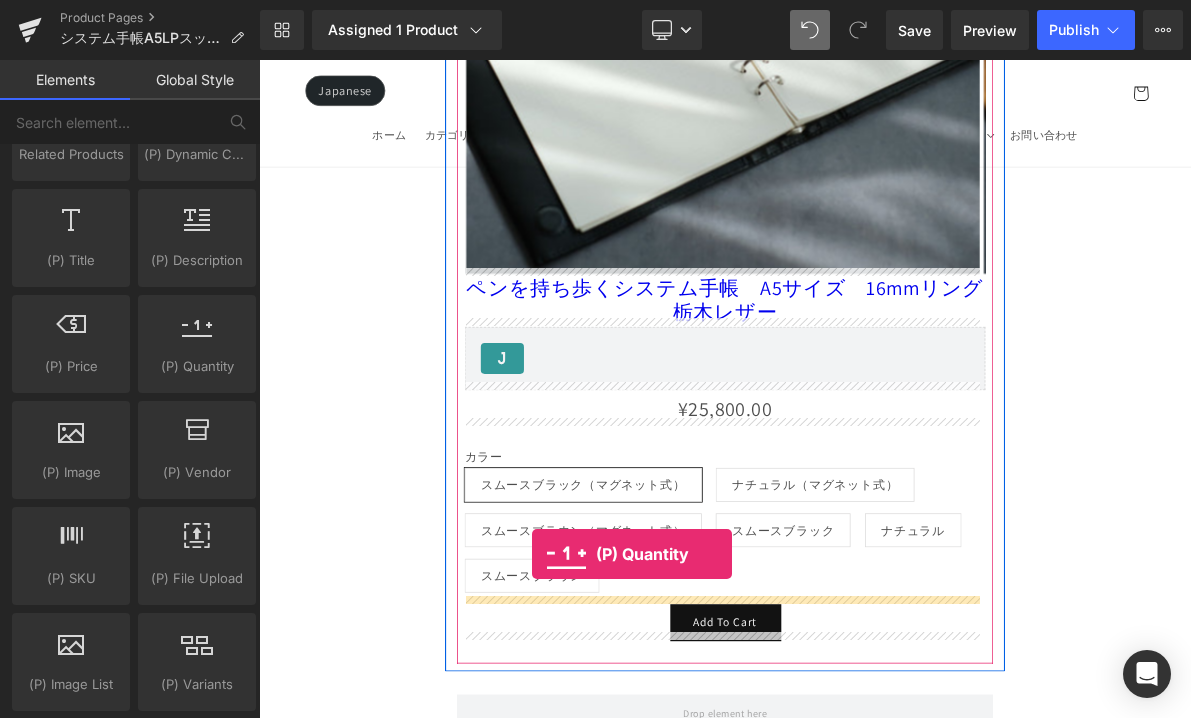 drag, startPoint x: 527, startPoint y: 627, endPoint x: 614, endPoint y: 702, distance: 114.865135 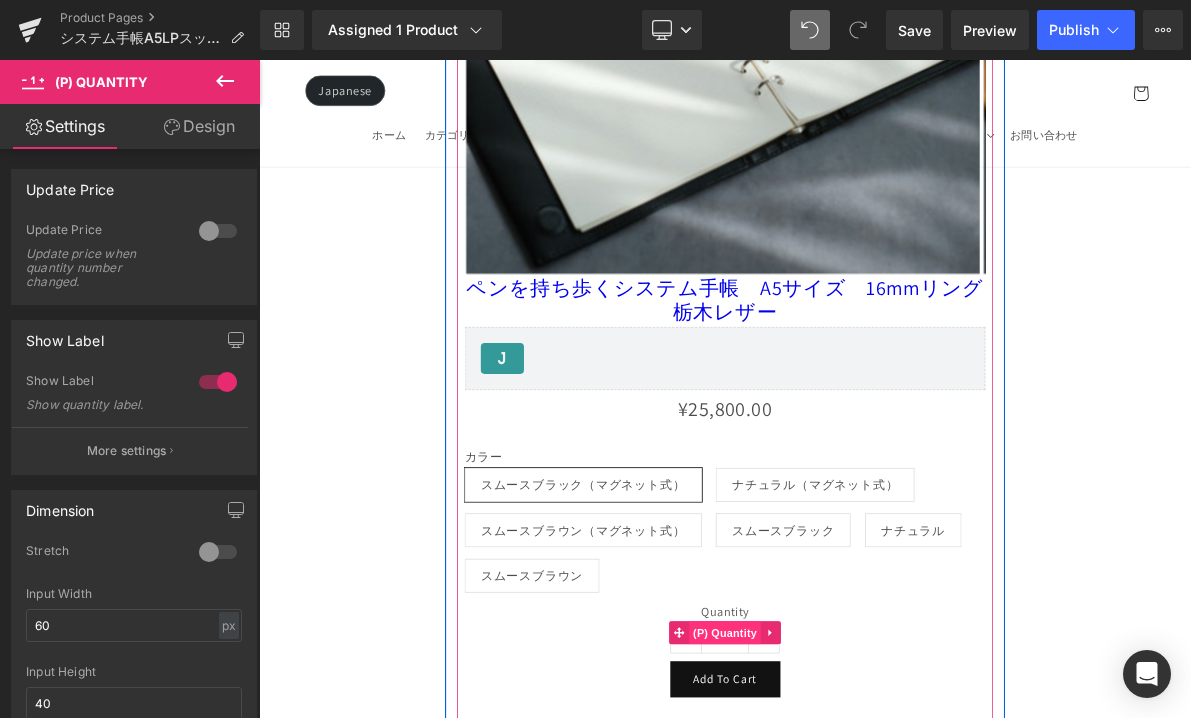 click on "(P) Quantity" at bounding box center [864, 803] 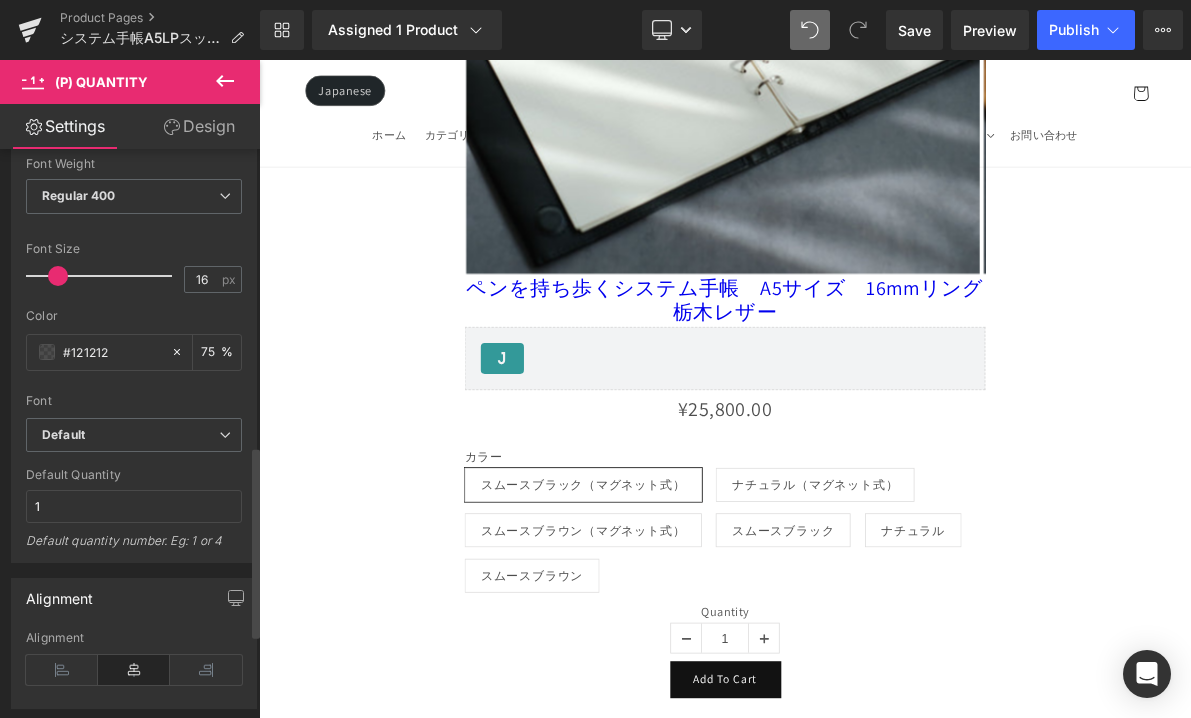 scroll, scrollTop: 1070, scrollLeft: 0, axis: vertical 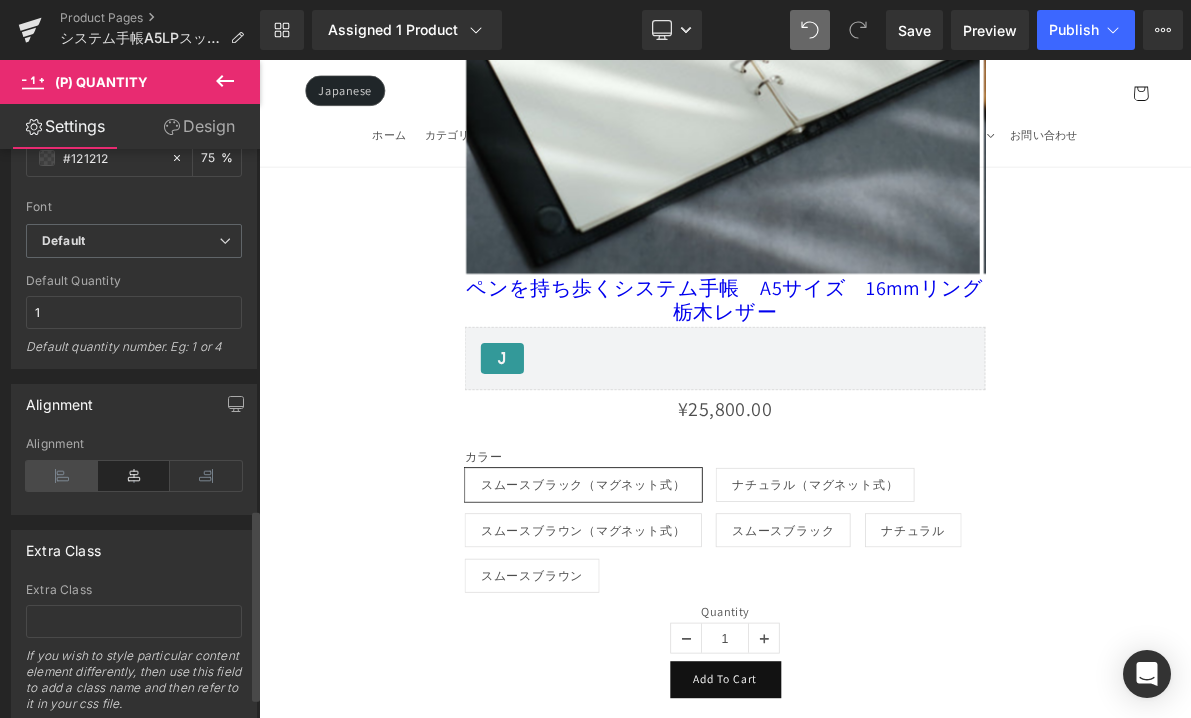 click at bounding box center [62, 476] 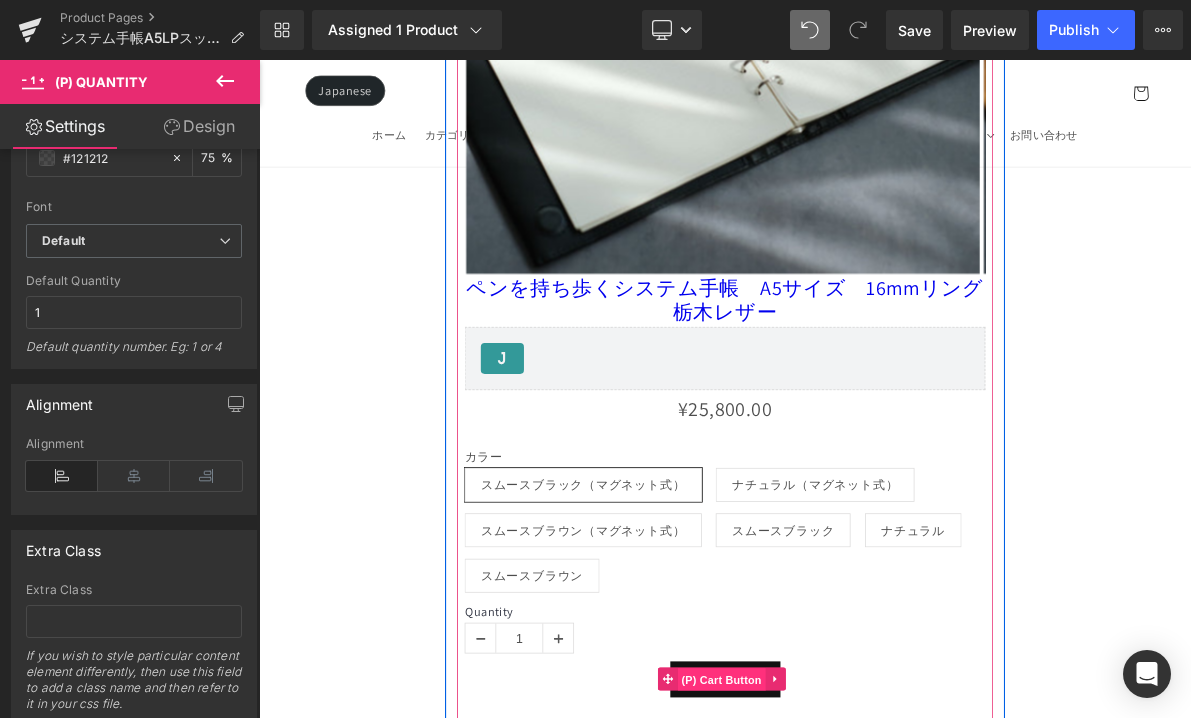 click on "(P) Cart Button" at bounding box center (859, 864) 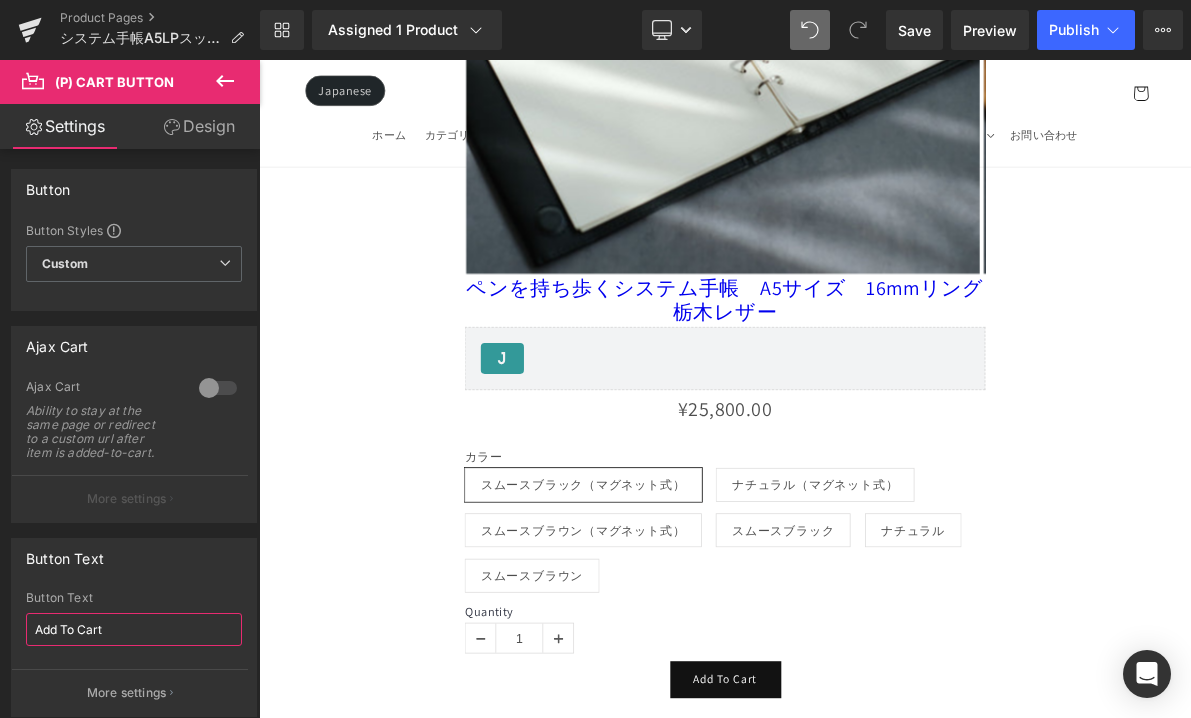 drag, startPoint x: 17, startPoint y: 632, endPoint x: -38, endPoint y: 632, distance: 55 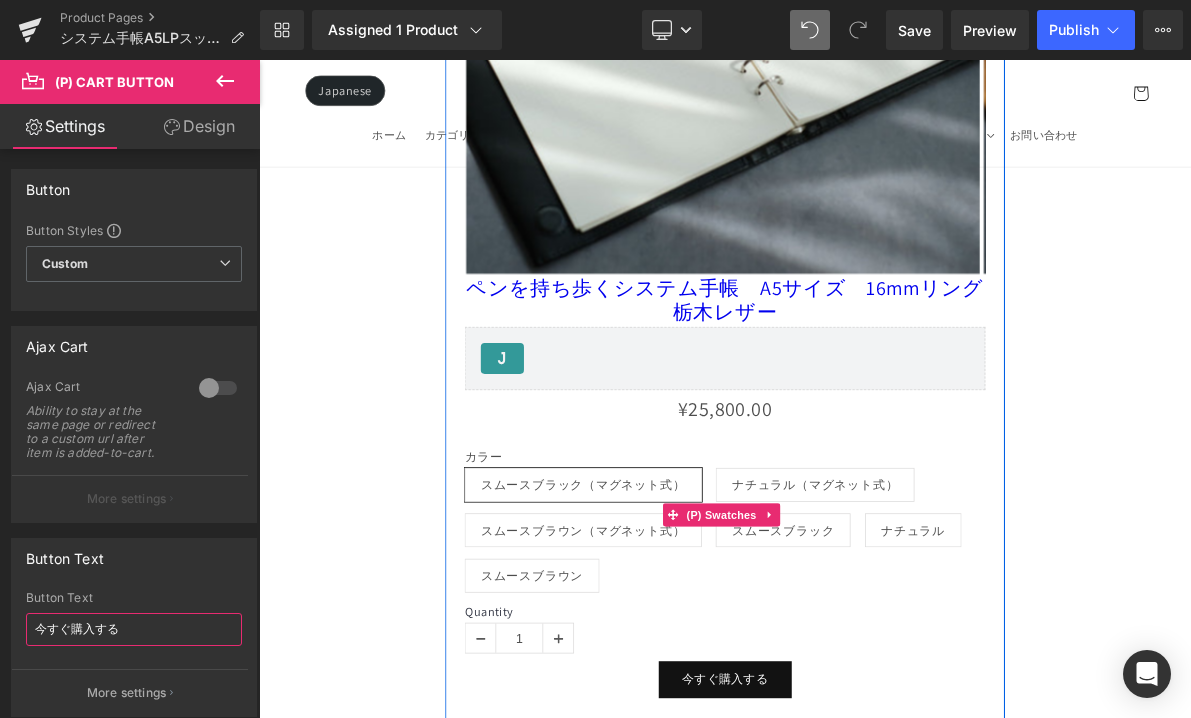 scroll, scrollTop: 1754, scrollLeft: 0, axis: vertical 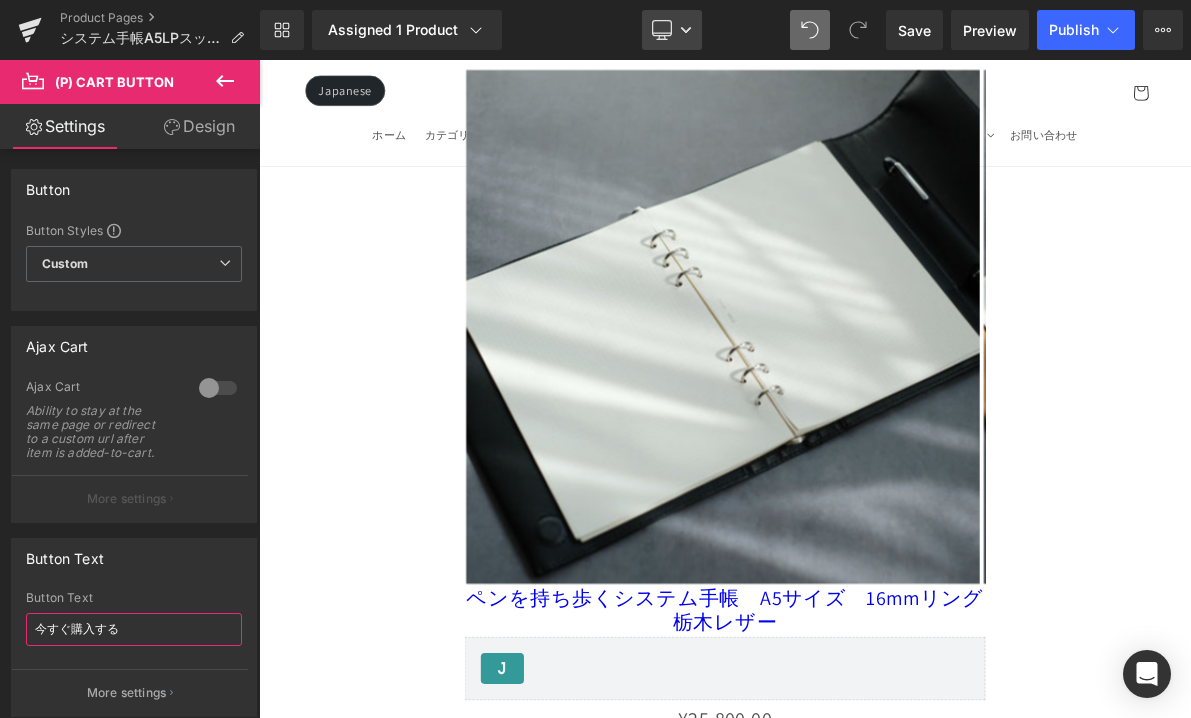 type on "今すぐ購入する" 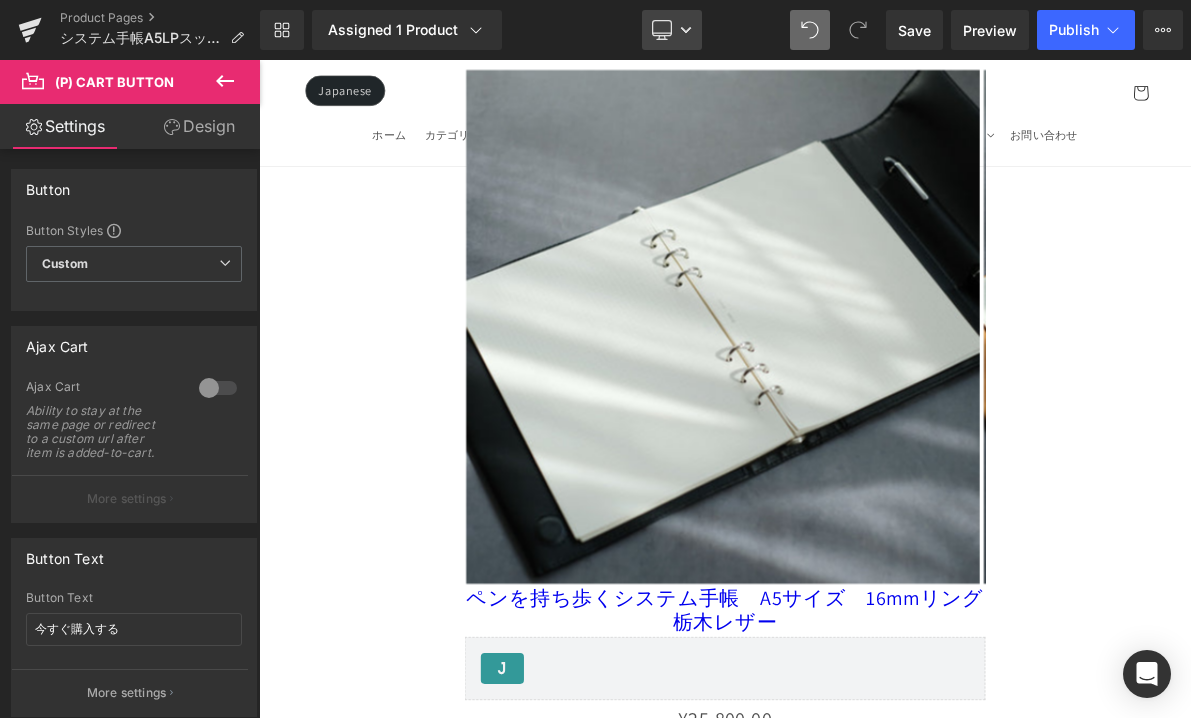 click on "Desktop" at bounding box center [672, 30] 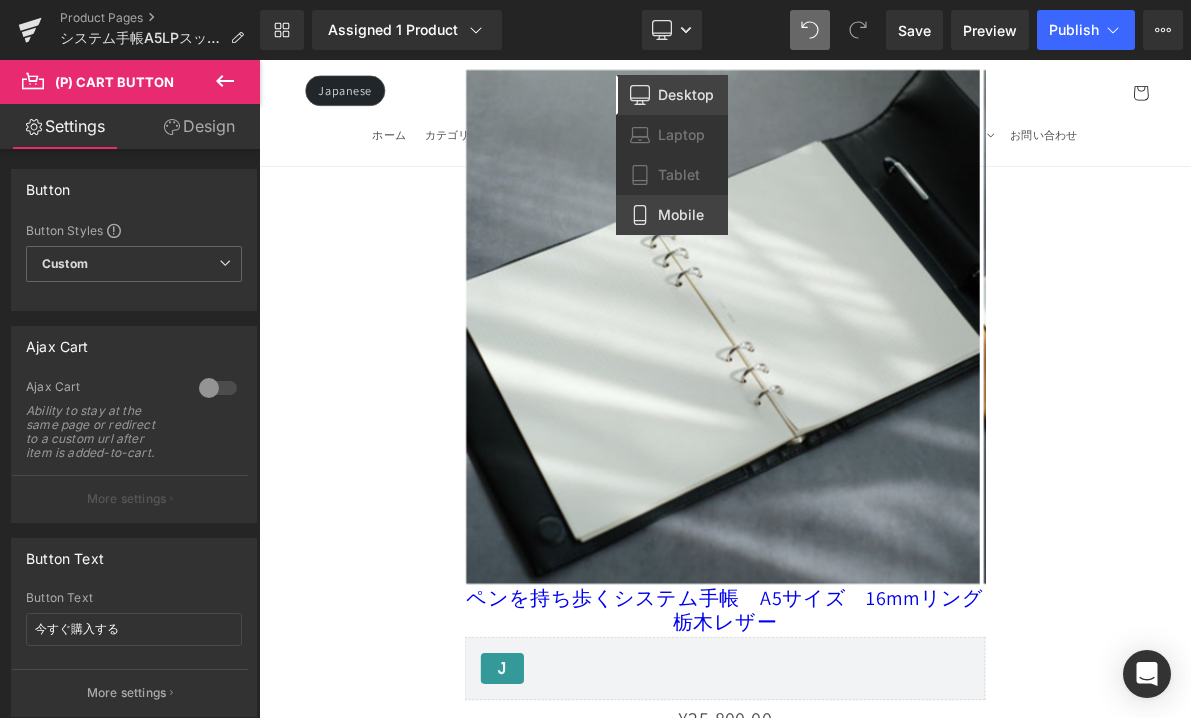 click on "Mobile" at bounding box center (681, 215) 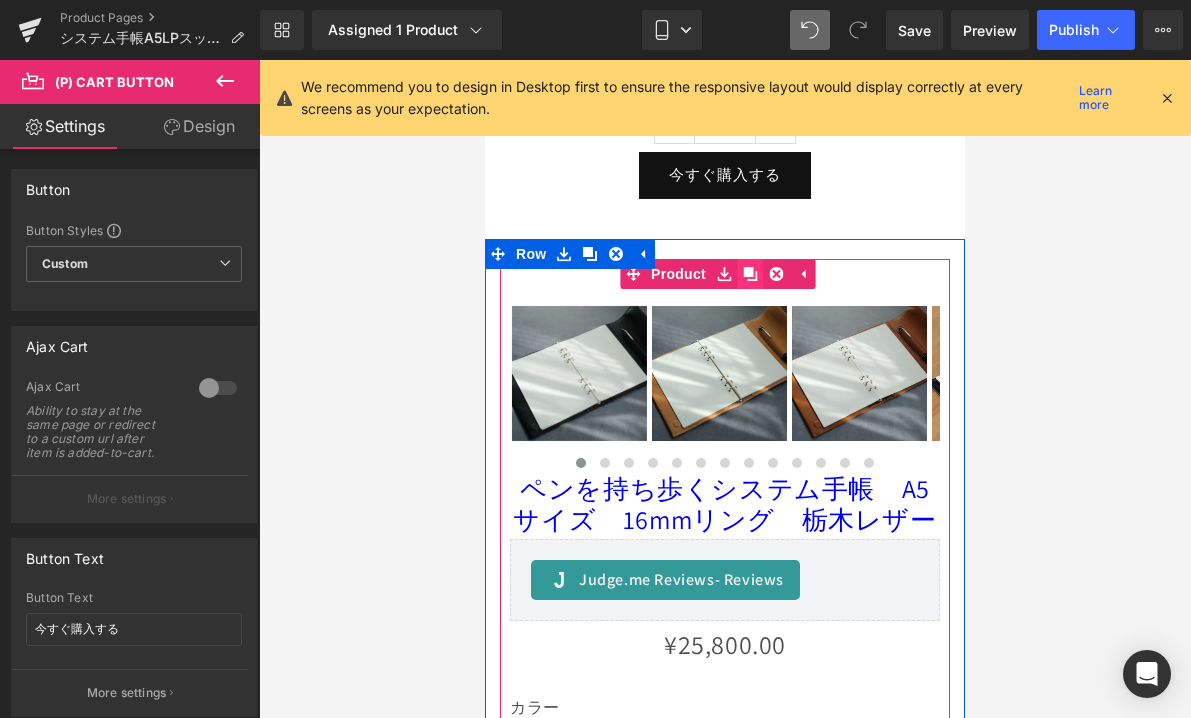 scroll, scrollTop: 1669, scrollLeft: 0, axis: vertical 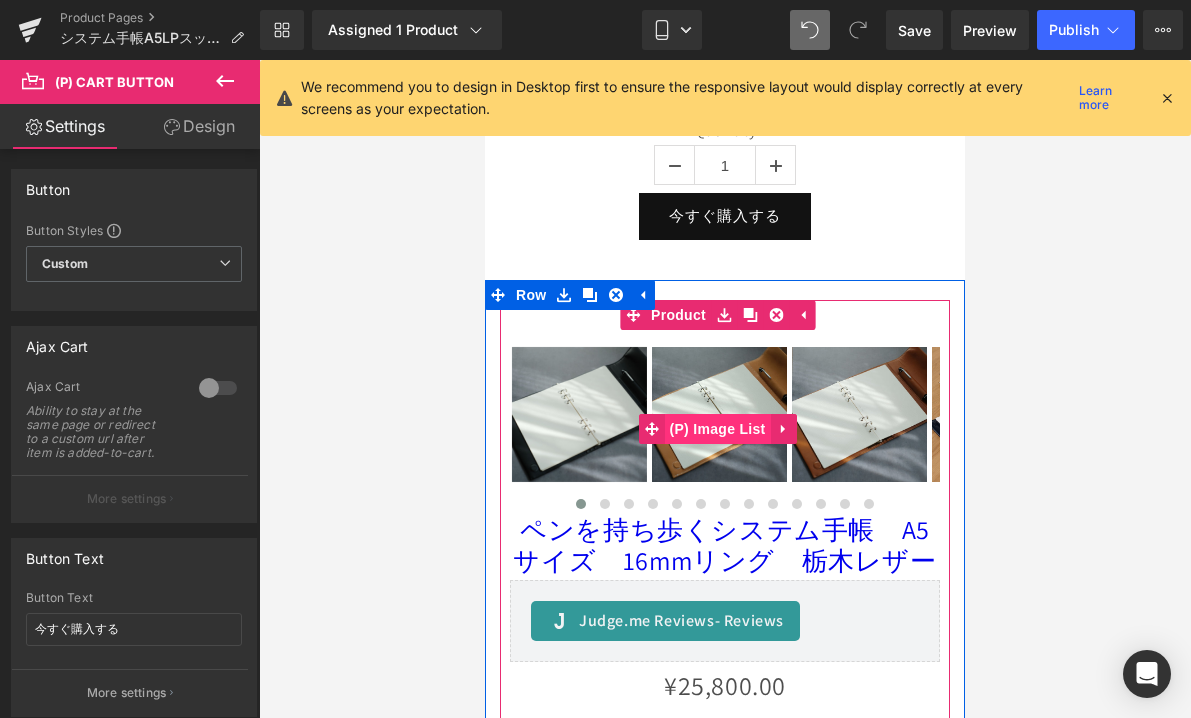 click on "(P) Image List" at bounding box center [718, 429] 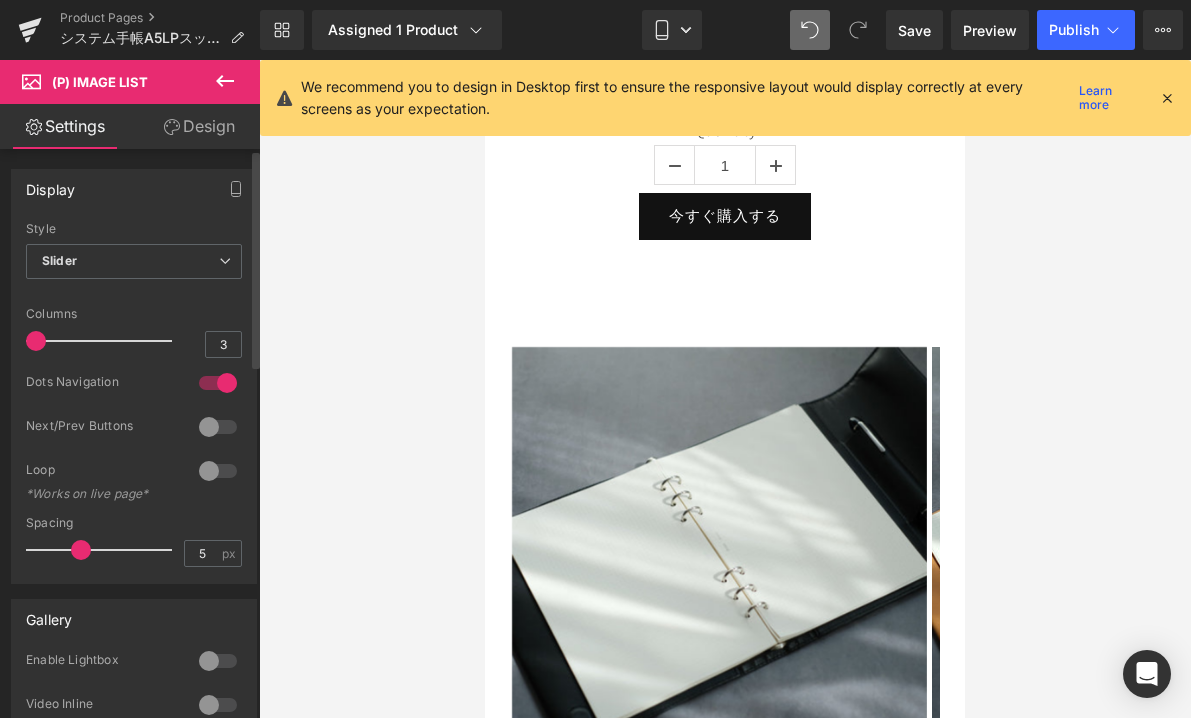 drag, startPoint x: 78, startPoint y: 343, endPoint x: 41, endPoint y: 345, distance: 37.054016 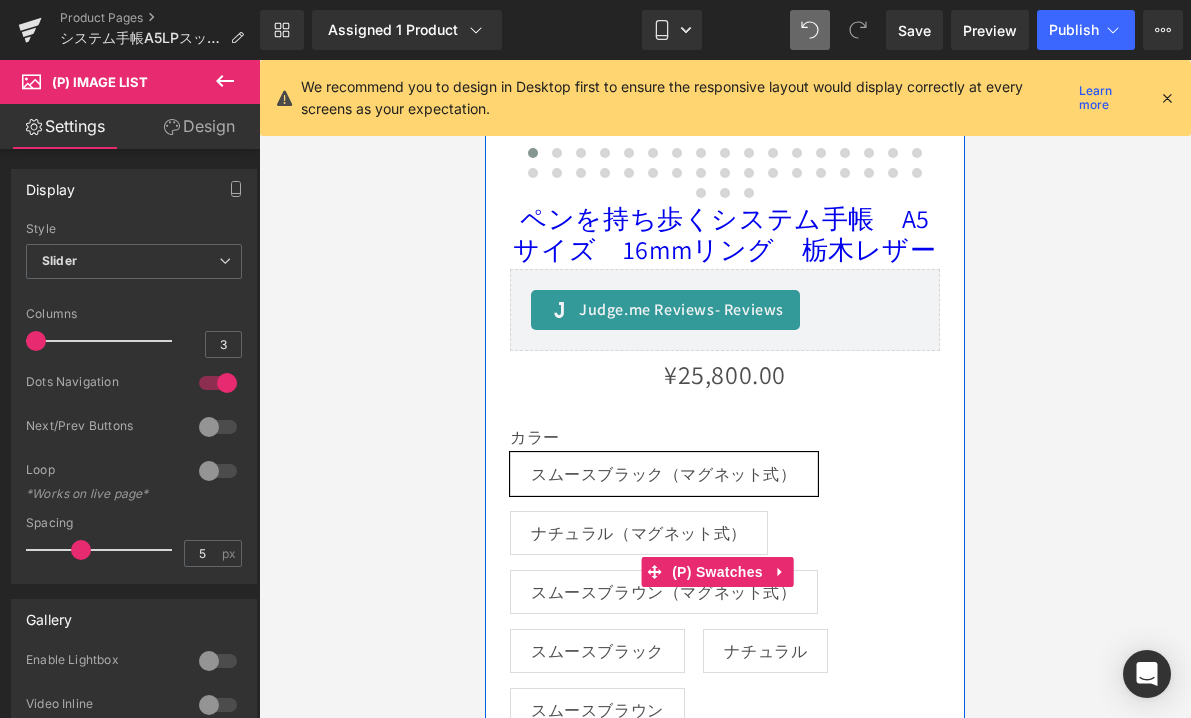 scroll, scrollTop: 2187, scrollLeft: 0, axis: vertical 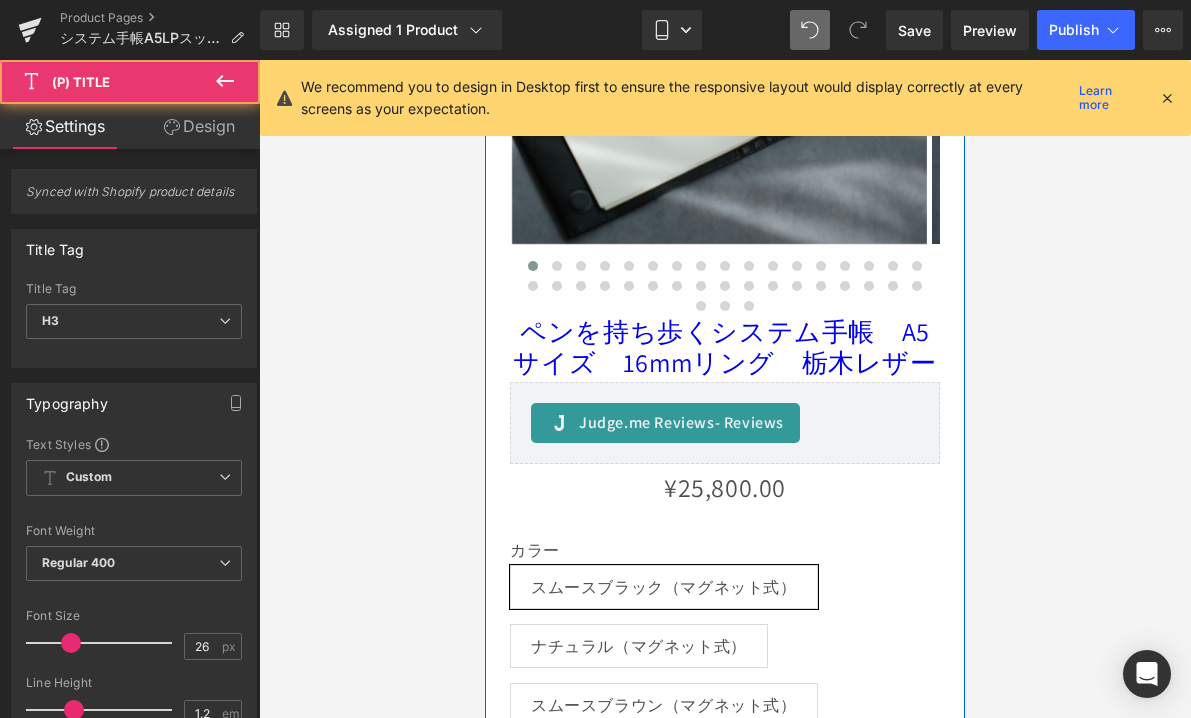 click on "ペンを持ち歩くシステム手帳　A5サイズ　16mmリング　栃木レザー" at bounding box center (725, 347) 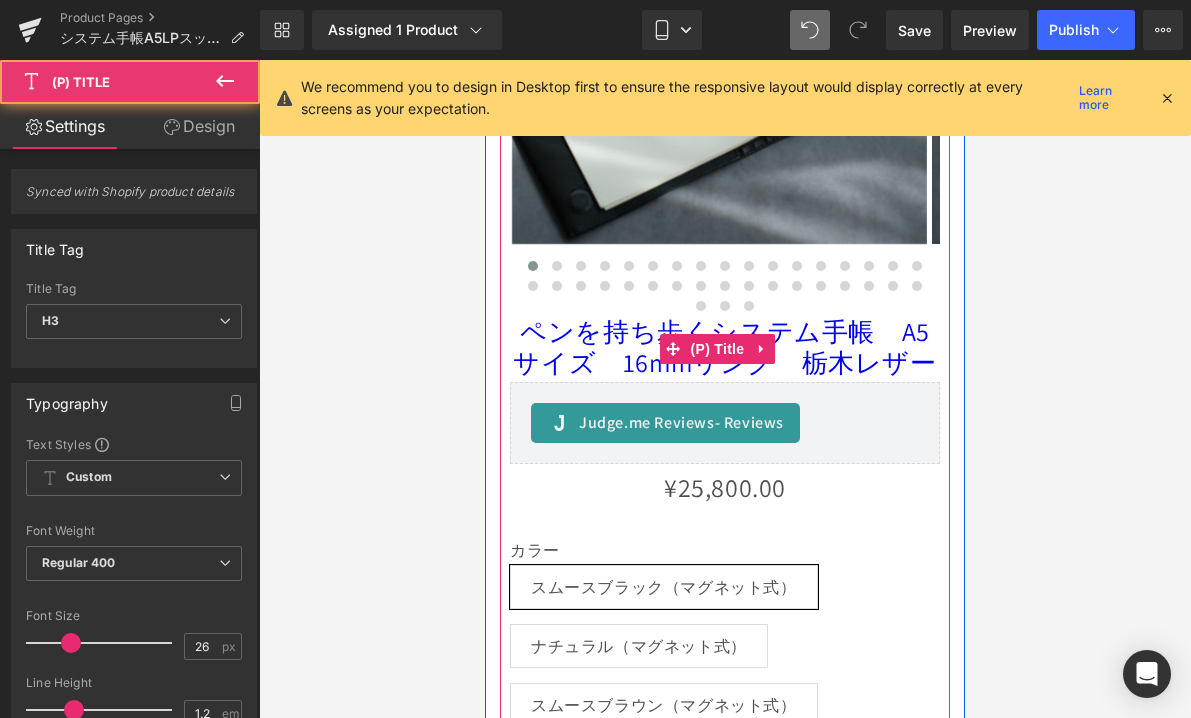 click on "ペンを持ち歩くシステム手帳　A5サイズ　16mmリング　栃木レザー" at bounding box center [725, 347] 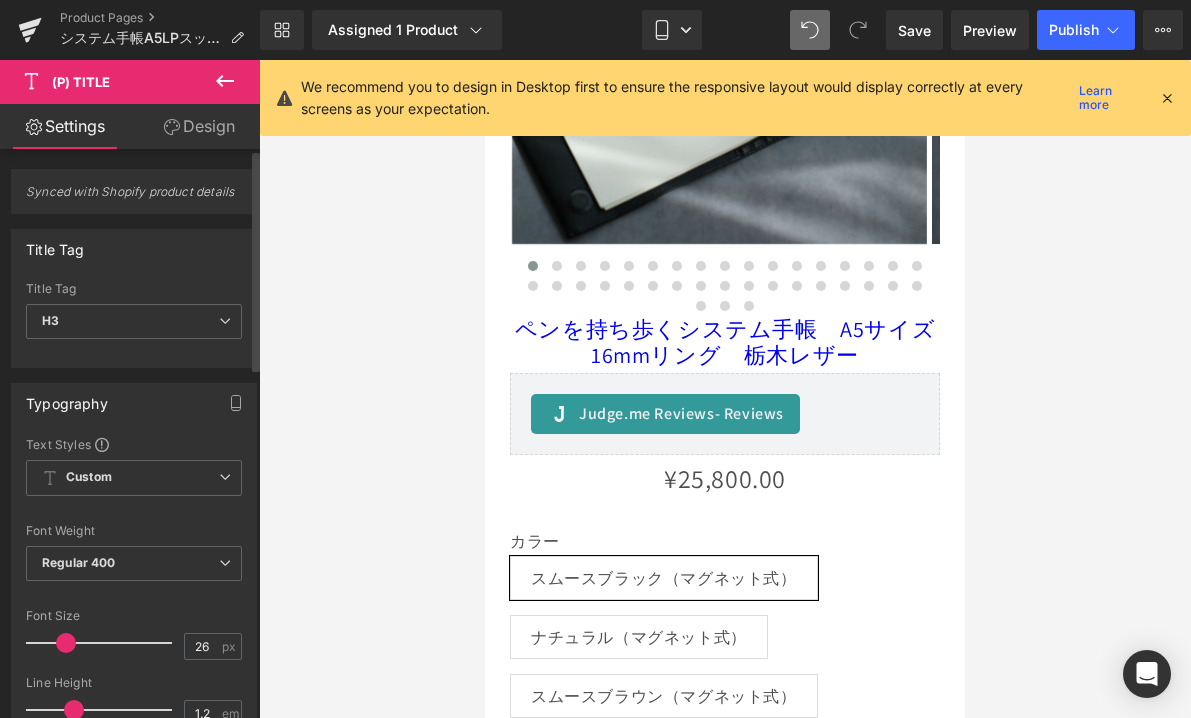 click at bounding box center (104, 643) 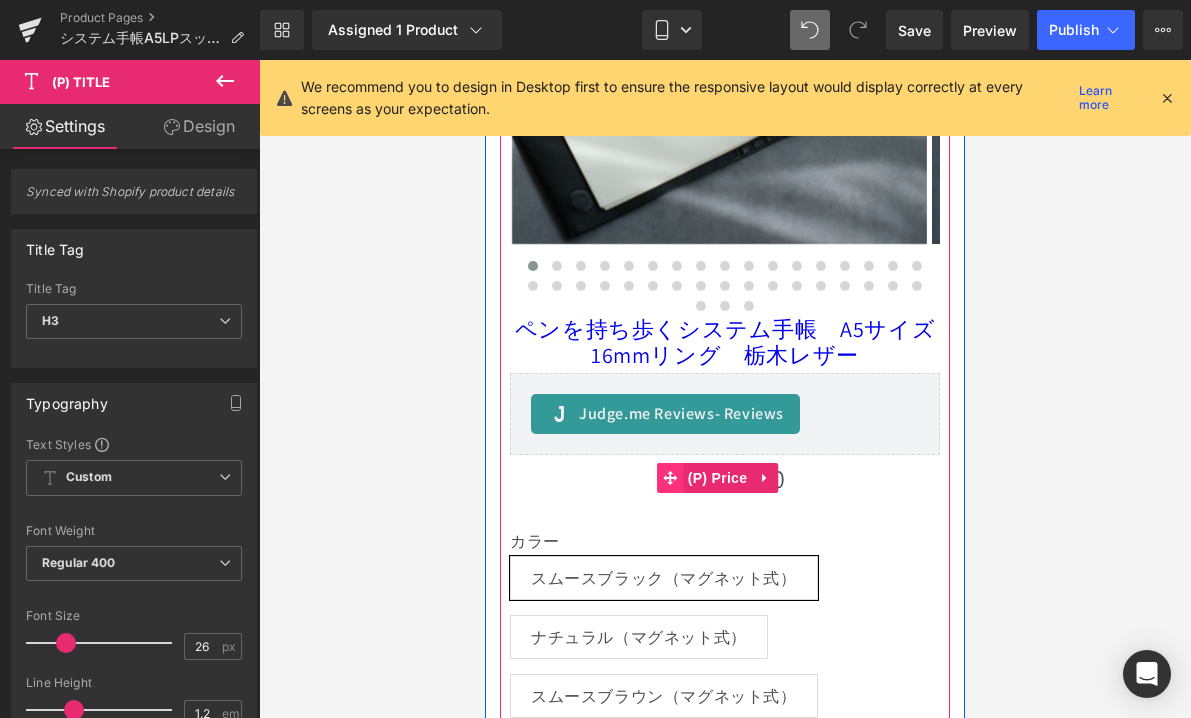 click 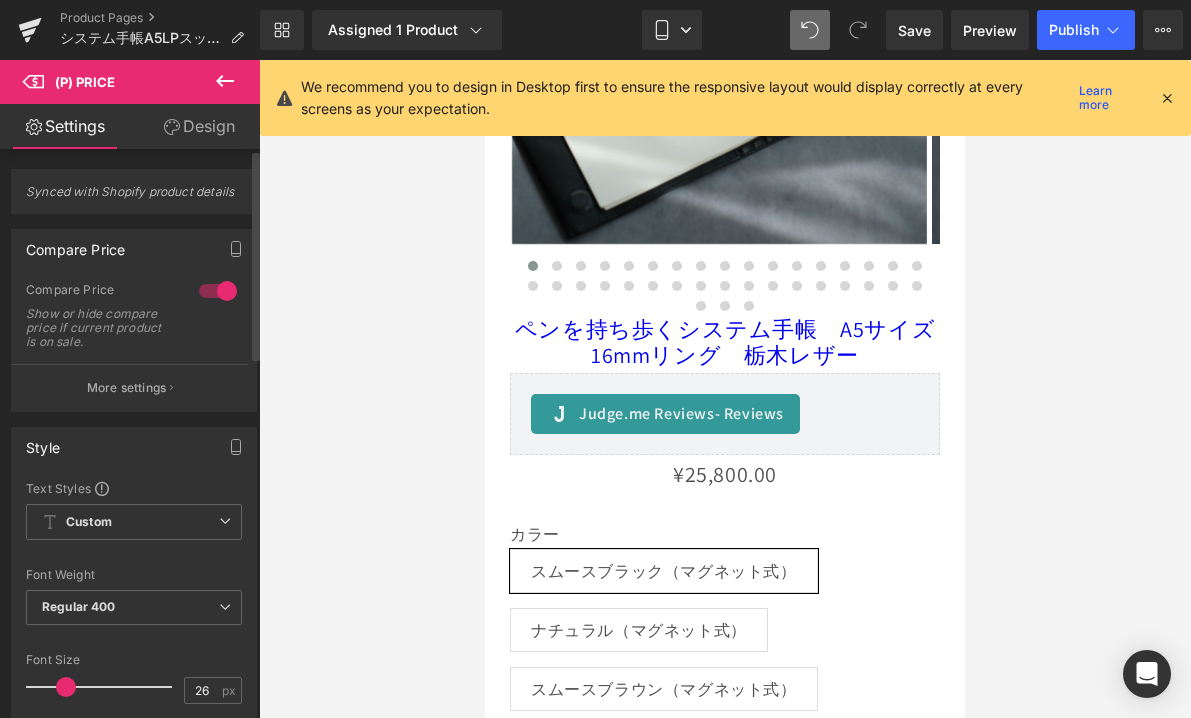 click at bounding box center [66, 687] 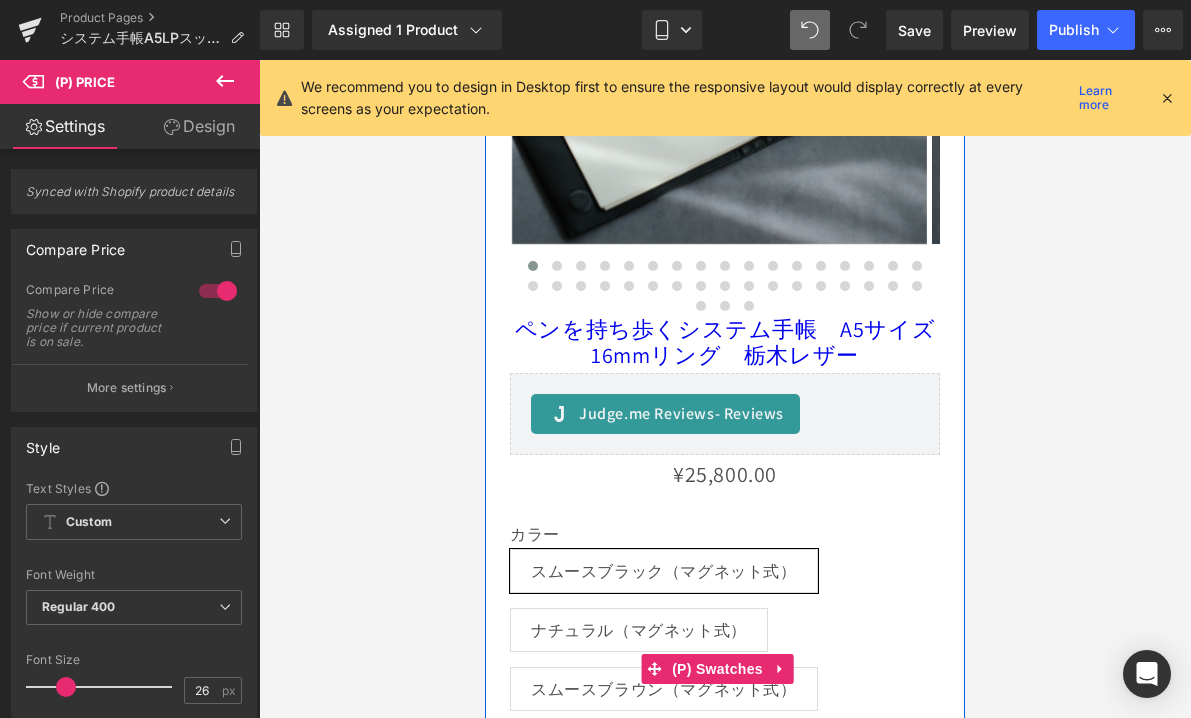 click on "カラー" at bounding box center (725, 537) 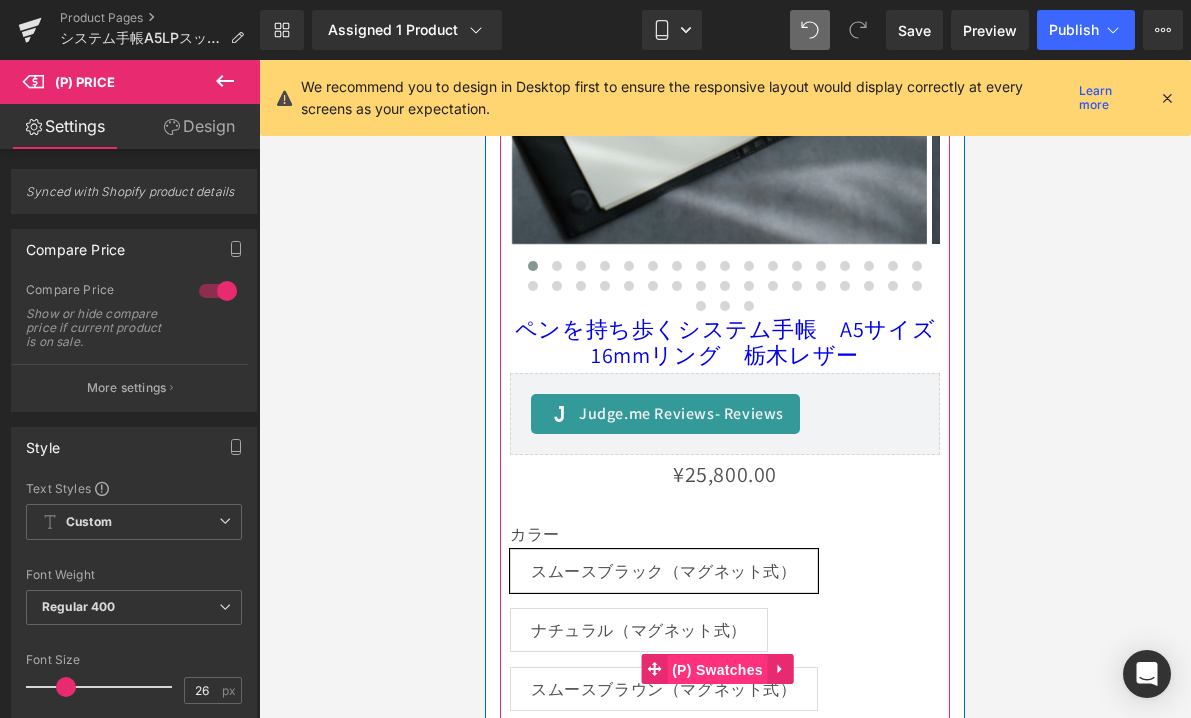 click on "(P) Swatches" at bounding box center [717, 670] 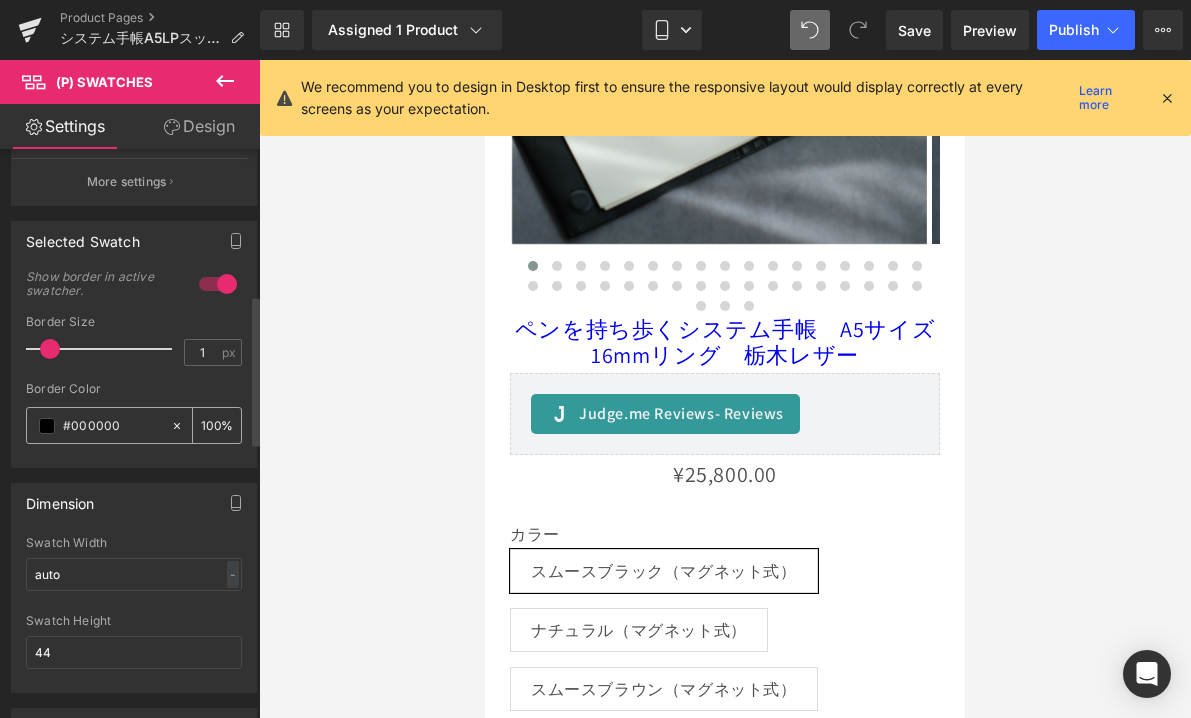 scroll, scrollTop: 720, scrollLeft: 0, axis: vertical 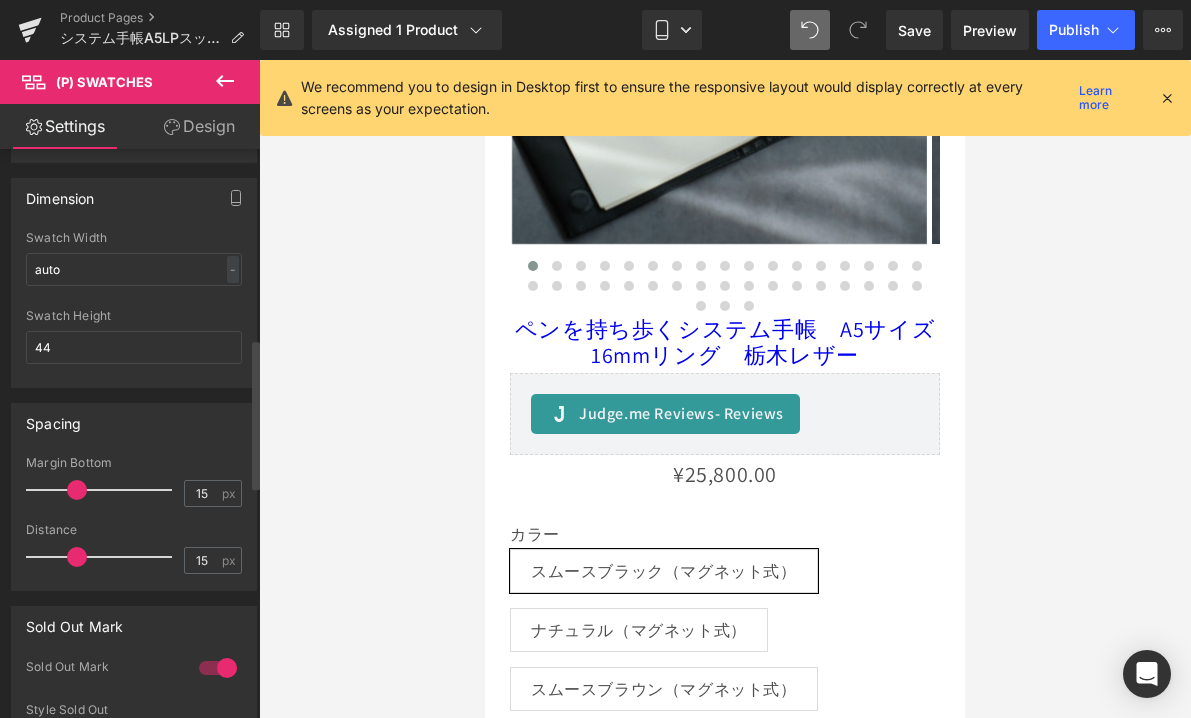 click at bounding box center (77, 490) 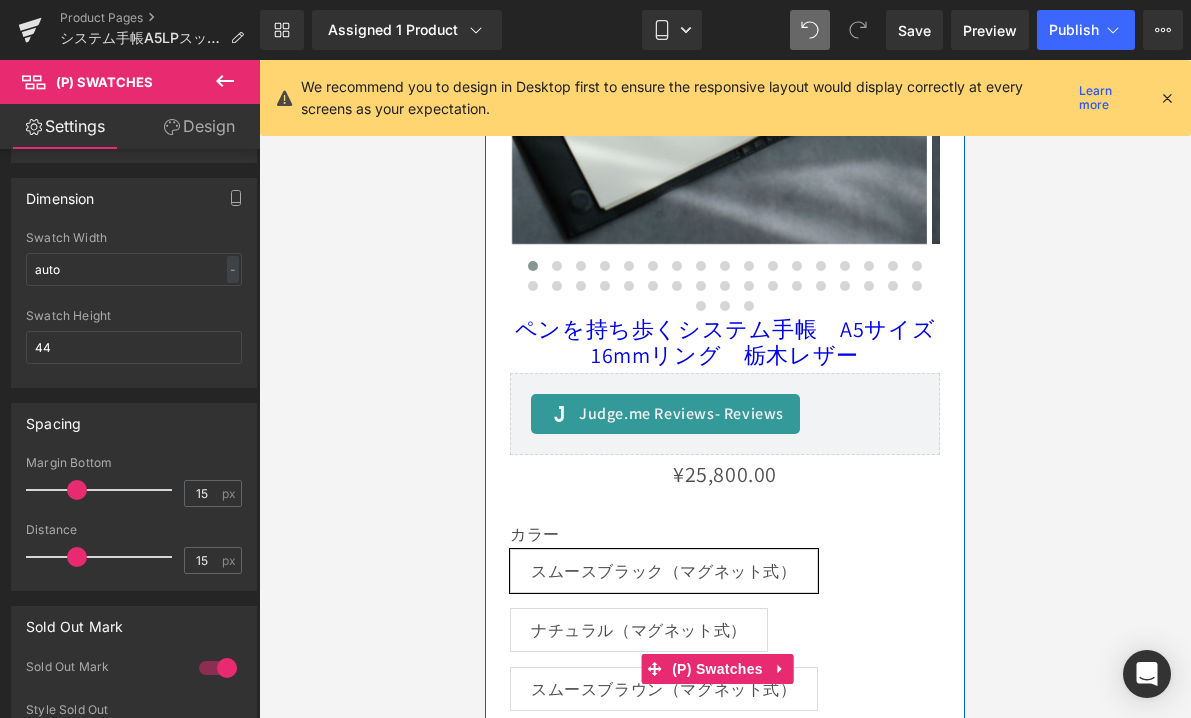 click on "スムースブラック（マグネット式）" at bounding box center (664, 571) 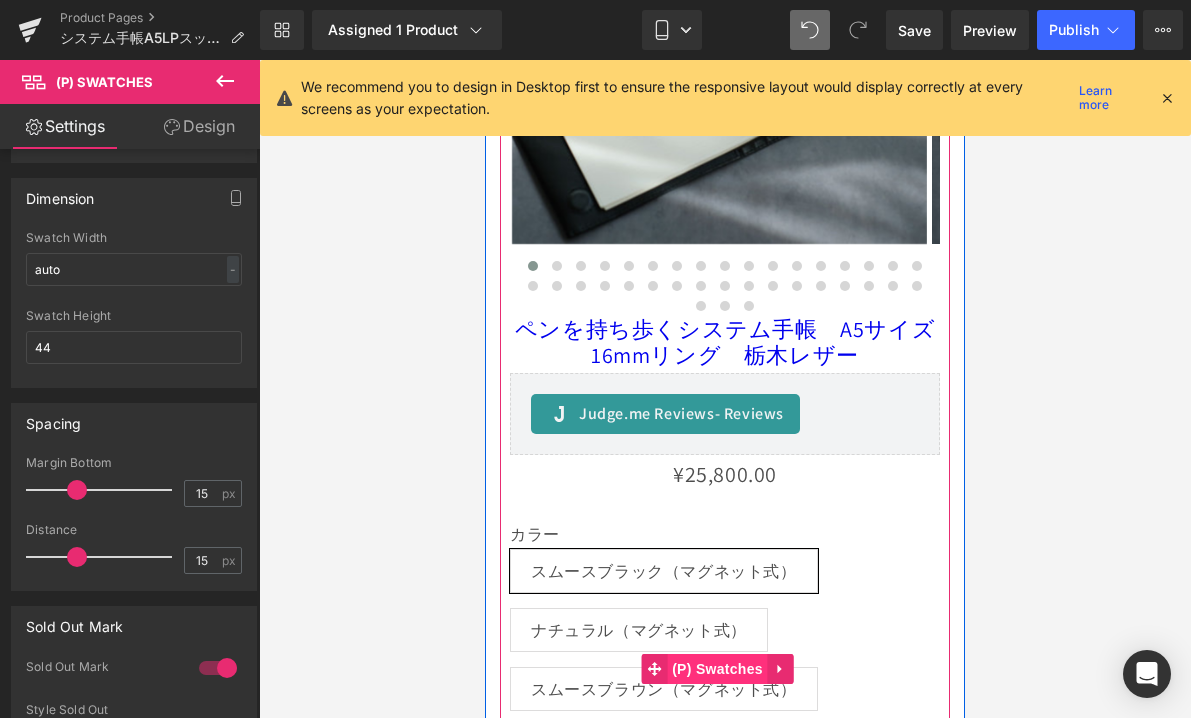 click on "(P) Swatches" at bounding box center (717, 669) 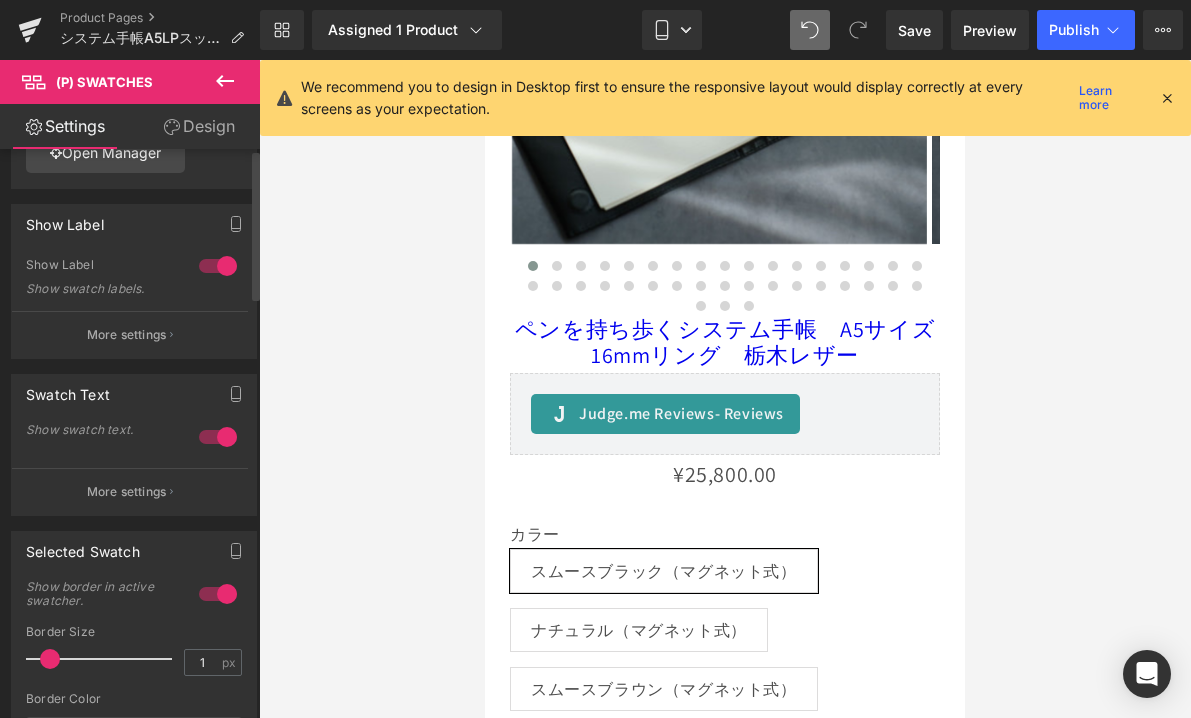 scroll, scrollTop: 0, scrollLeft: 0, axis: both 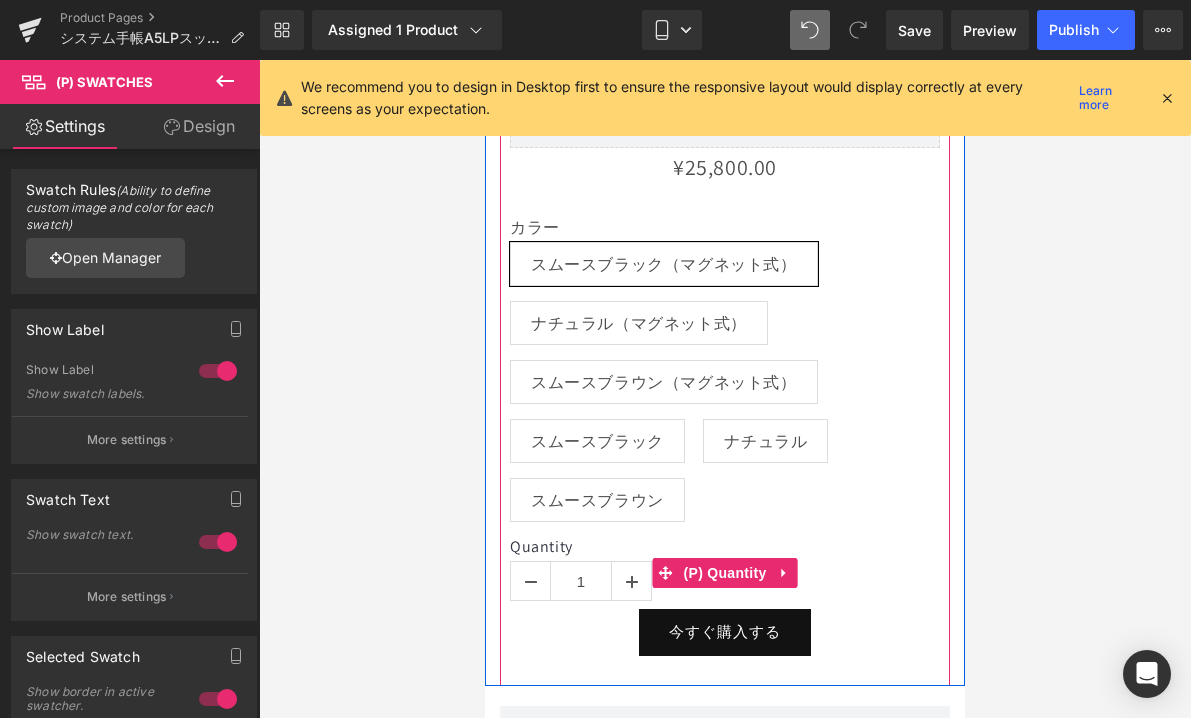 click on "Quantity" at bounding box center [725, 549] 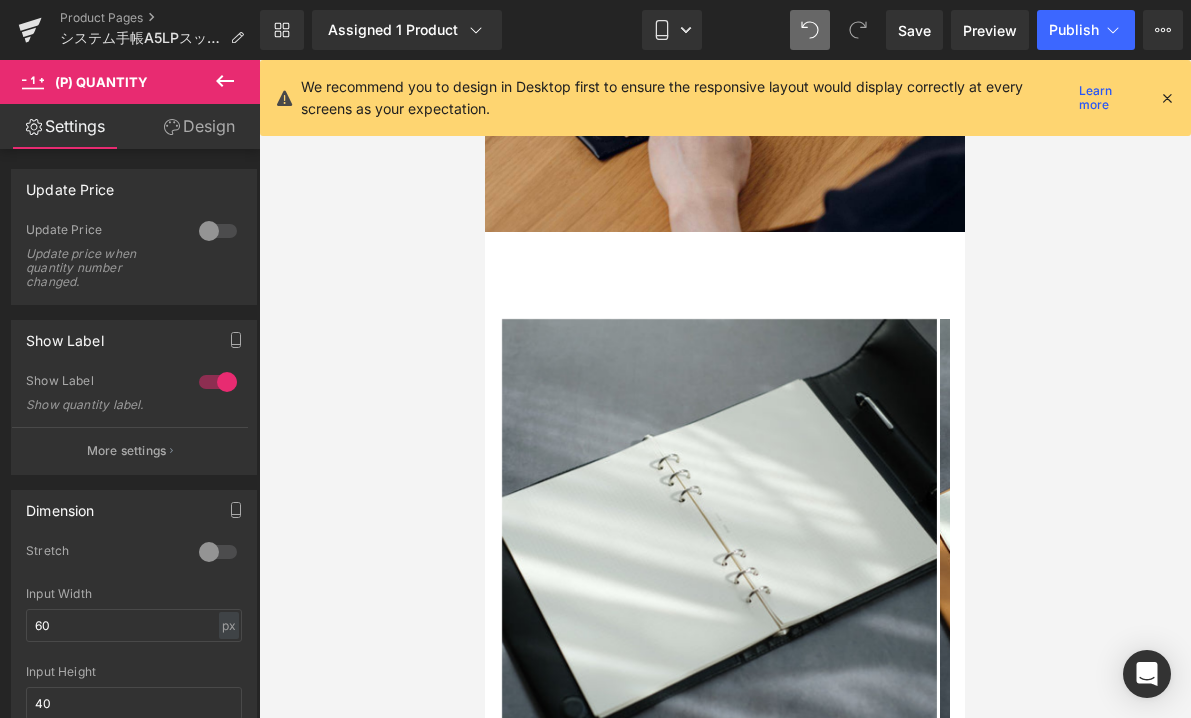 scroll, scrollTop: 269, scrollLeft: 0, axis: vertical 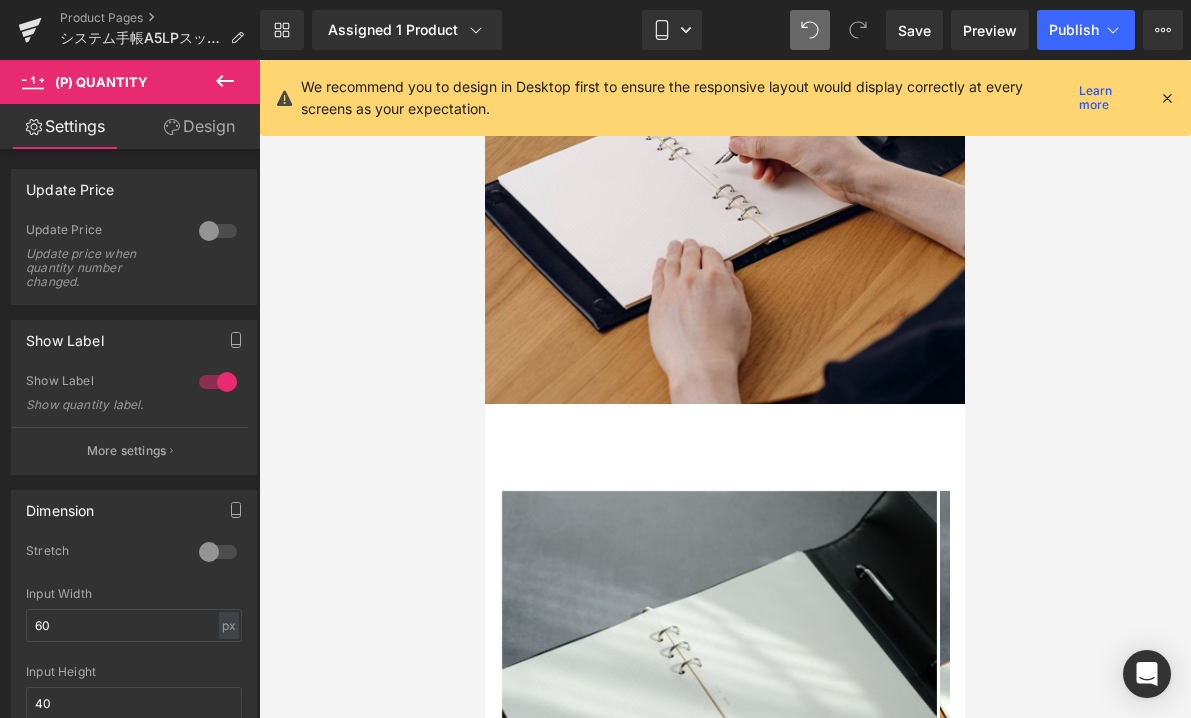 click at bounding box center [485, 60] 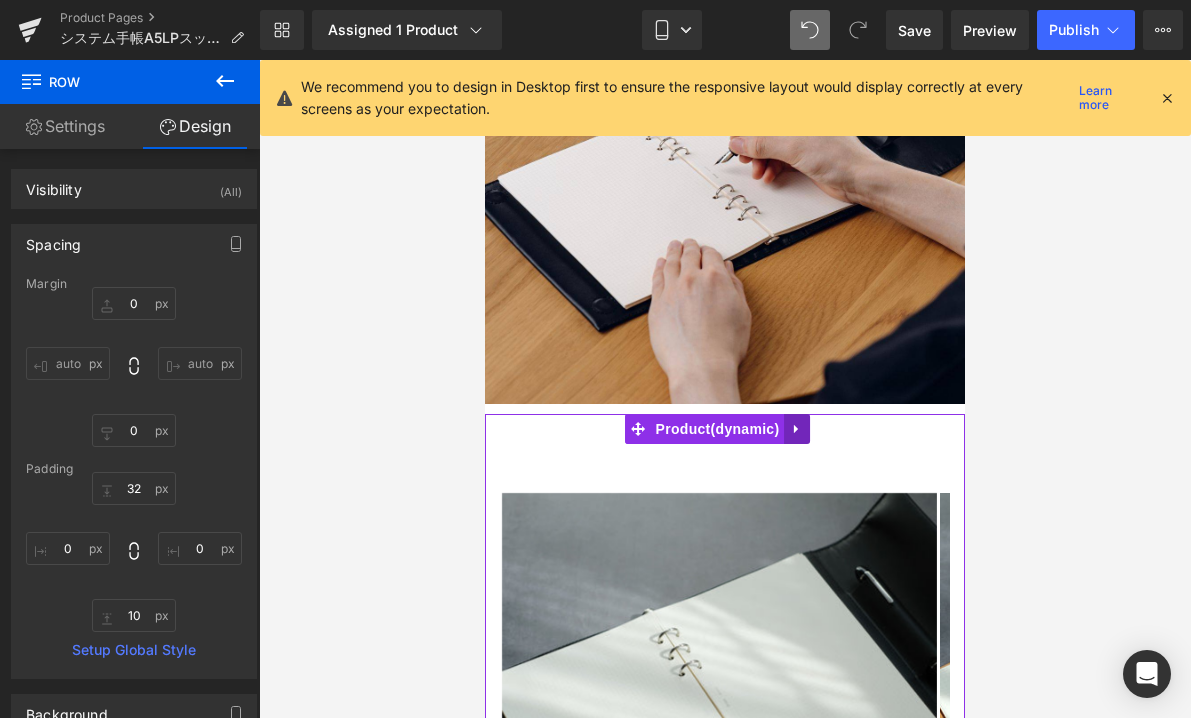 click 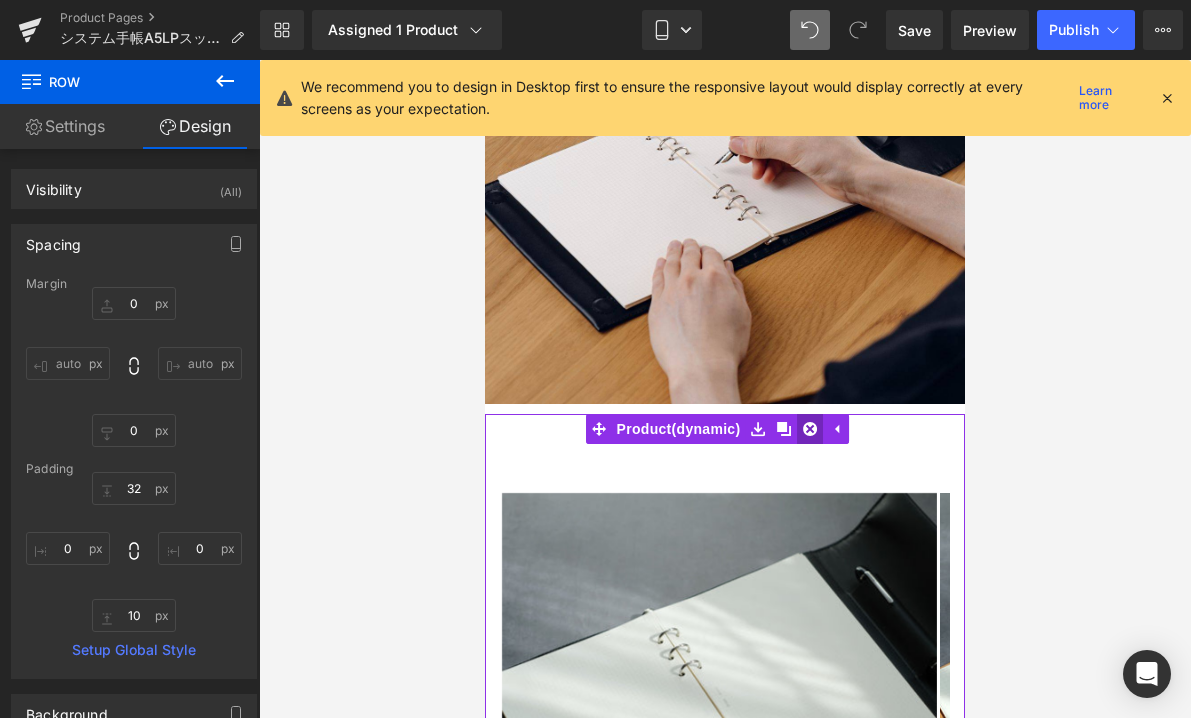 click 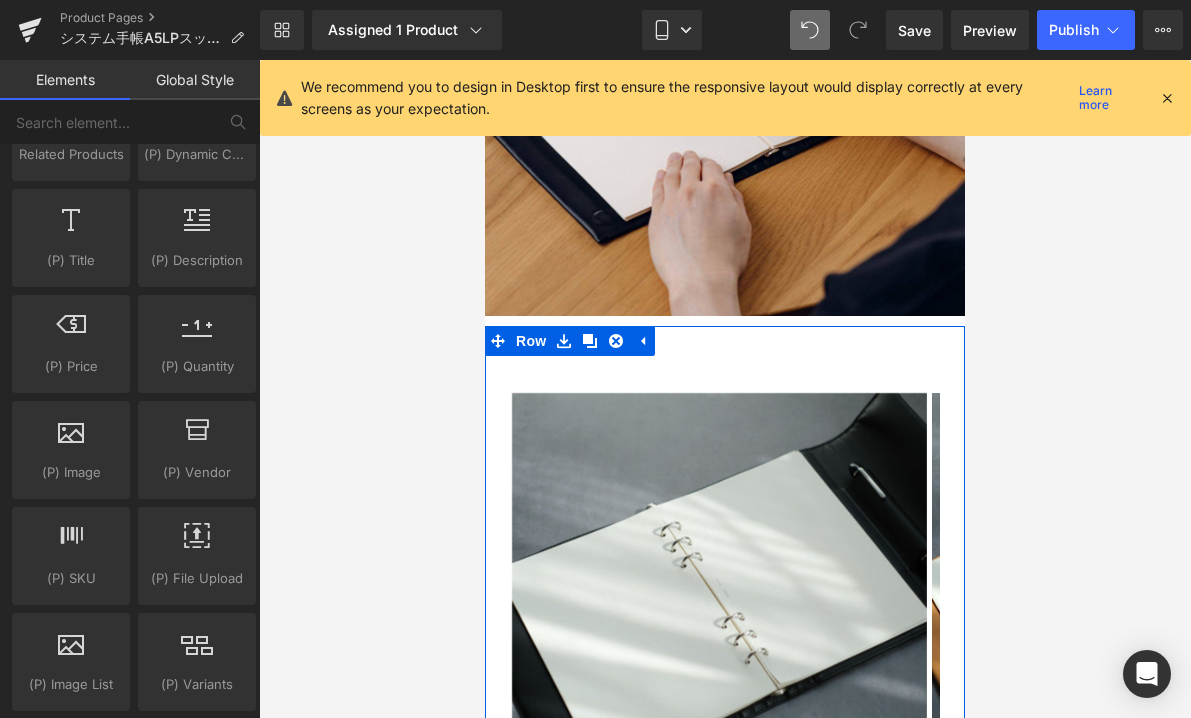 scroll, scrollTop: 442, scrollLeft: 0, axis: vertical 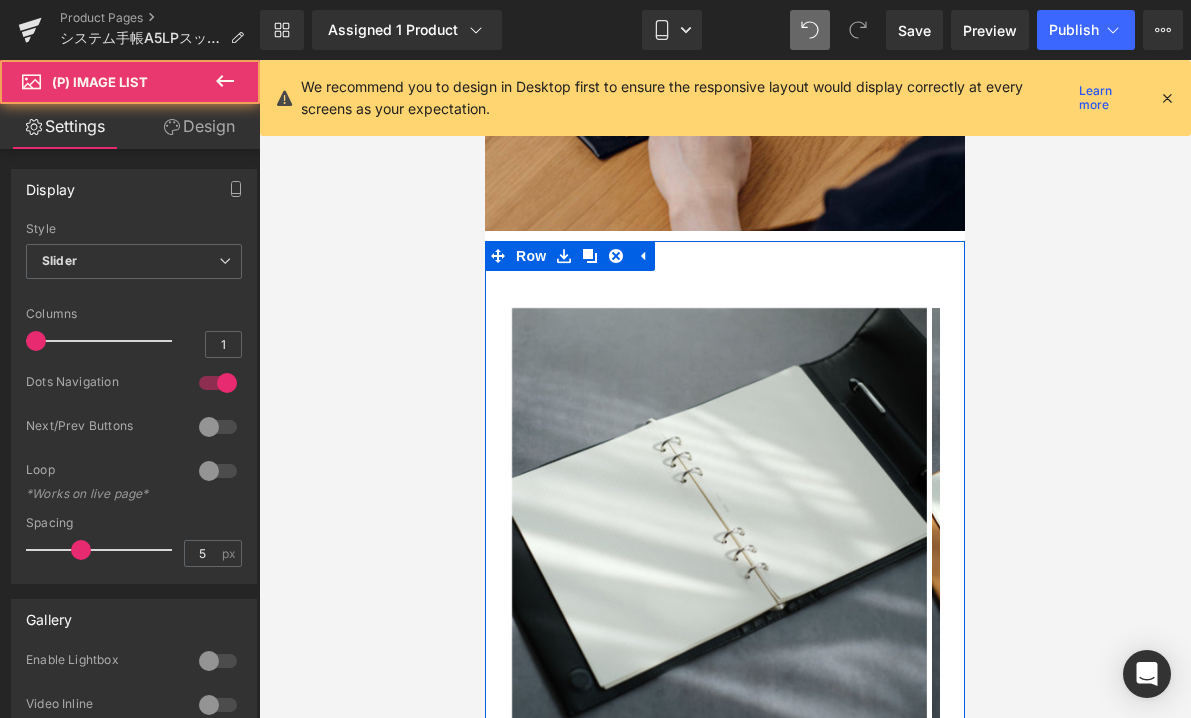 click at bounding box center [719, 515] 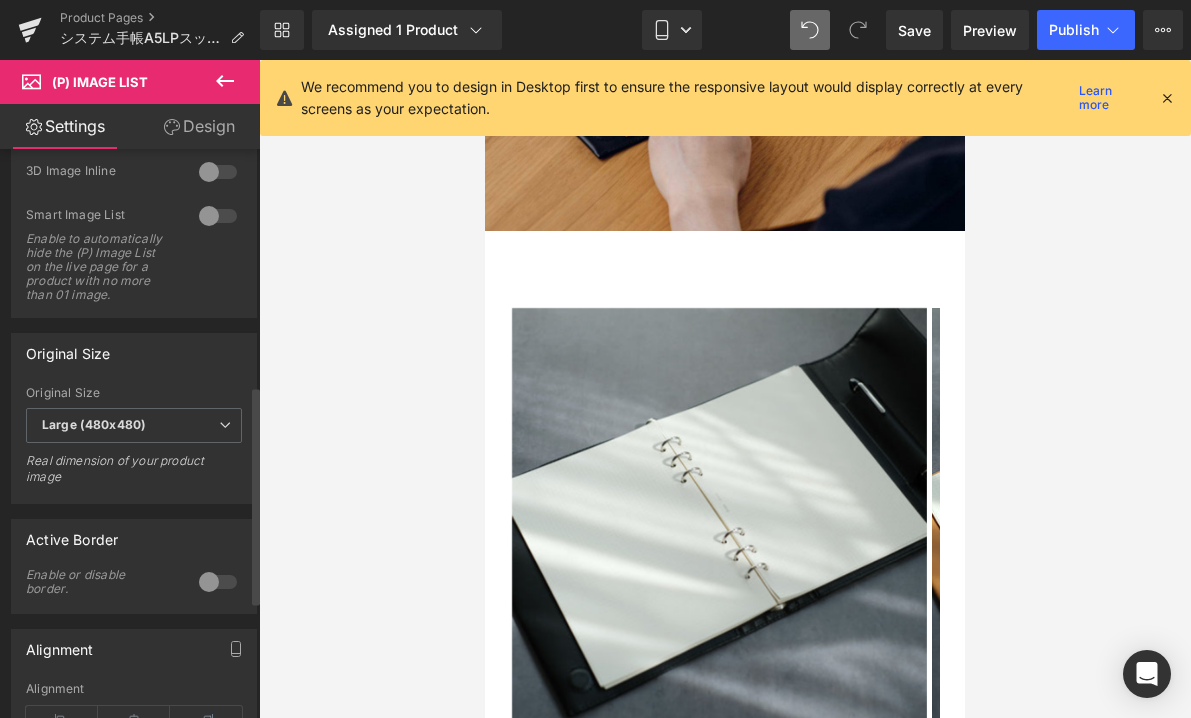 scroll, scrollTop: 616, scrollLeft: 0, axis: vertical 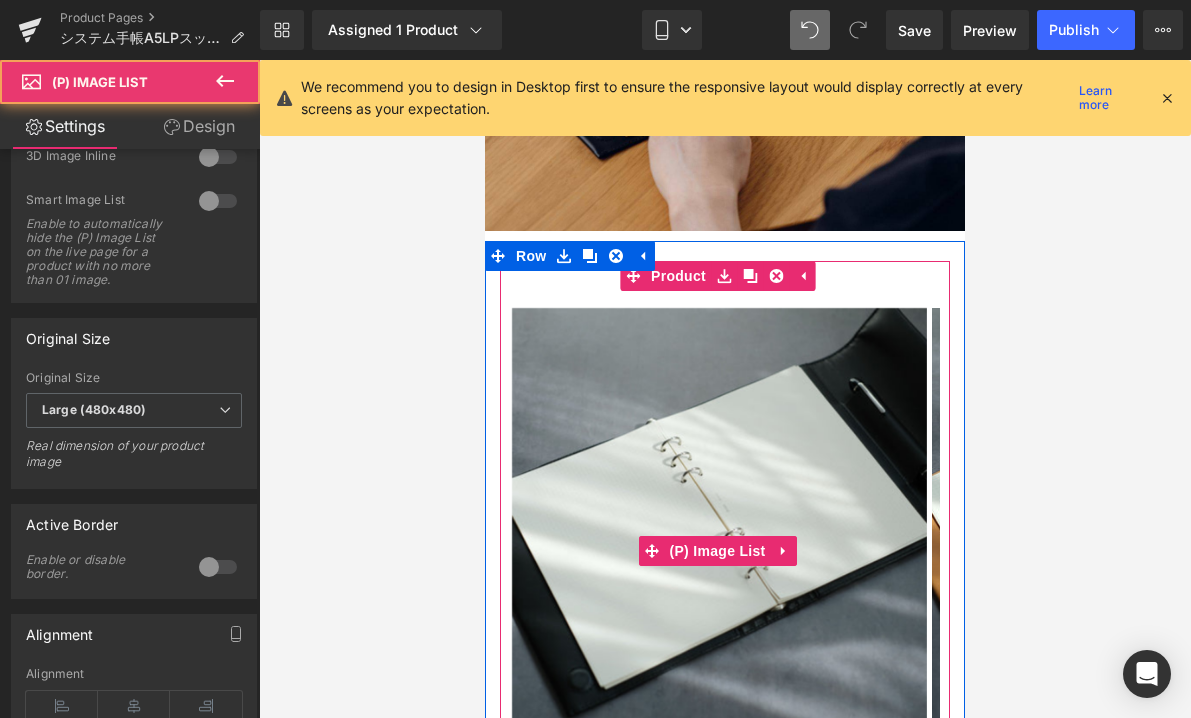 click at bounding box center [719, 515] 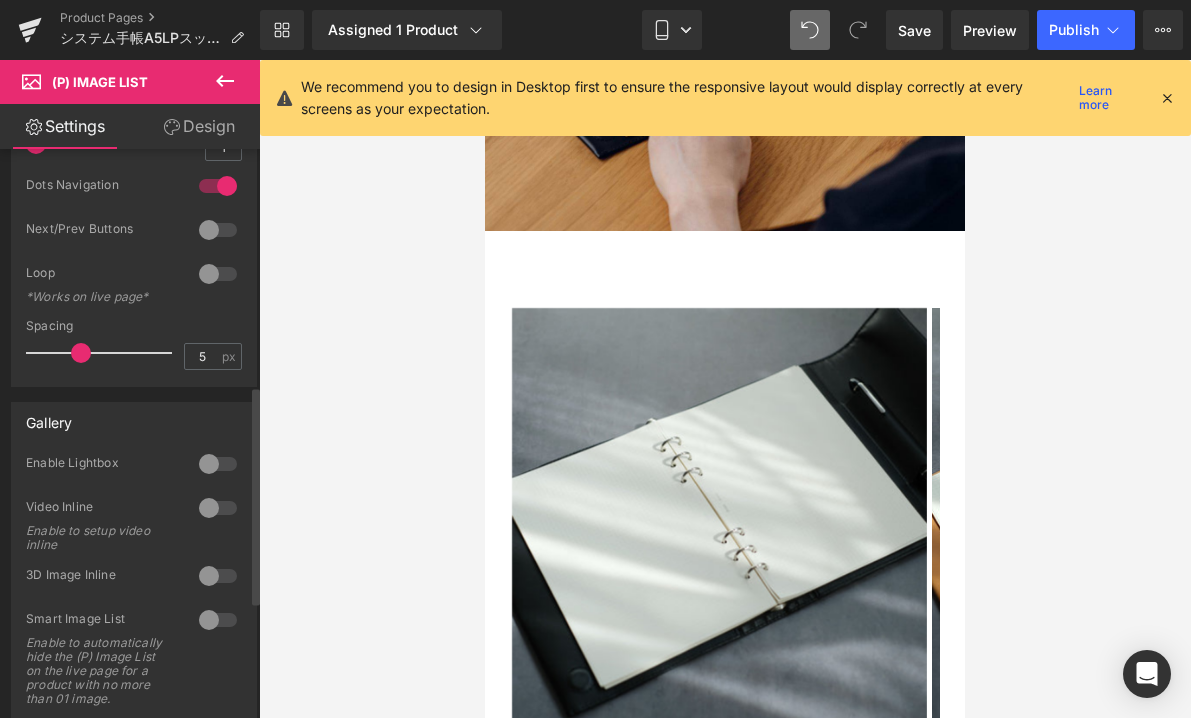 scroll, scrollTop: 0, scrollLeft: 0, axis: both 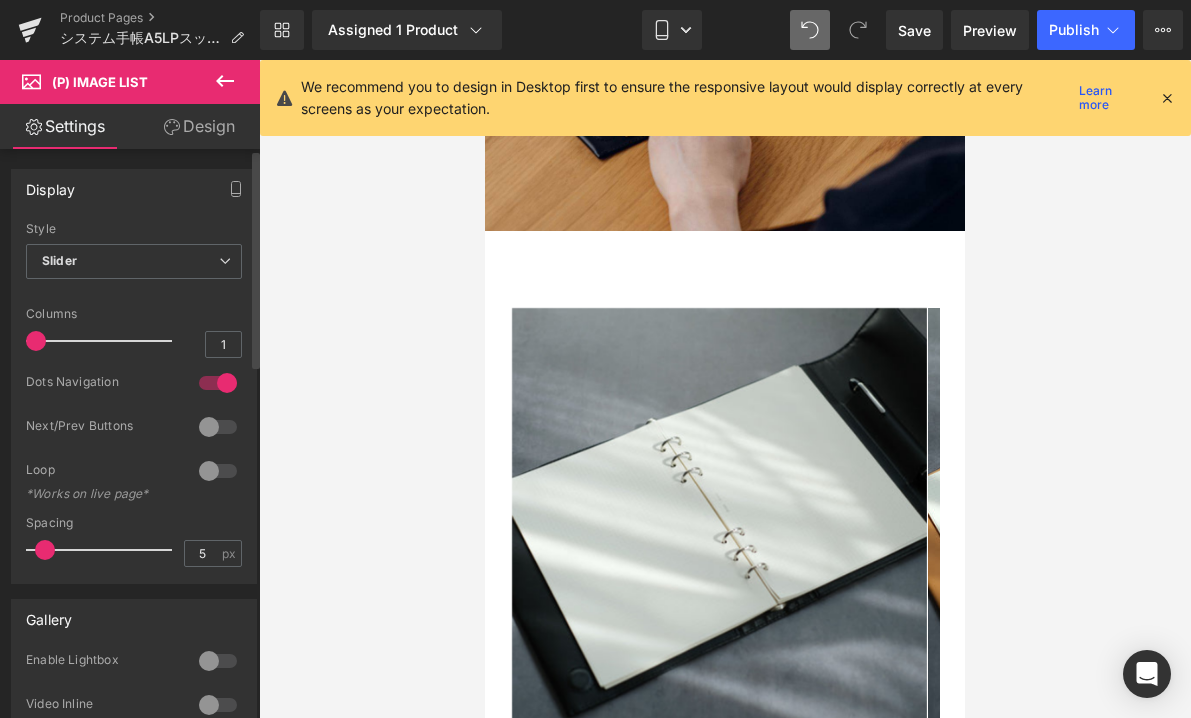 drag, startPoint x: 71, startPoint y: 549, endPoint x: 43, endPoint y: 552, distance: 28.160255 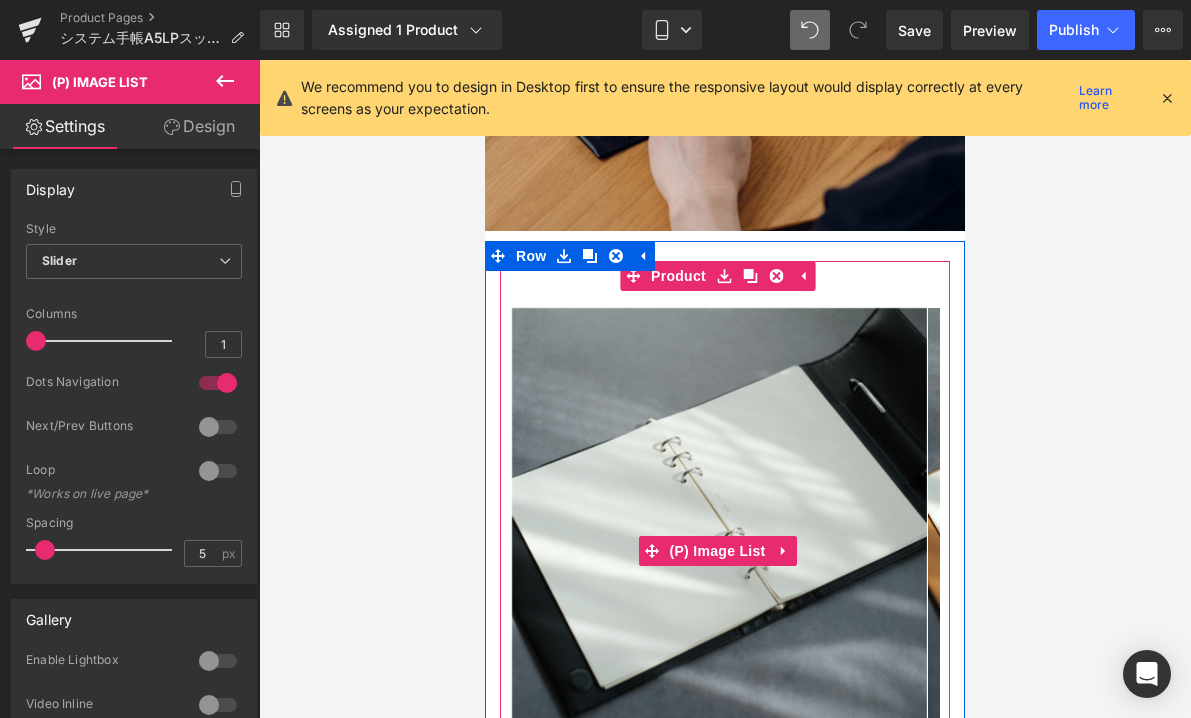 click at bounding box center (719, 515) 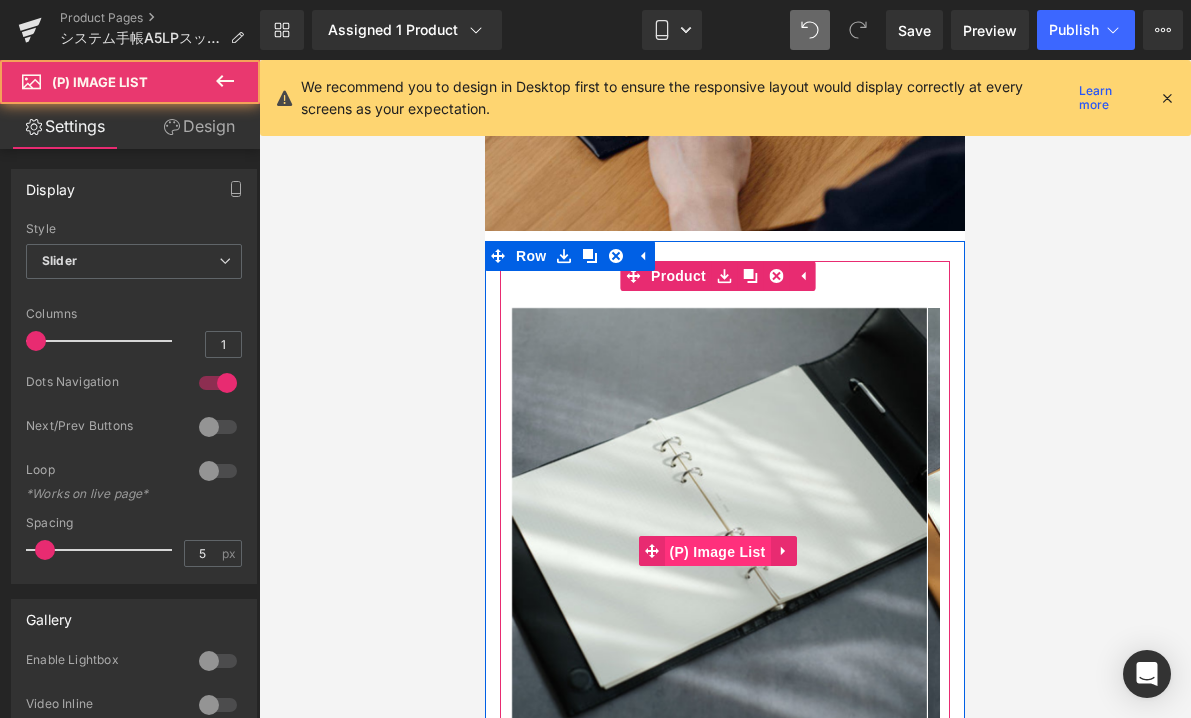 click on "(P) Image List" at bounding box center [718, 552] 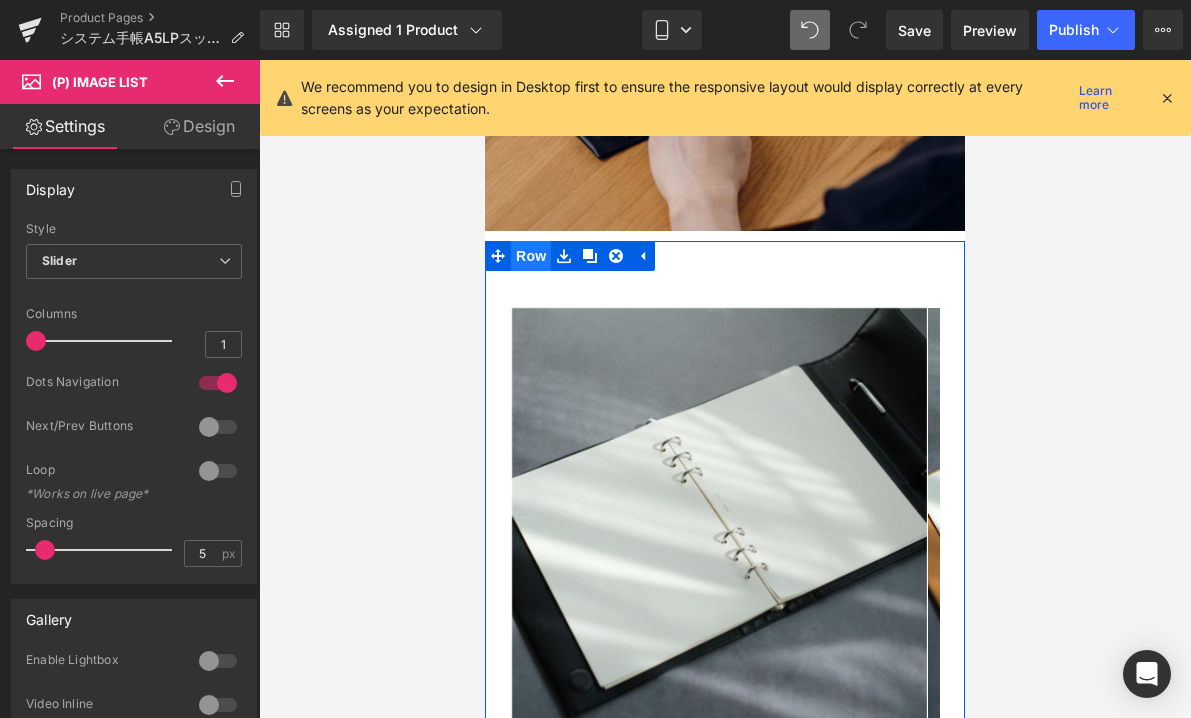 click on "Row" at bounding box center [531, 256] 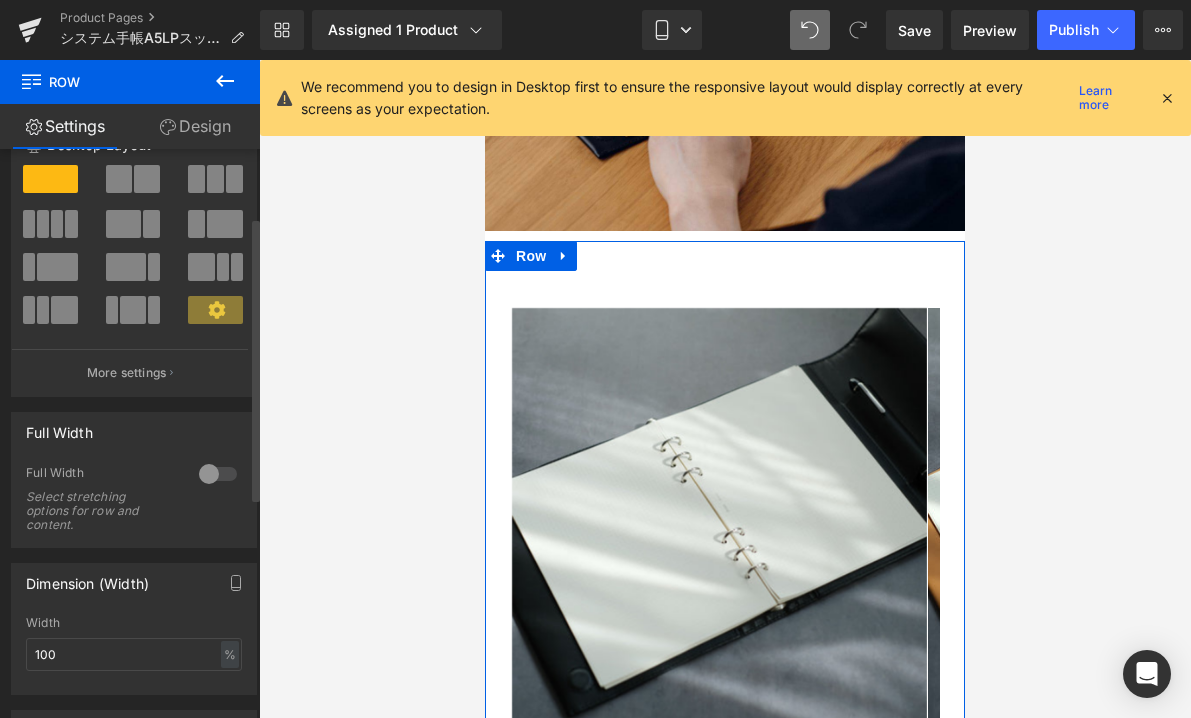scroll, scrollTop: 165, scrollLeft: 0, axis: vertical 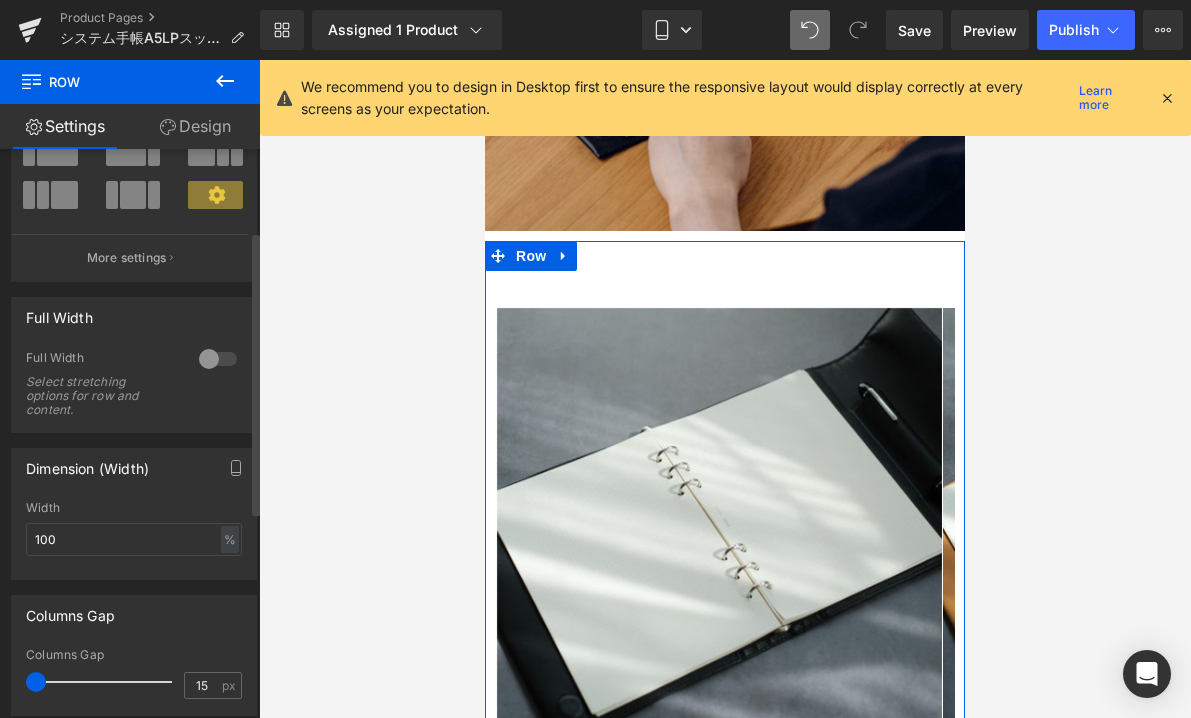 drag, startPoint x: 46, startPoint y: 685, endPoint x: 35, endPoint y: 689, distance: 11.7046995 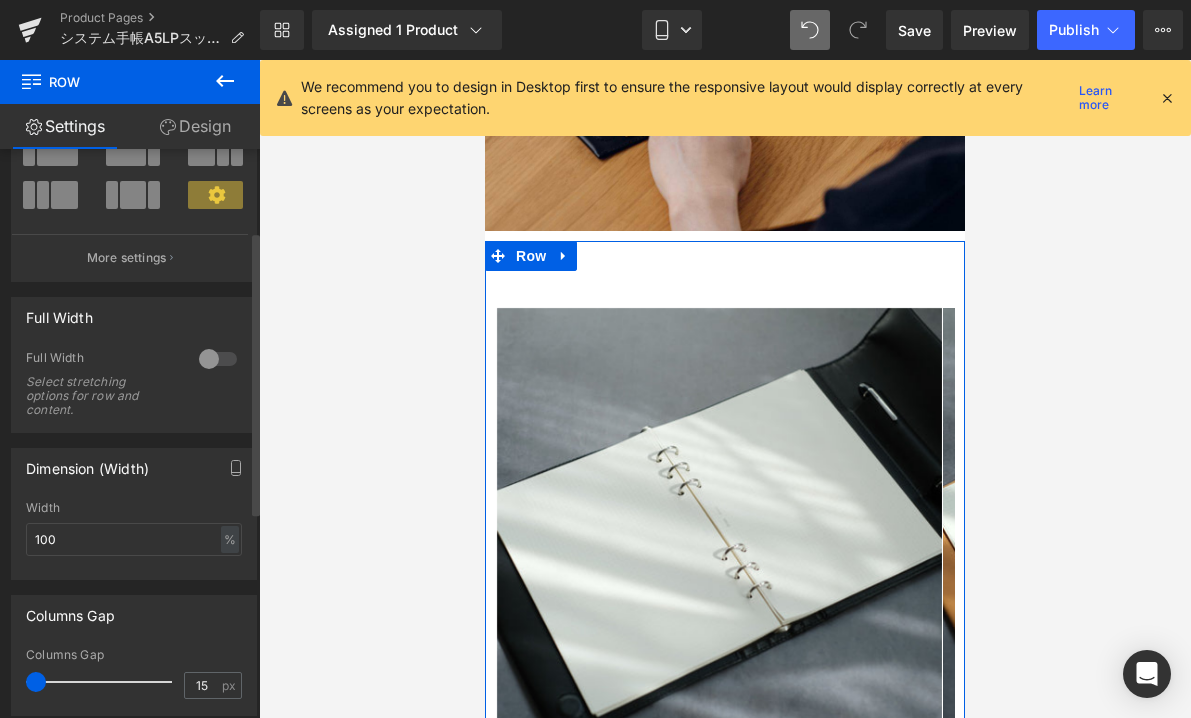 click at bounding box center (36, 682) 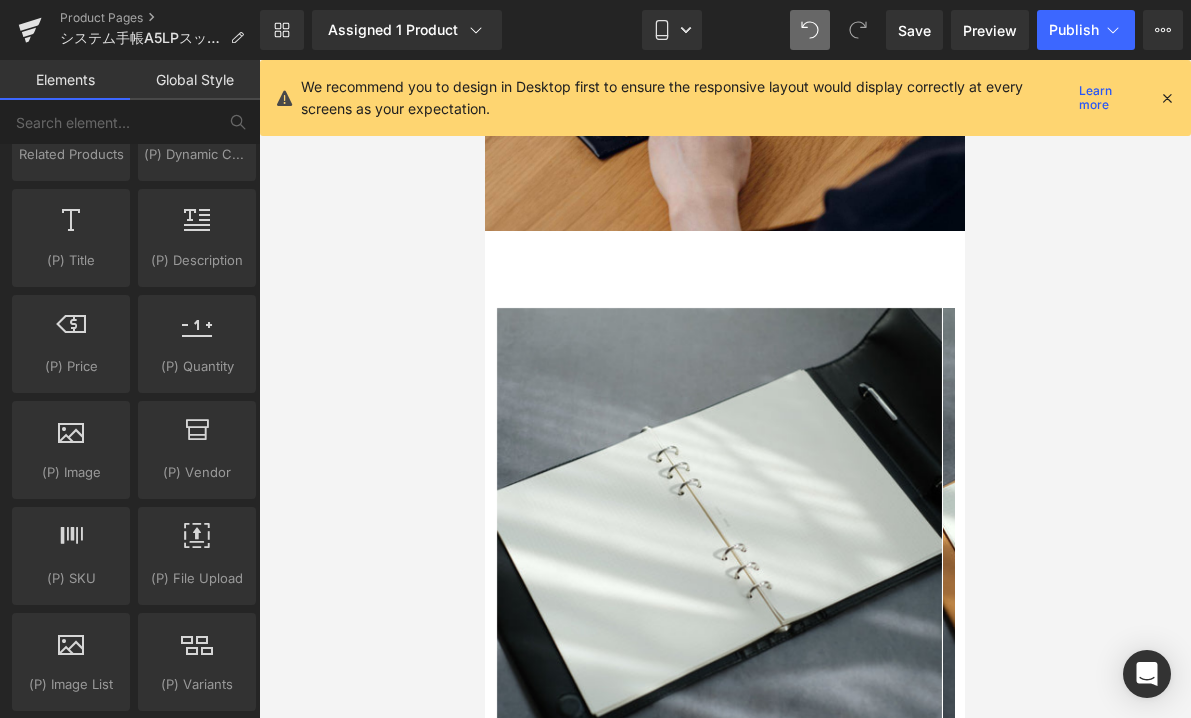 click at bounding box center (725, 389) 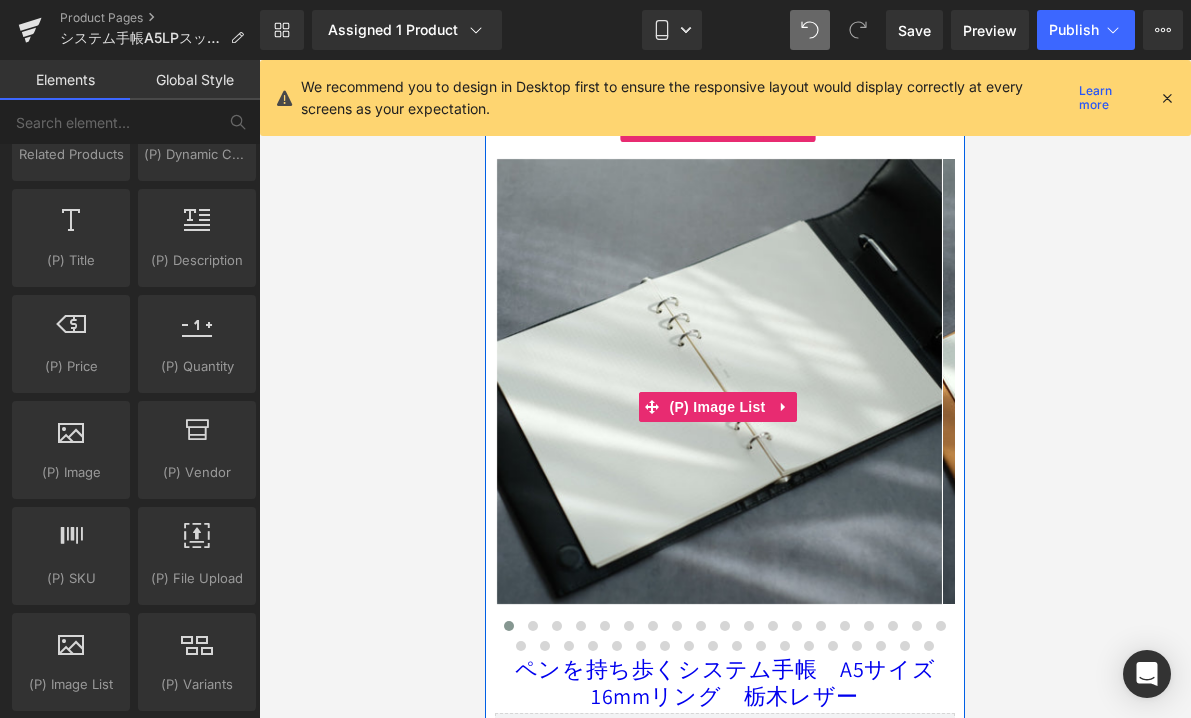 scroll, scrollTop: 594, scrollLeft: 0, axis: vertical 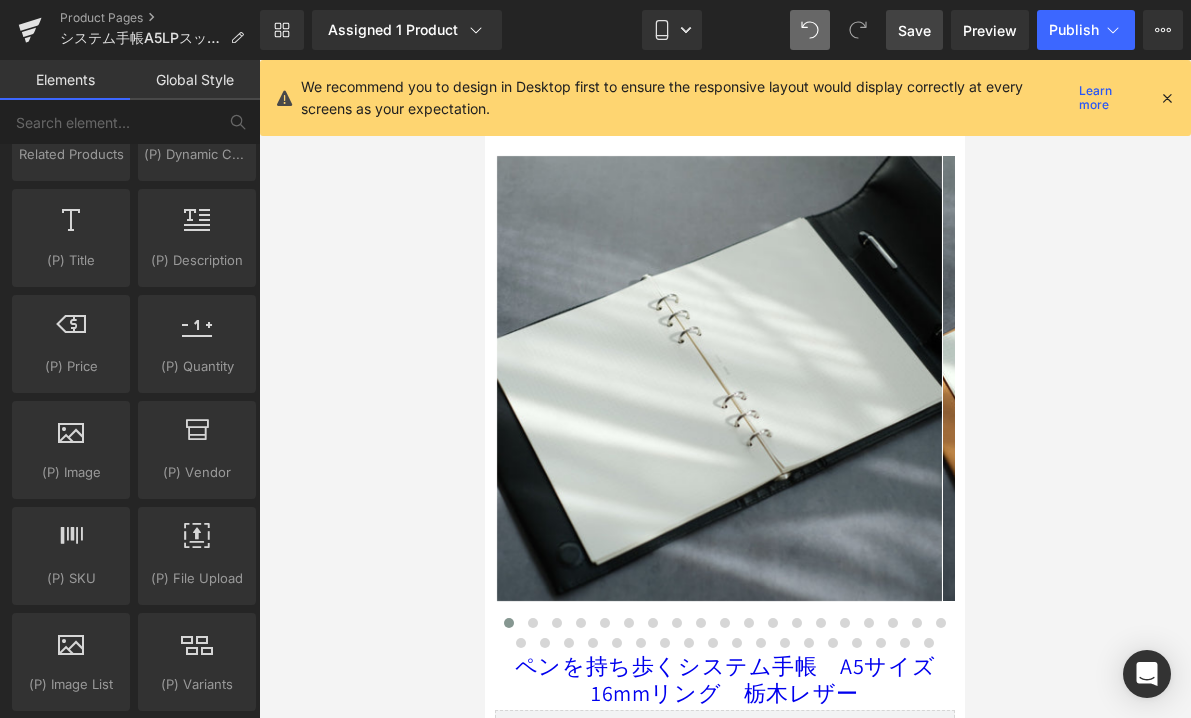 click on "Save" at bounding box center [914, 30] 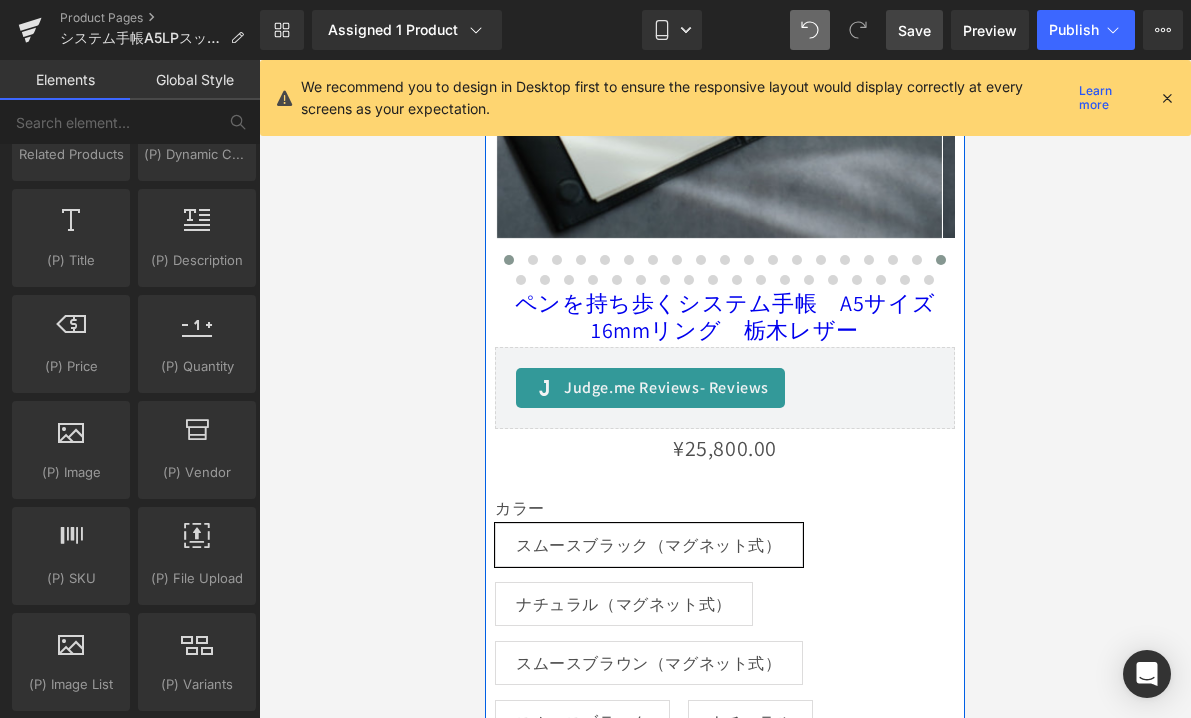 scroll, scrollTop: 912, scrollLeft: 0, axis: vertical 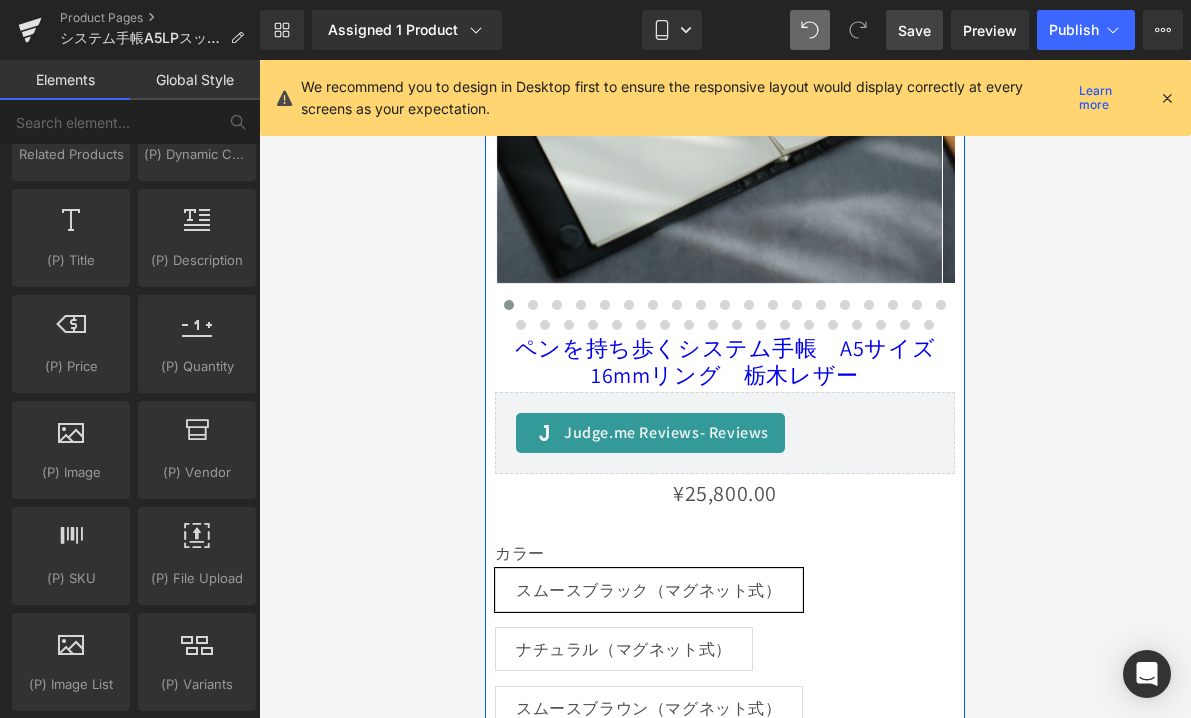 click on "ペンを持ち歩くシステム手帳　A5サイズ　16mmリング　栃木レザー" at bounding box center [725, 361] 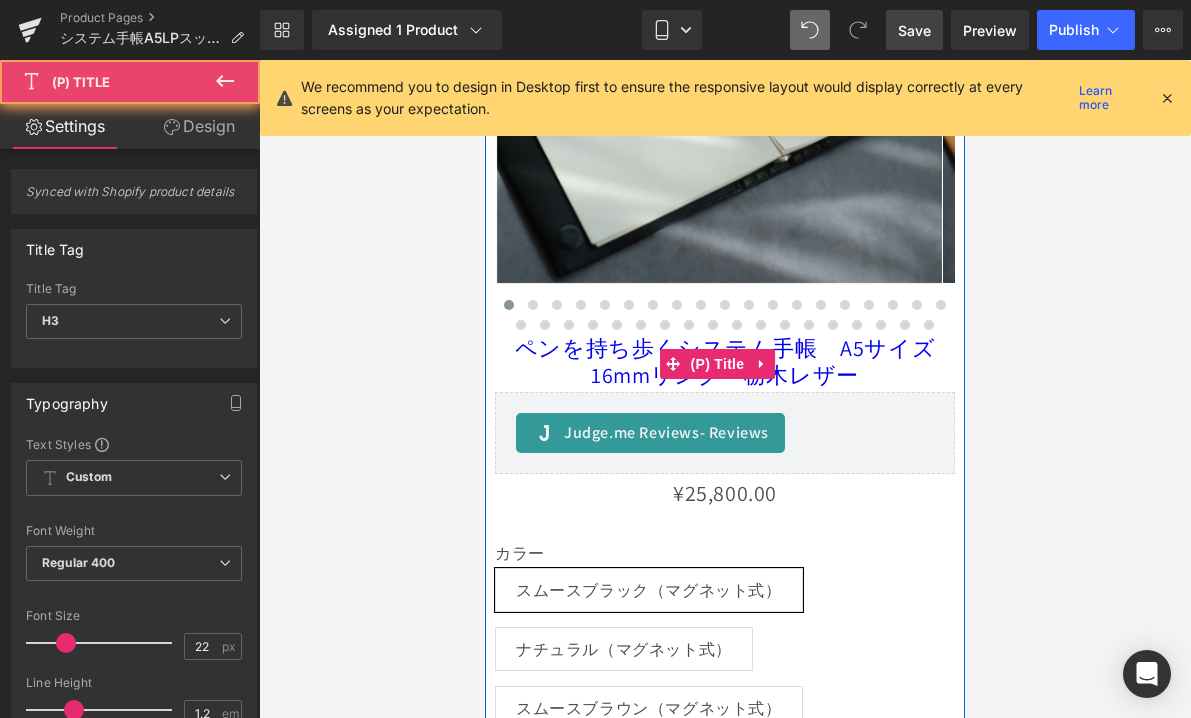 click on "ペンを持ち歩くシステム手帳　A5サイズ　16mmリング　栃木レザー" at bounding box center (725, 361) 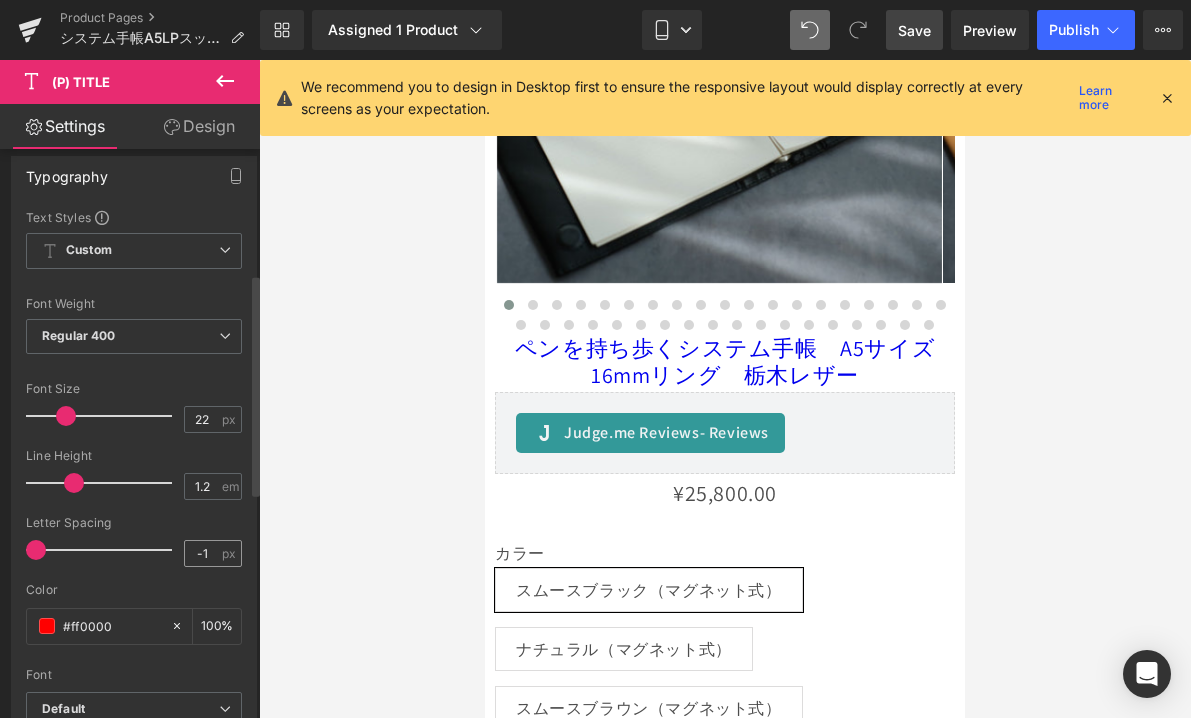 scroll, scrollTop: 332, scrollLeft: 0, axis: vertical 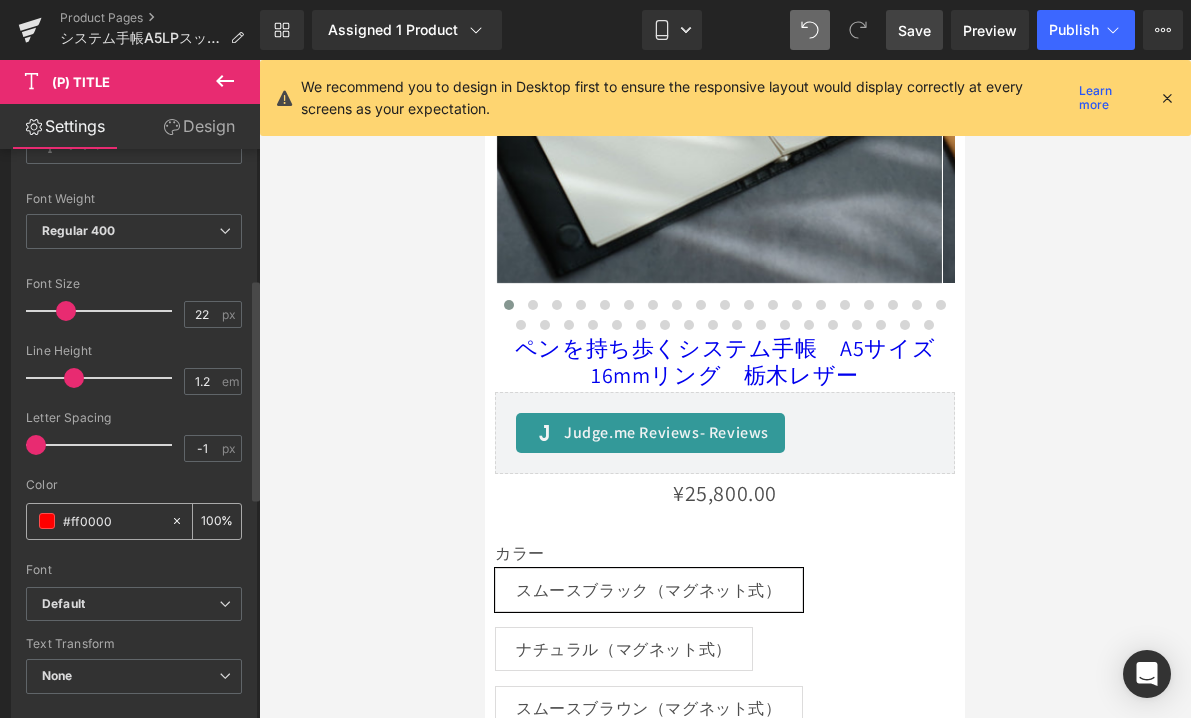 click 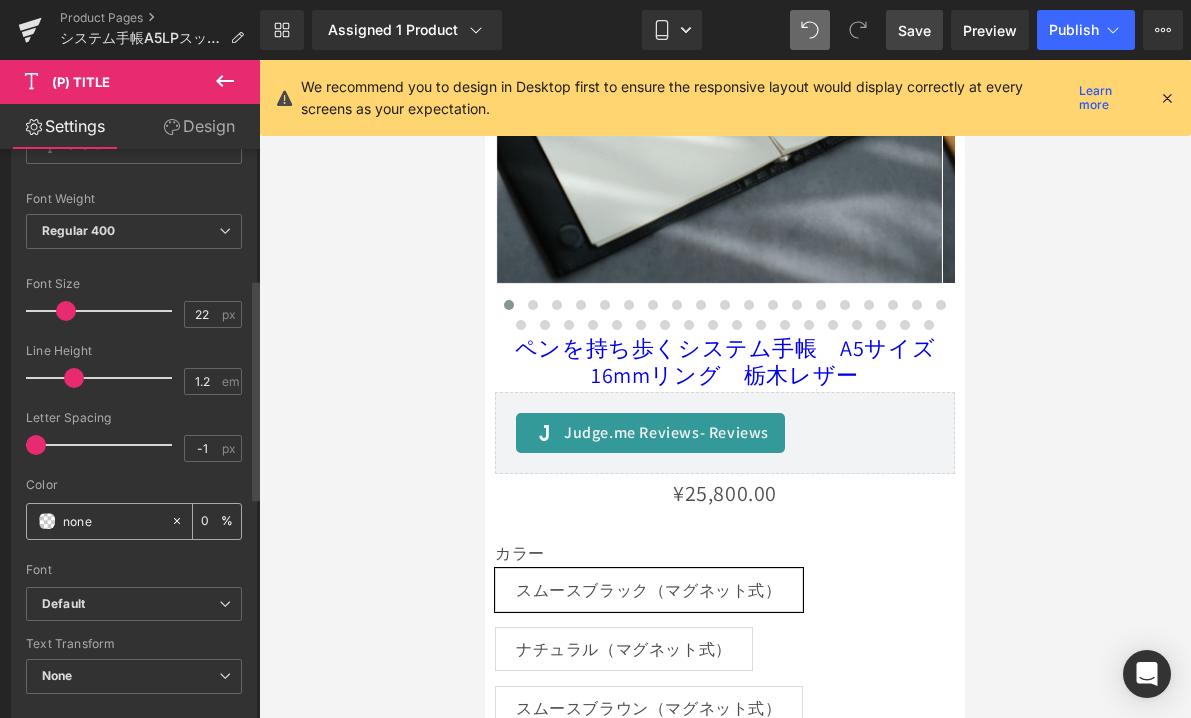 click on "#ff0000" at bounding box center [112, 521] 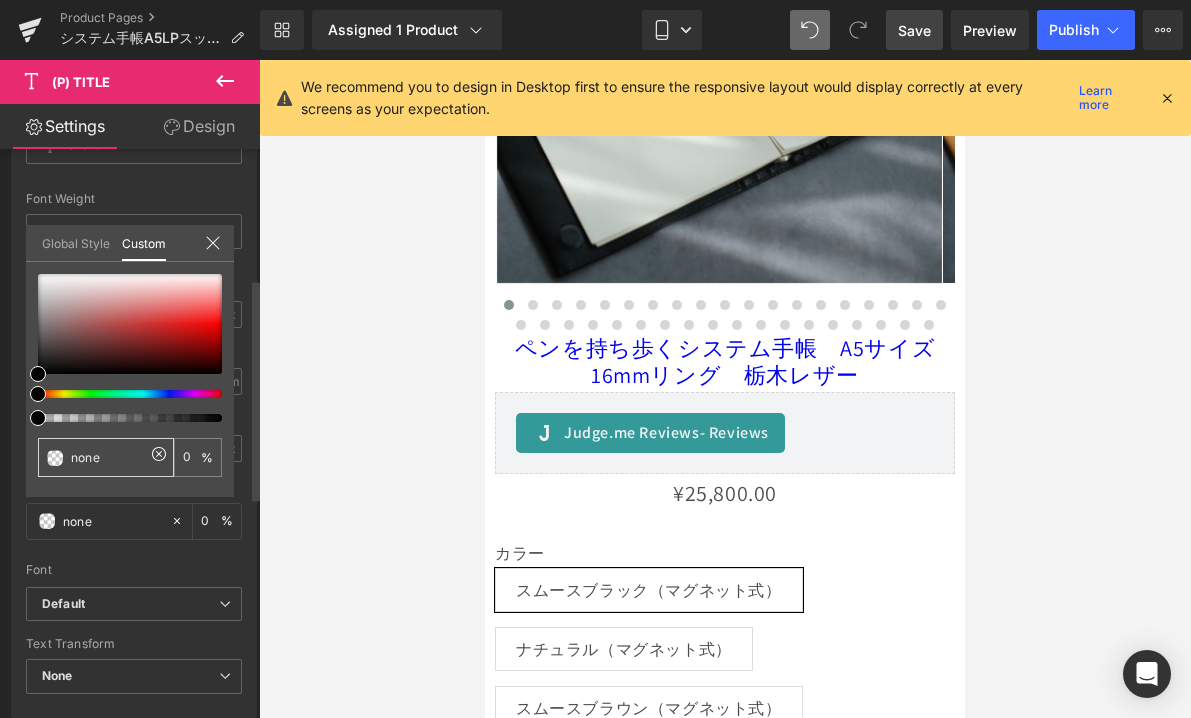 click on "none" at bounding box center (108, 457) 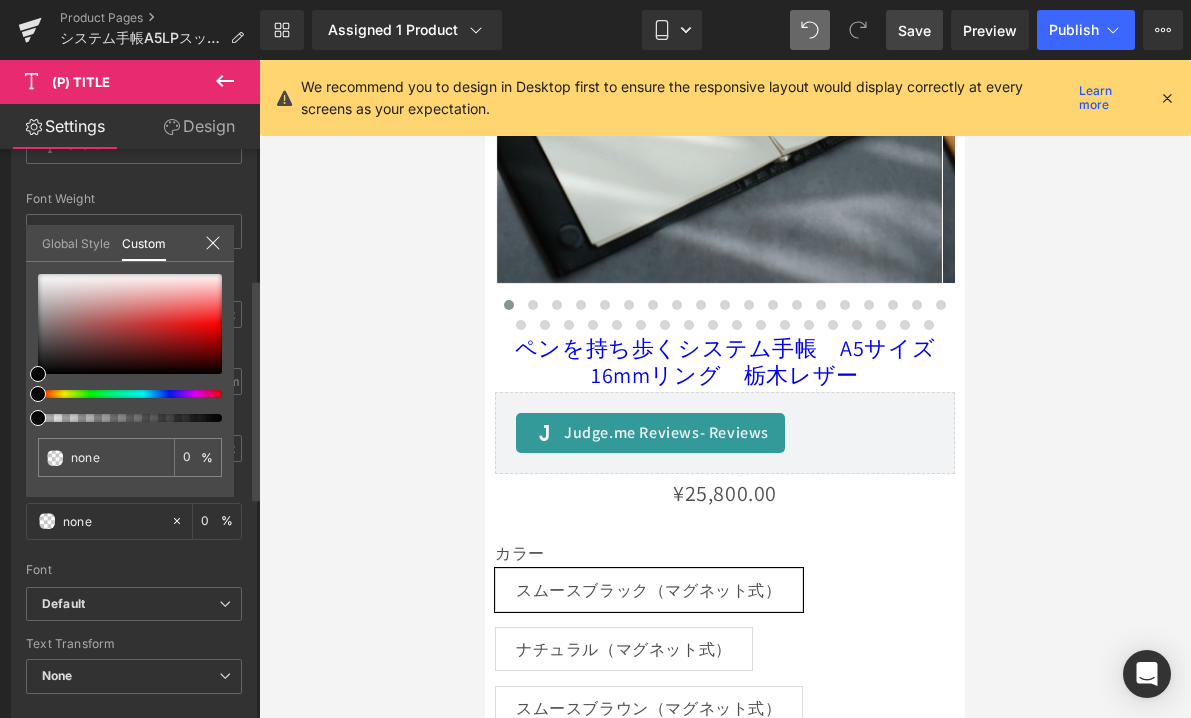 click on "none 0 %" at bounding box center [130, 385] 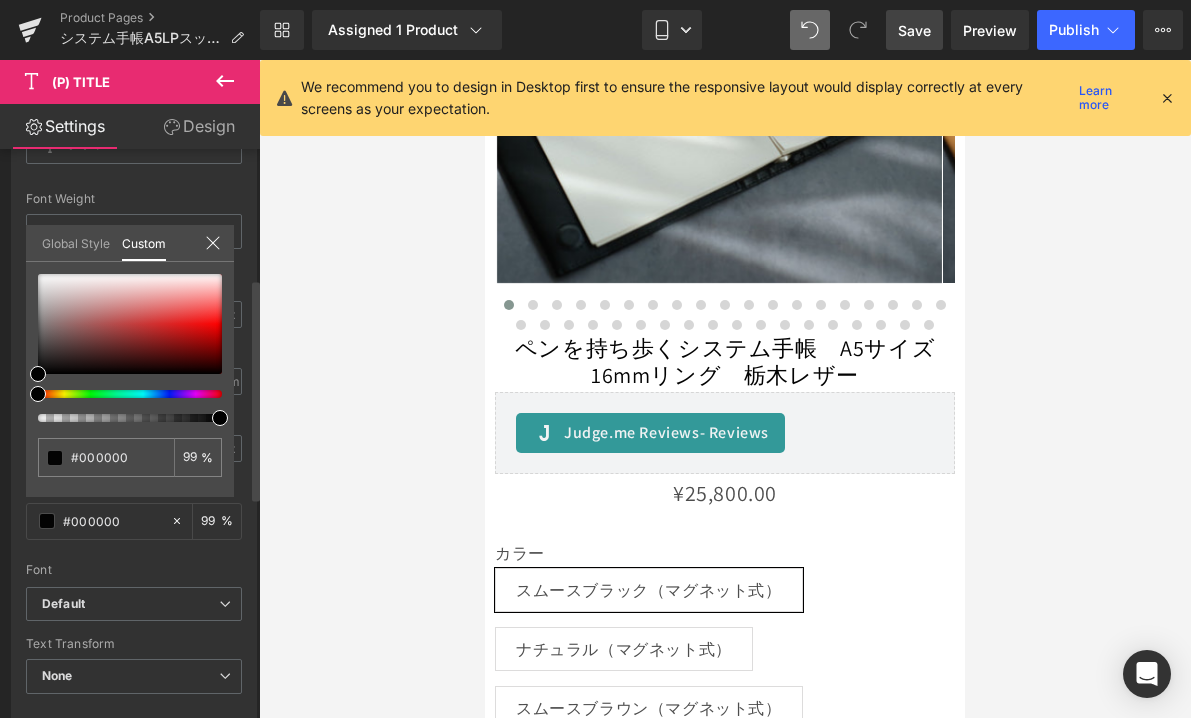 click at bounding box center [122, 418] 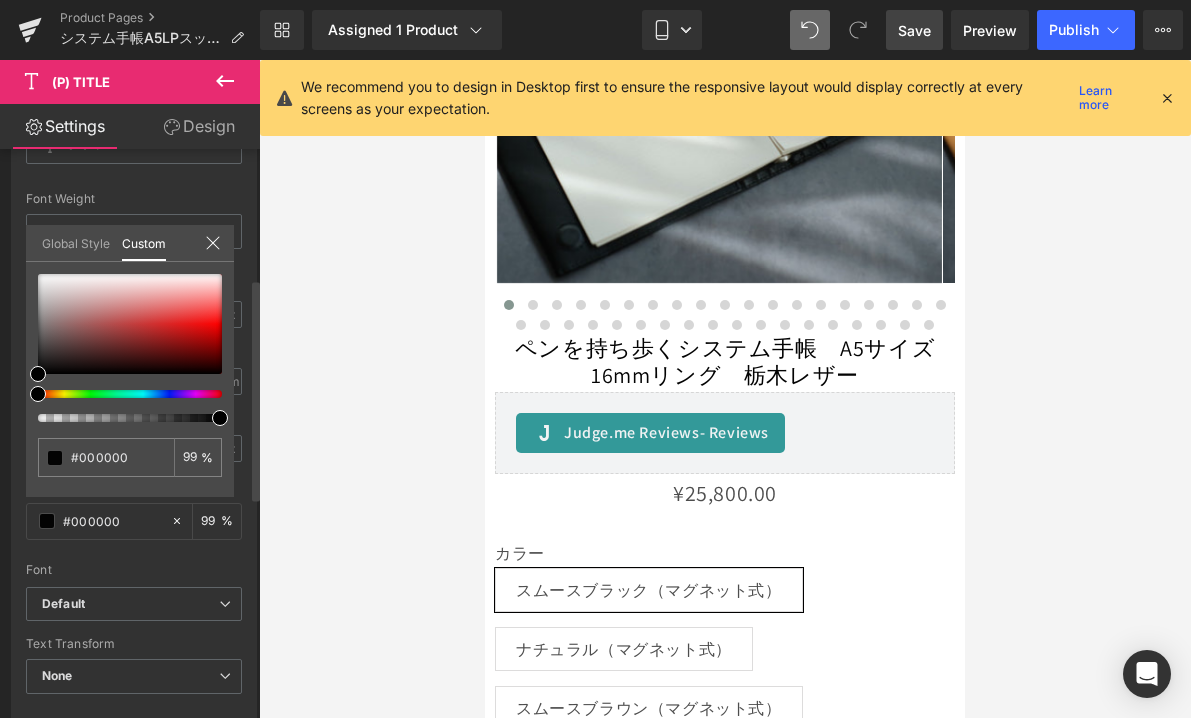 click on "none 0 %" at bounding box center (130, 385) 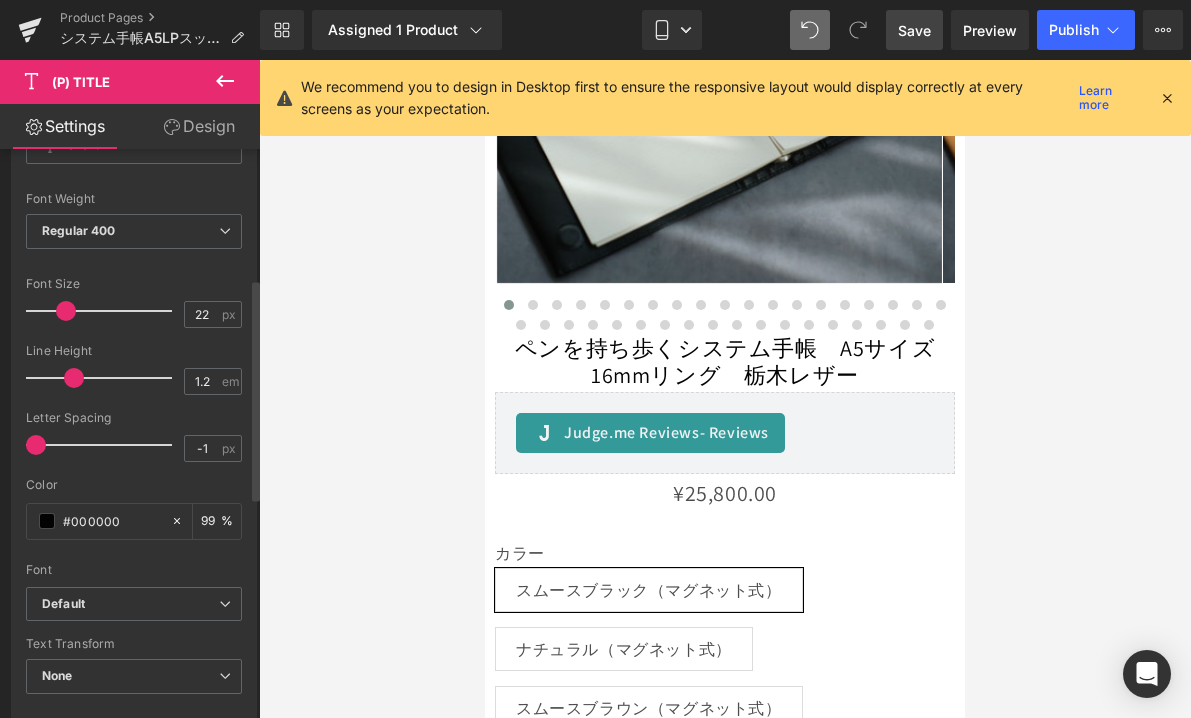click on "Save" at bounding box center (914, 30) 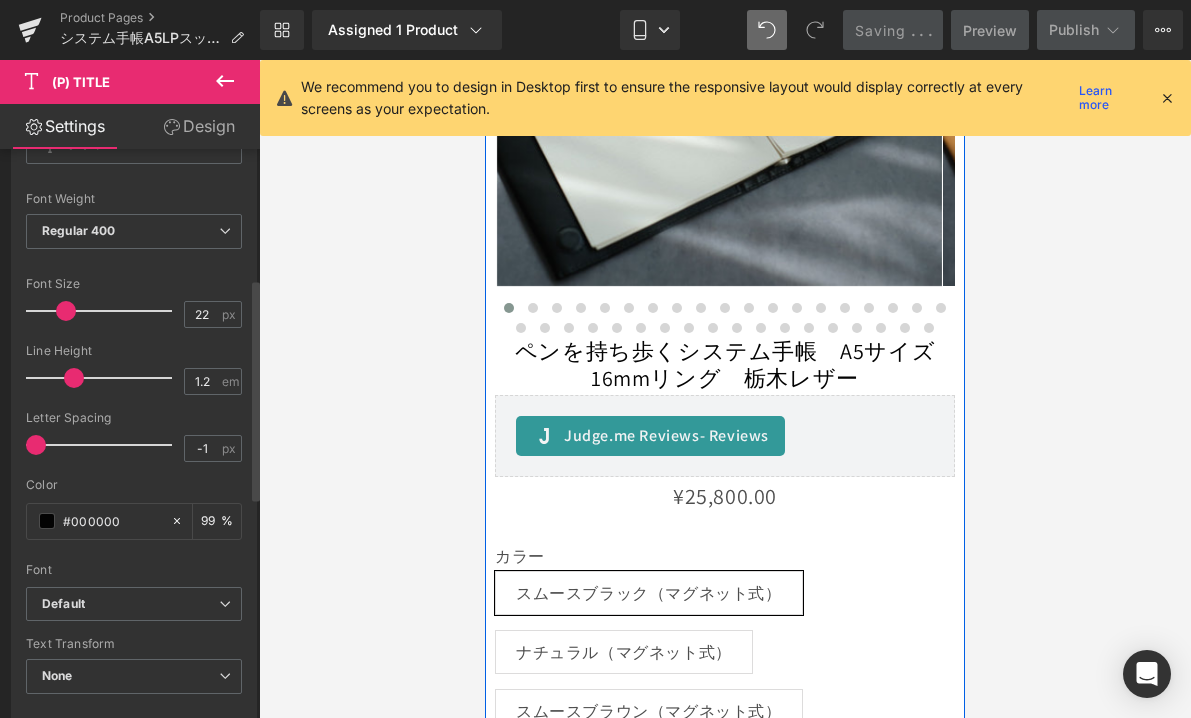 scroll, scrollTop: 908, scrollLeft: 0, axis: vertical 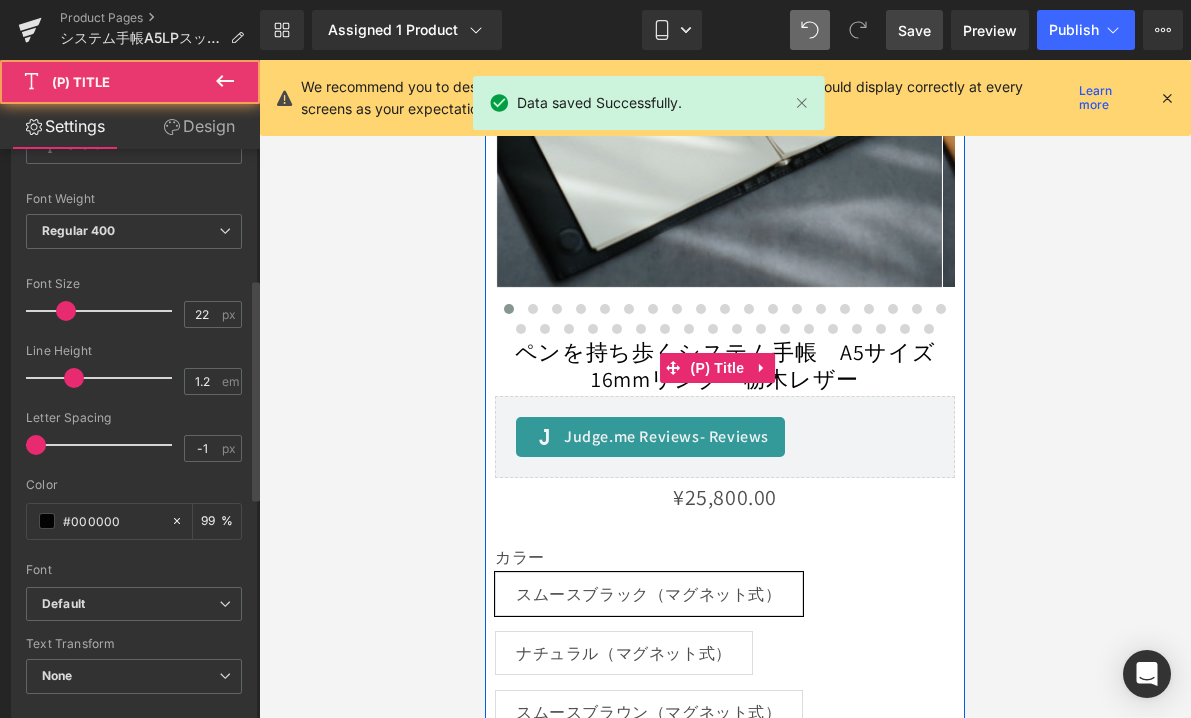 click on "ペンを持ち歩くシステム手帳　A5サイズ　16mmリング　栃木レザー" at bounding box center [725, 365] 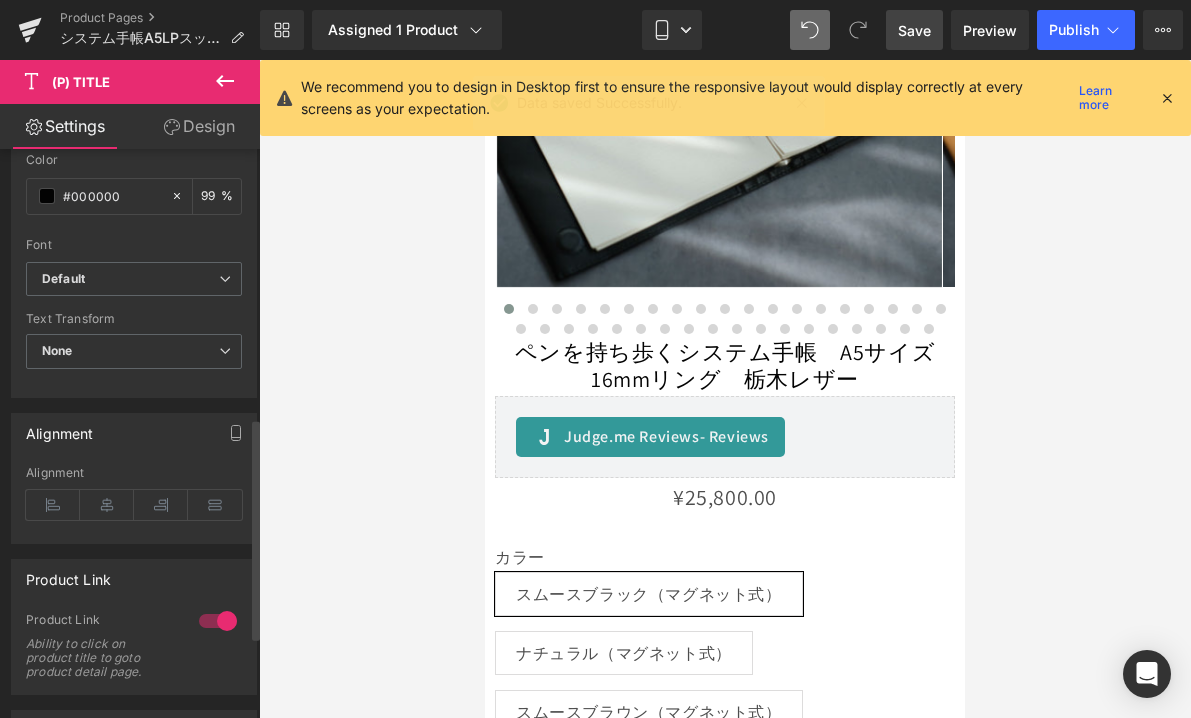 scroll, scrollTop: 749, scrollLeft: 0, axis: vertical 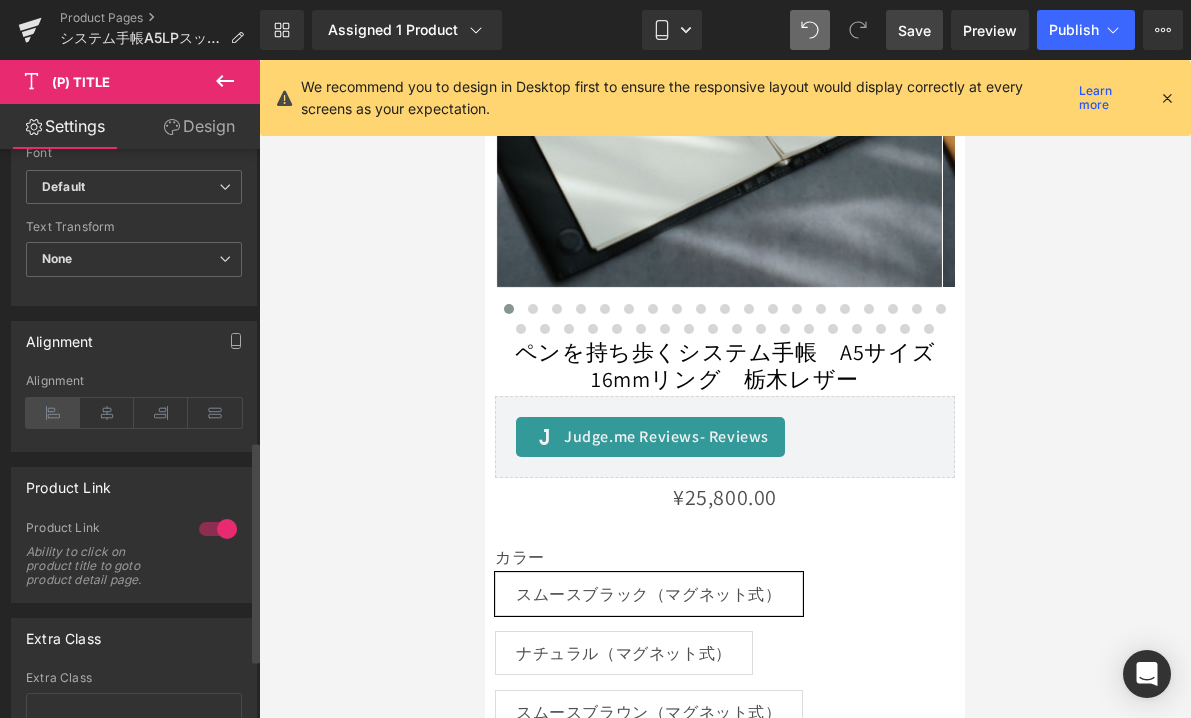 click at bounding box center [53, 413] 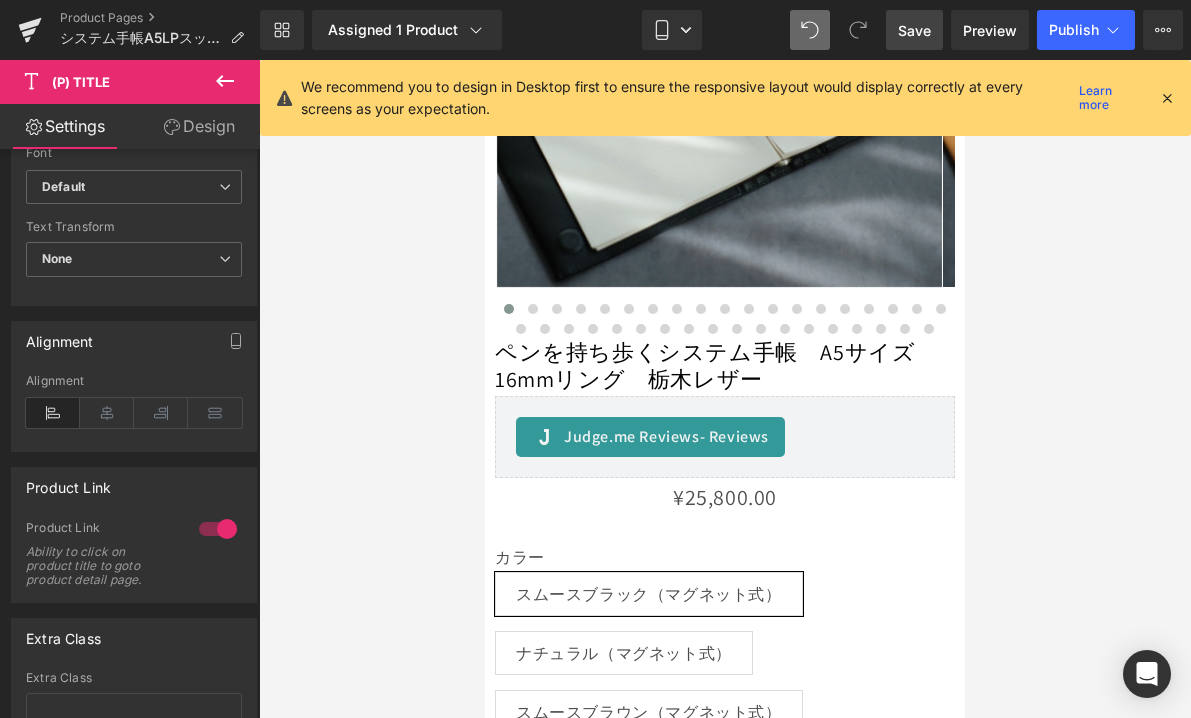 click on "Save" at bounding box center [914, 30] 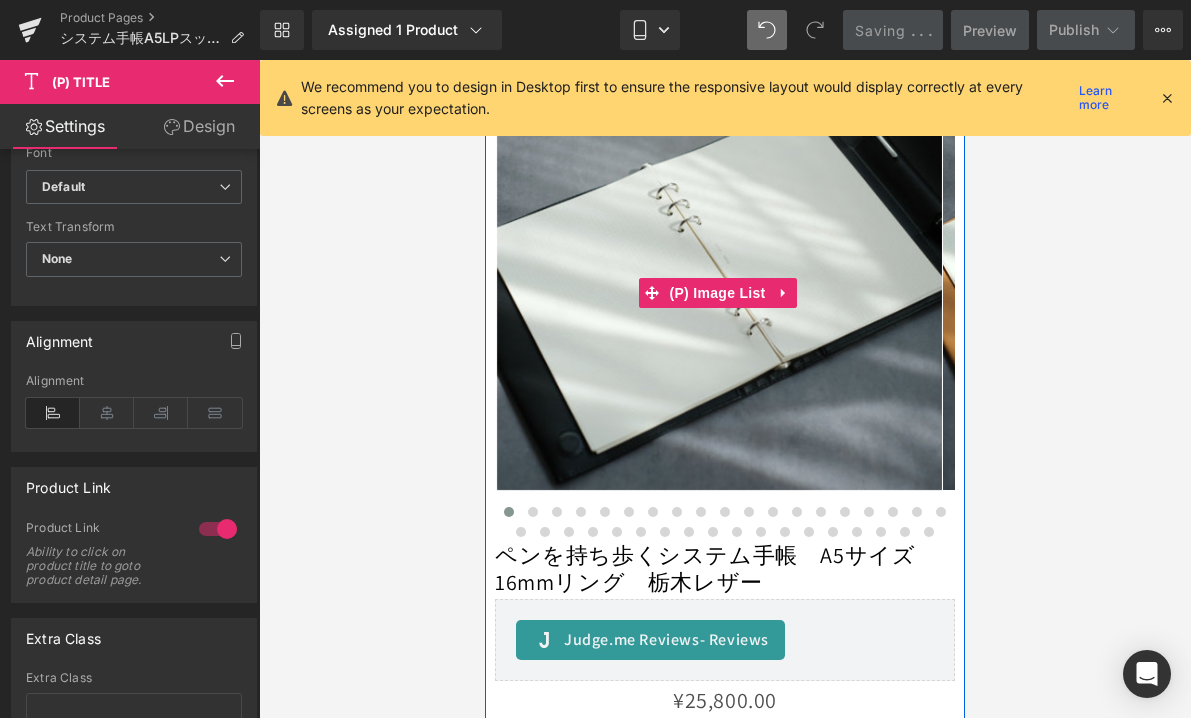 scroll, scrollTop: 683, scrollLeft: 0, axis: vertical 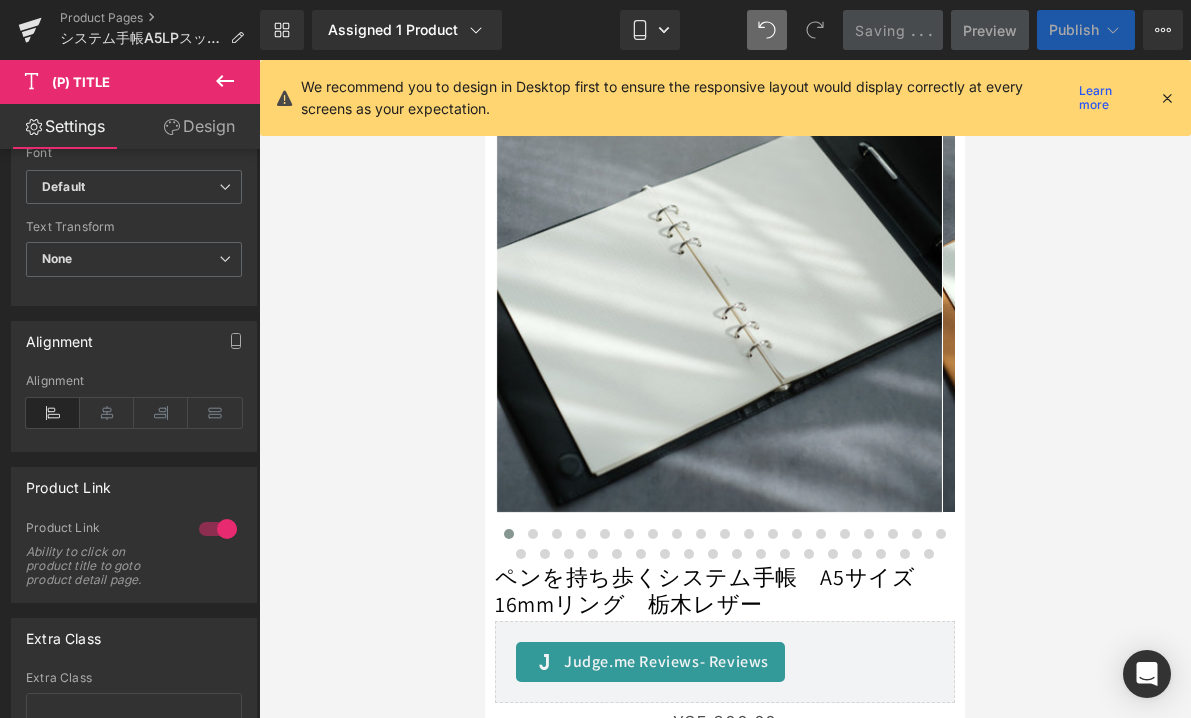 click on "Publish" at bounding box center (1074, 30) 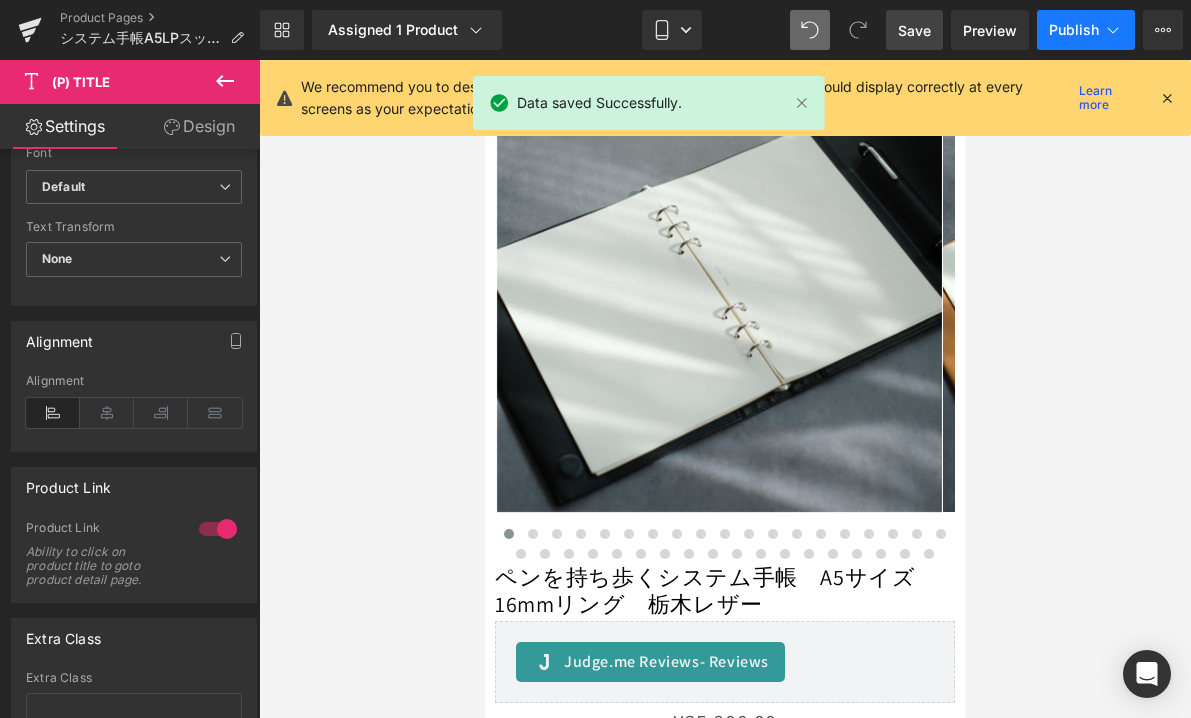 click on "Publish" at bounding box center [1074, 30] 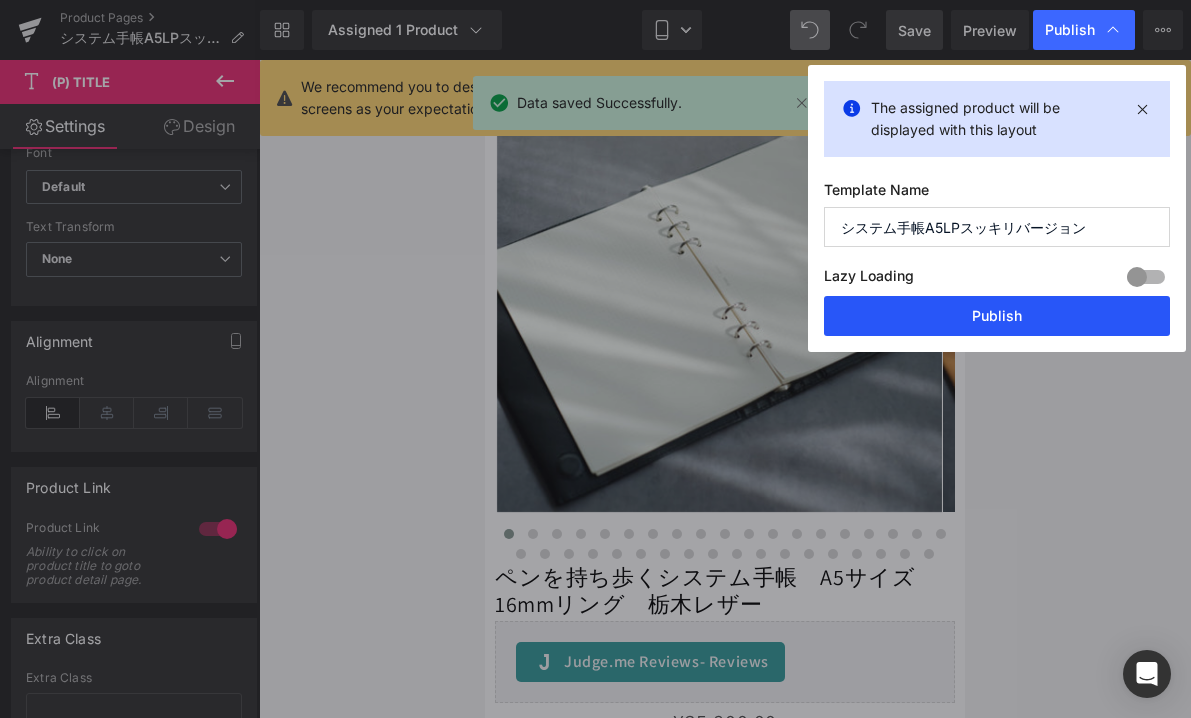 click on "Publish" at bounding box center [997, 316] 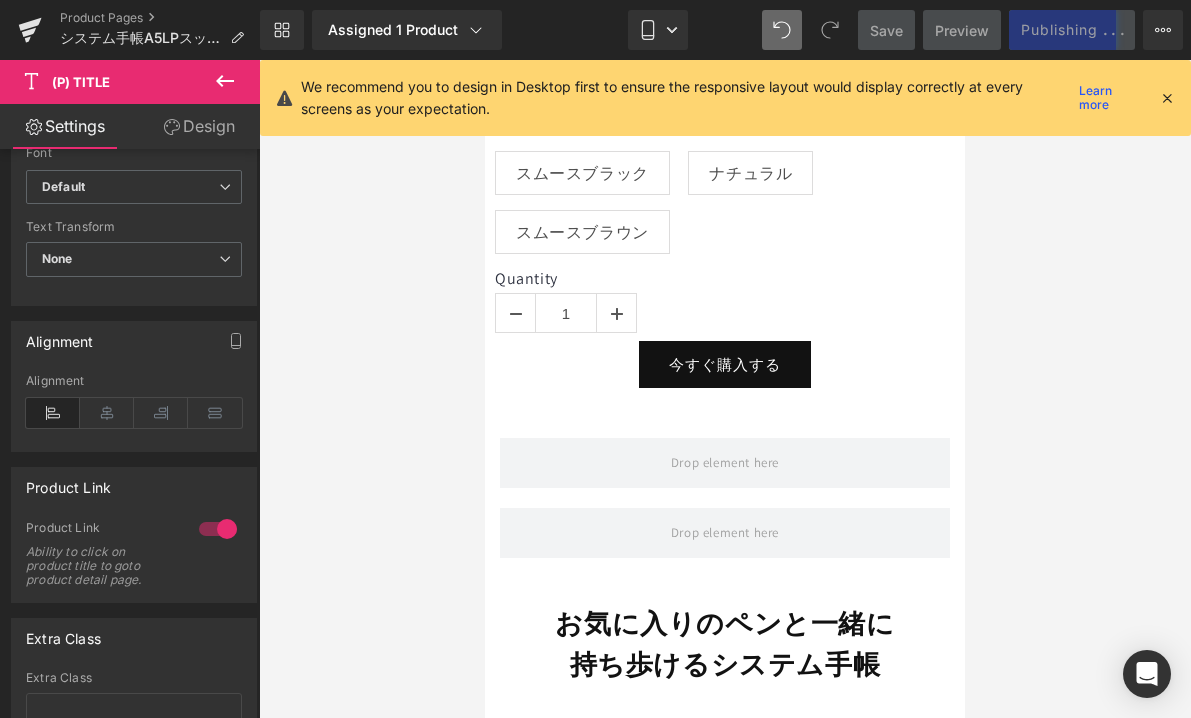 scroll, scrollTop: 1470, scrollLeft: 0, axis: vertical 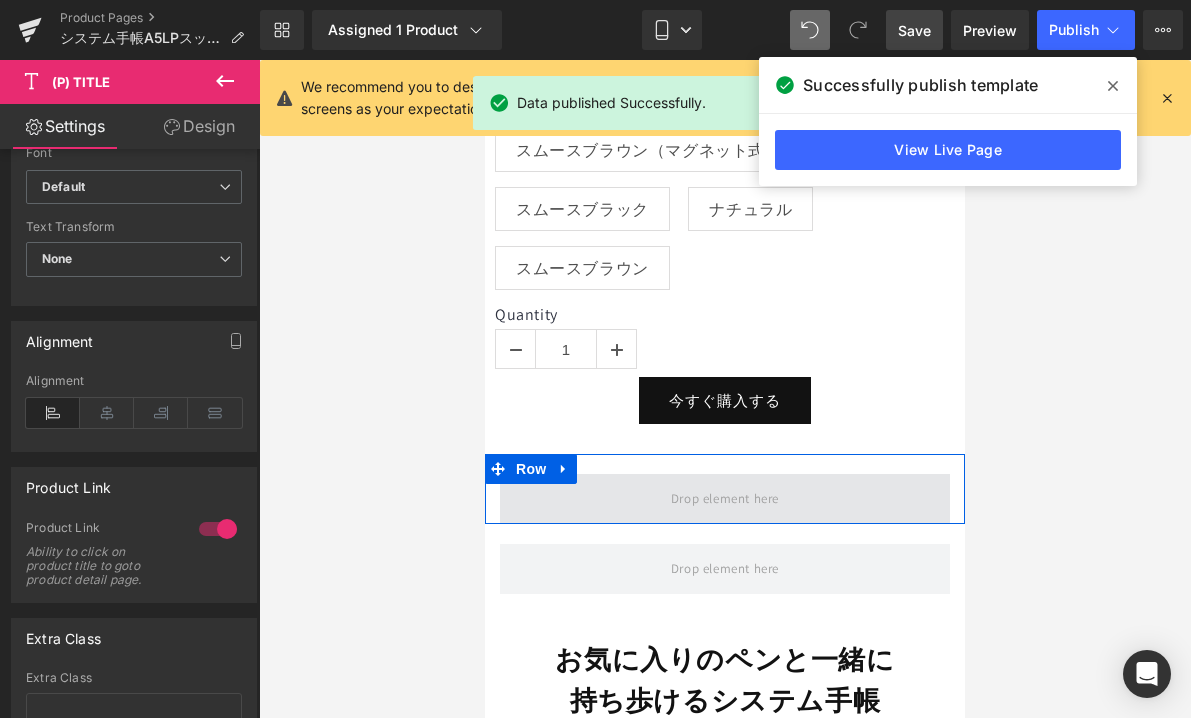 drag, startPoint x: 780, startPoint y: 489, endPoint x: 691, endPoint y: 489, distance: 89 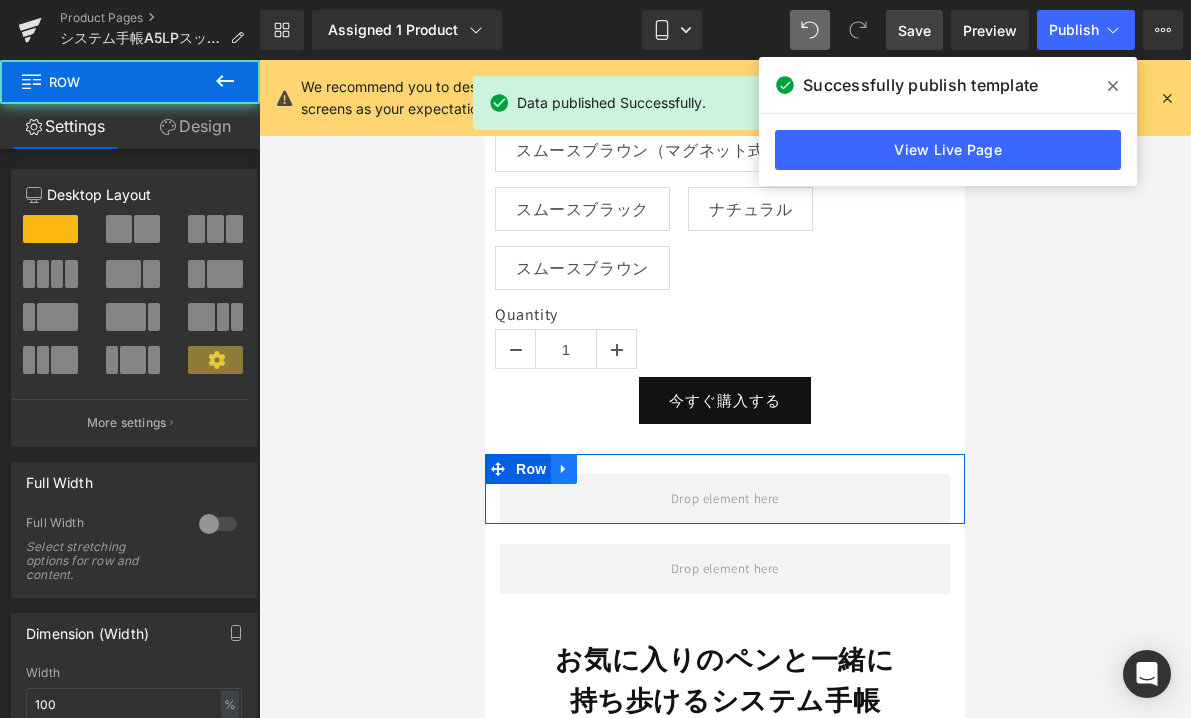 click at bounding box center [564, 469] 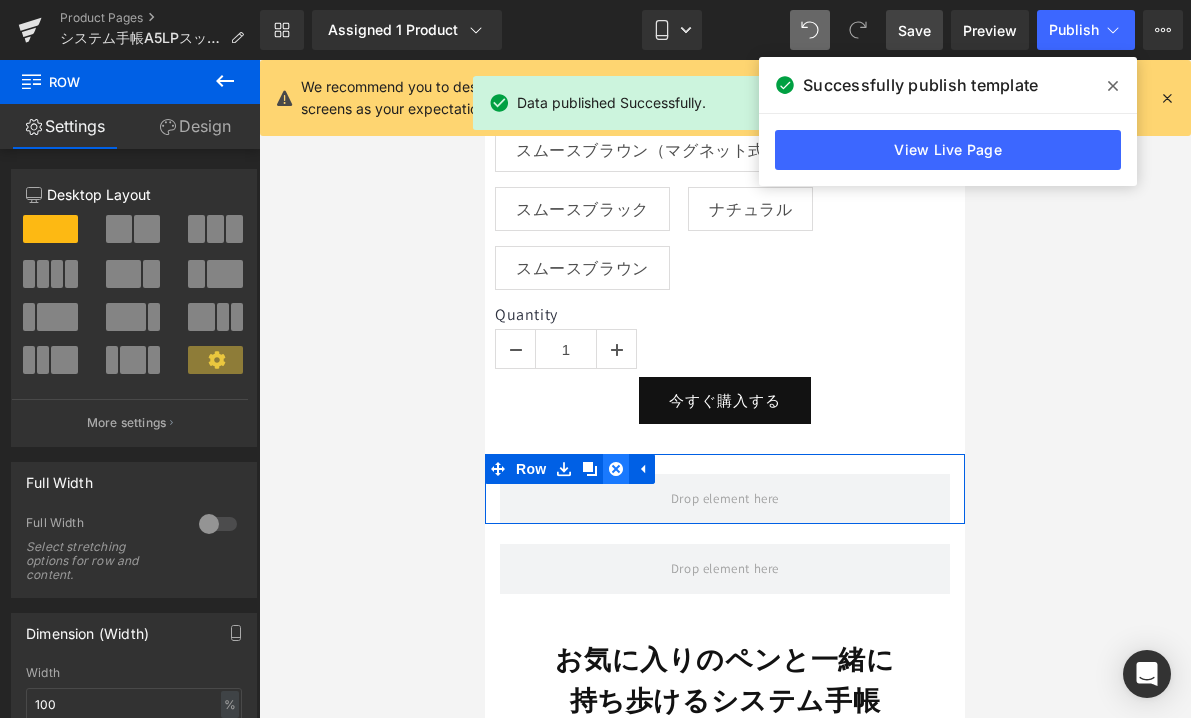 click 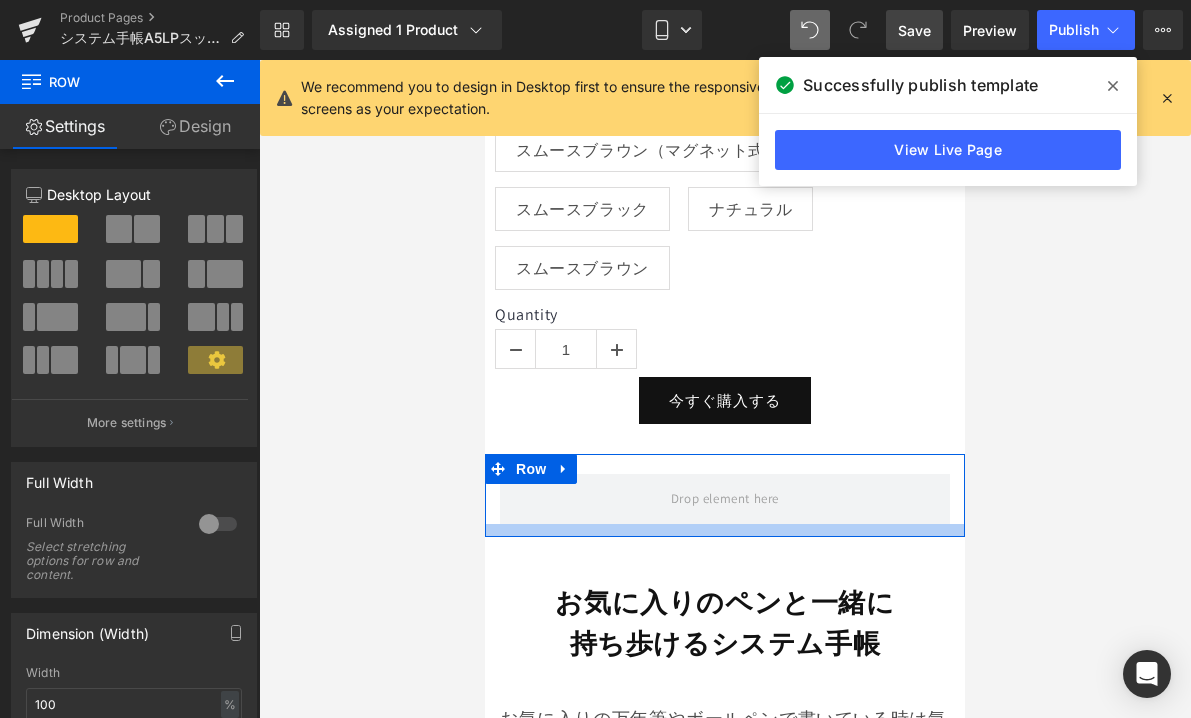 drag, startPoint x: 654, startPoint y: 525, endPoint x: 652, endPoint y: 537, distance: 12.165525 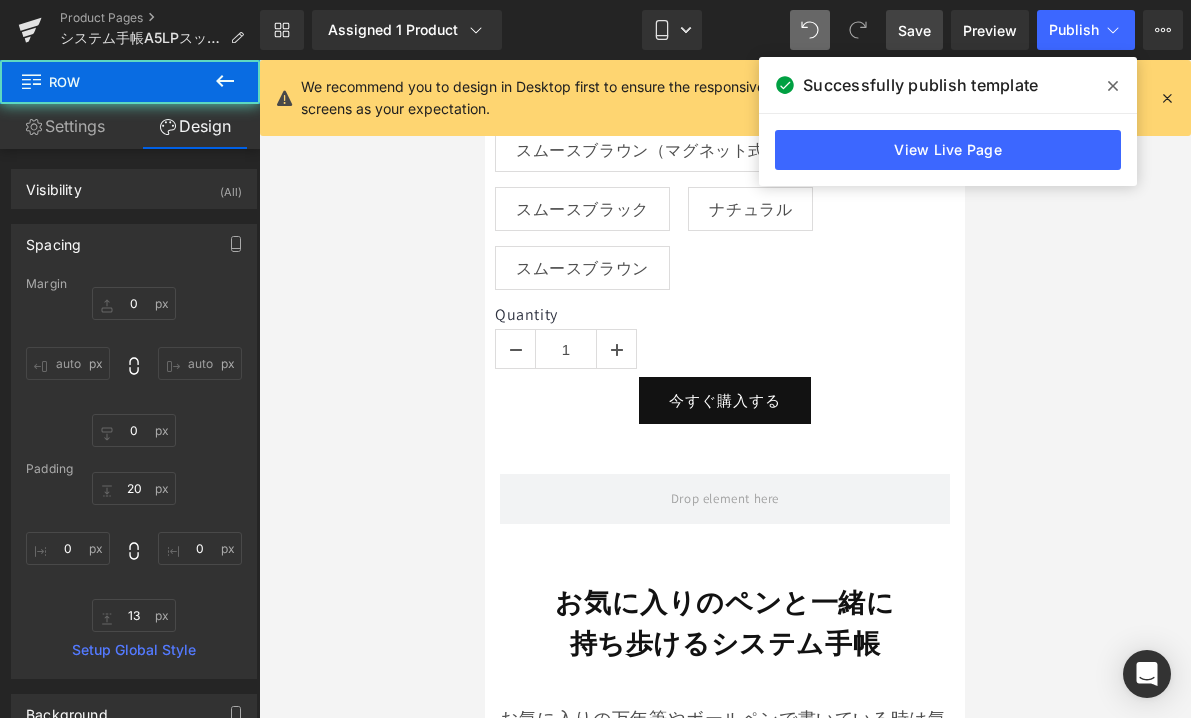 click on "Save" at bounding box center (914, 30) 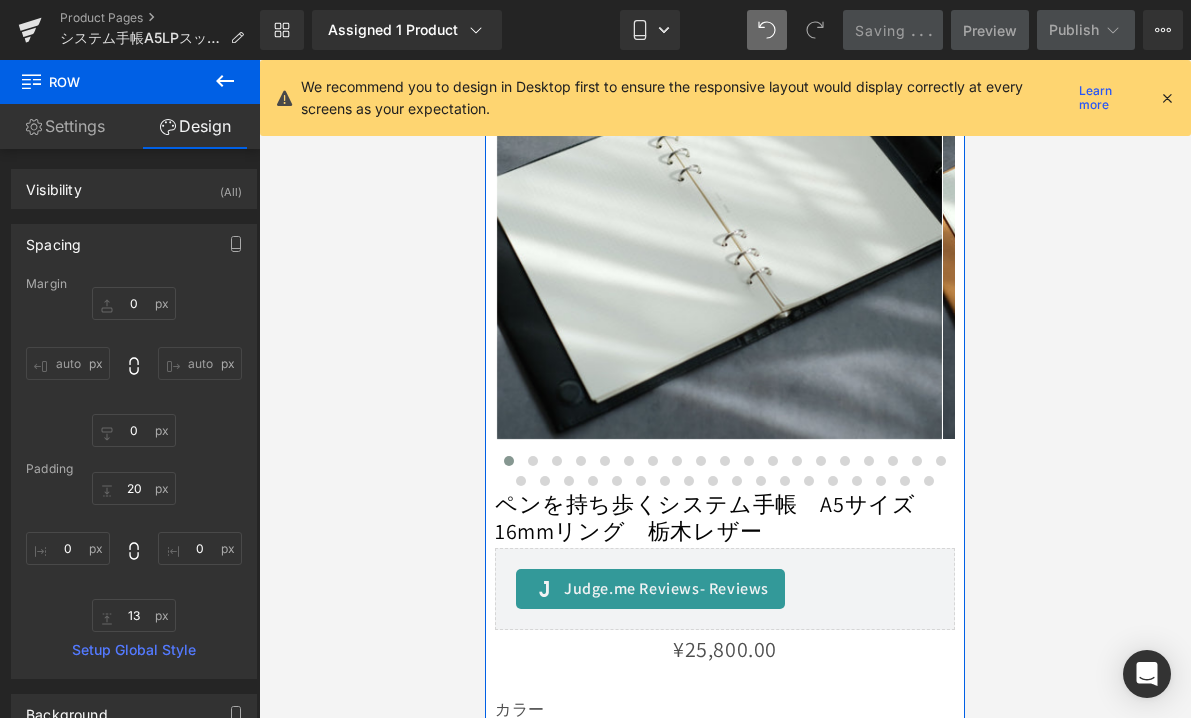scroll, scrollTop: 558, scrollLeft: 0, axis: vertical 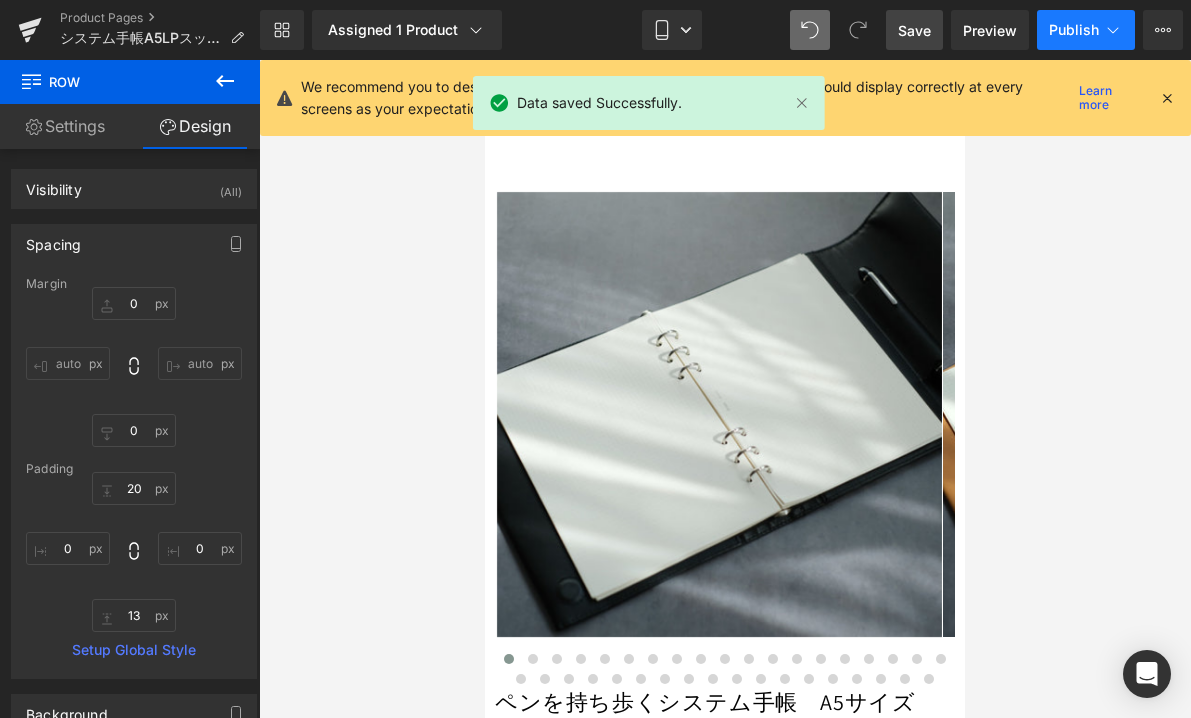click on "Publish" at bounding box center [1074, 30] 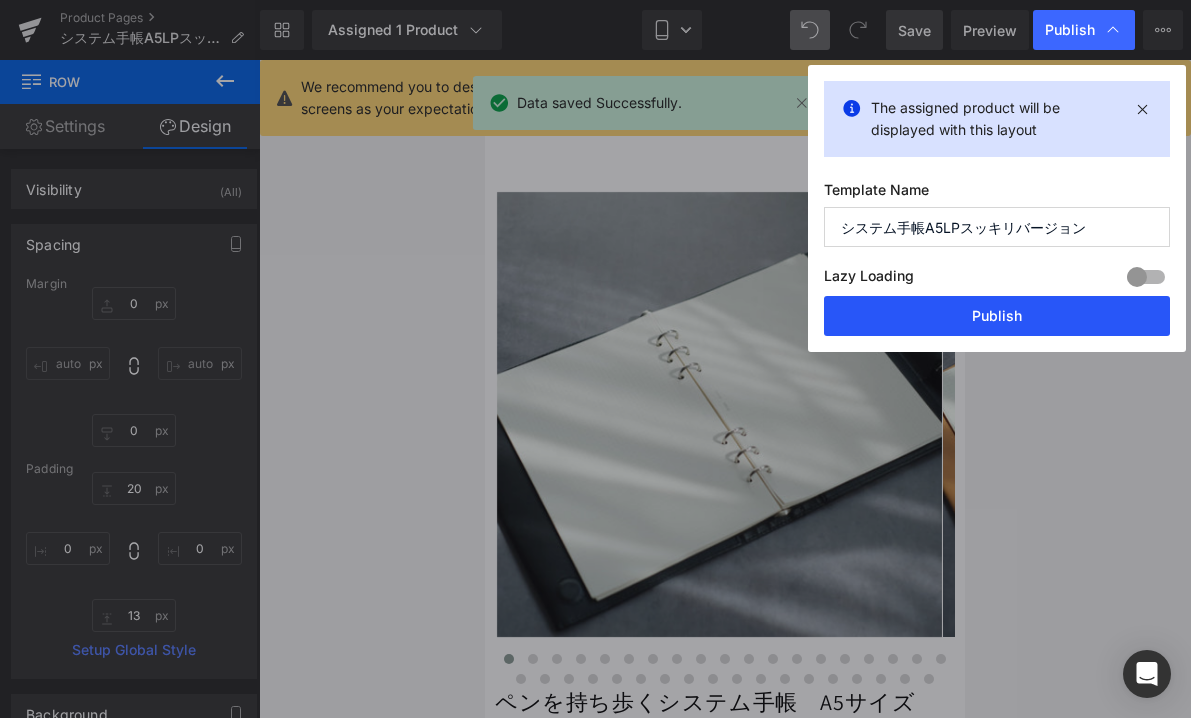 click on "Publish" at bounding box center [997, 316] 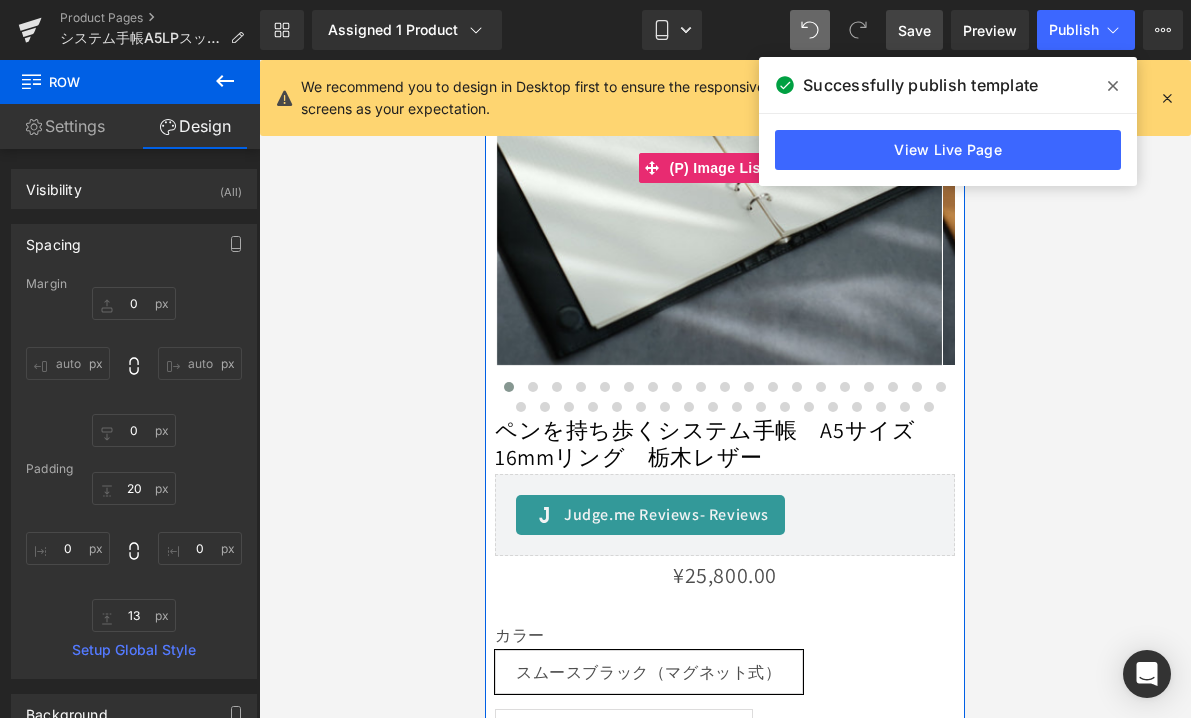 scroll, scrollTop: 981, scrollLeft: 0, axis: vertical 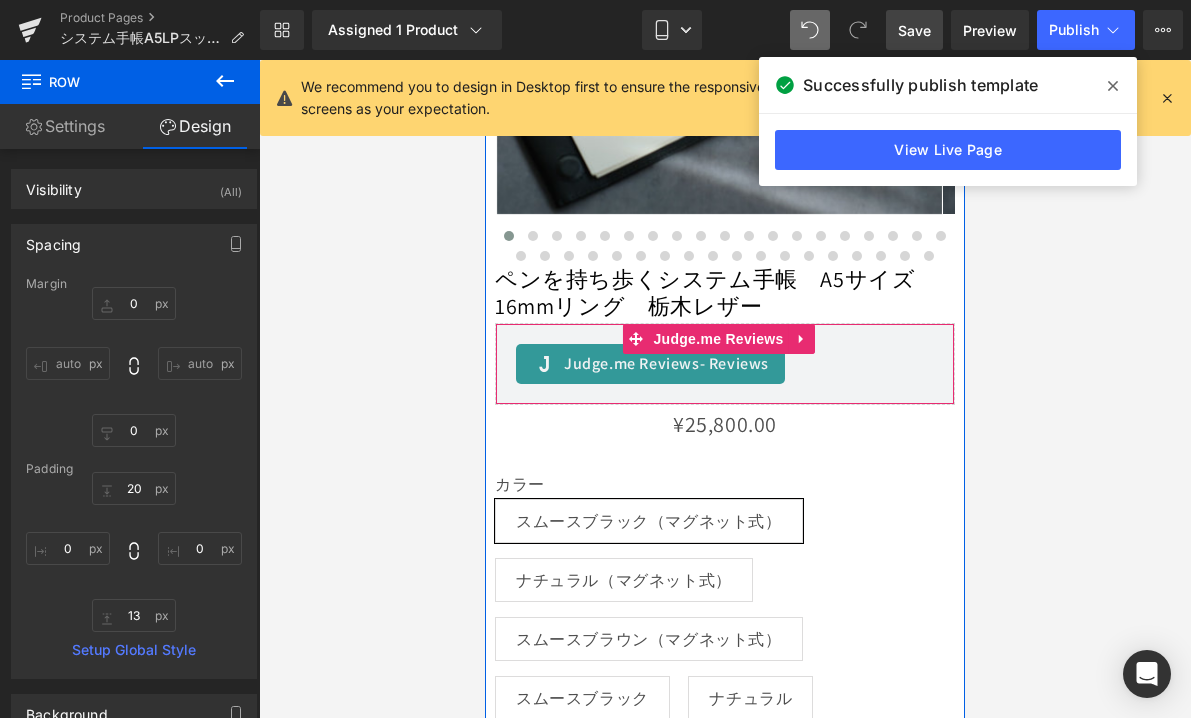 click on "Judge.me Reviews  - Reviews Judge.me Reviews" at bounding box center (725, 364) 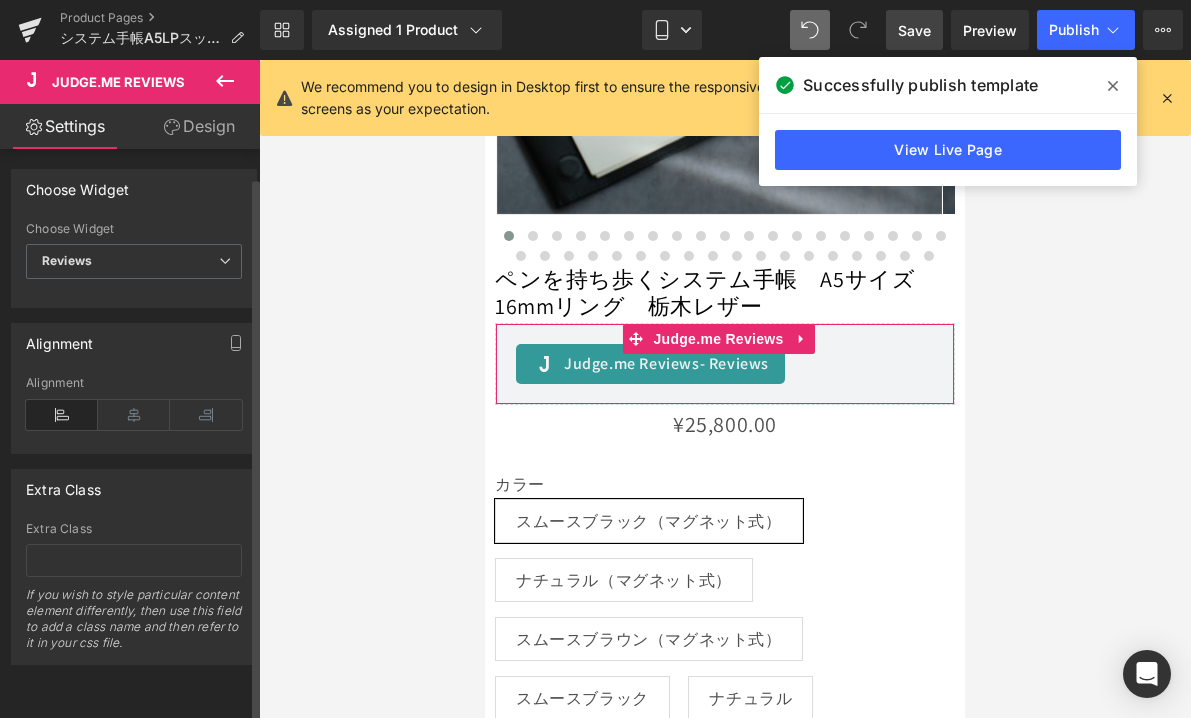 scroll, scrollTop: 2, scrollLeft: 0, axis: vertical 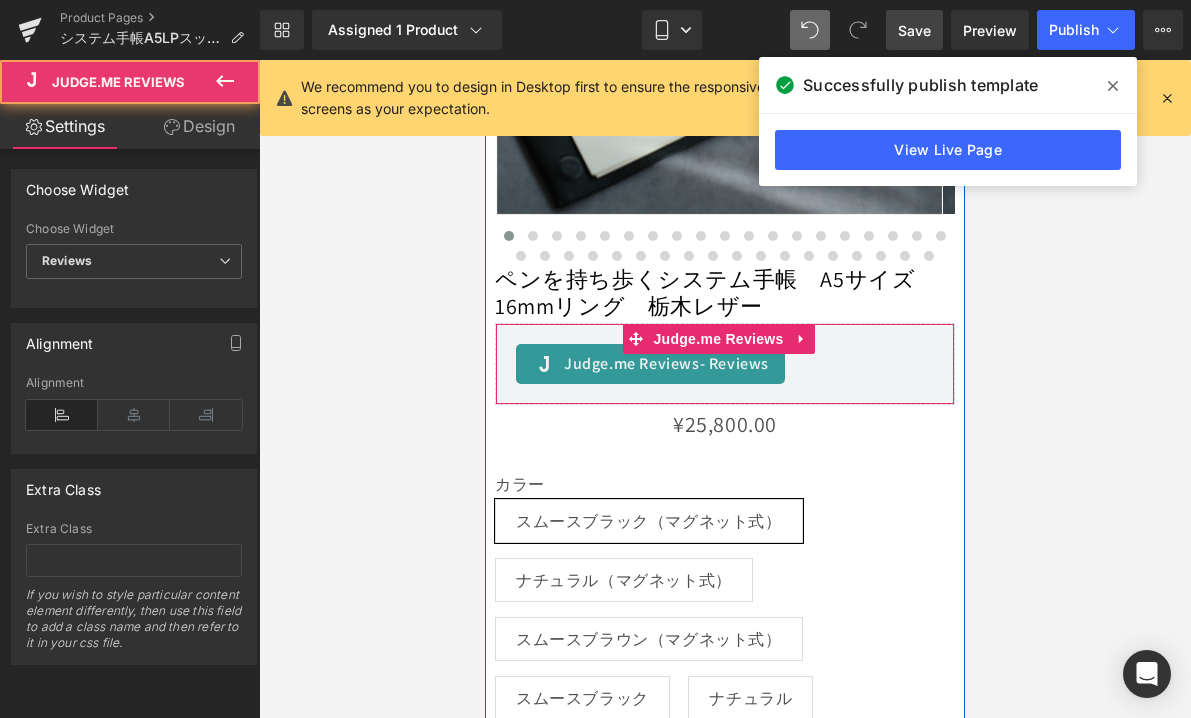 click on "Judge.me Reviews  - Reviews" at bounding box center (666, 364) 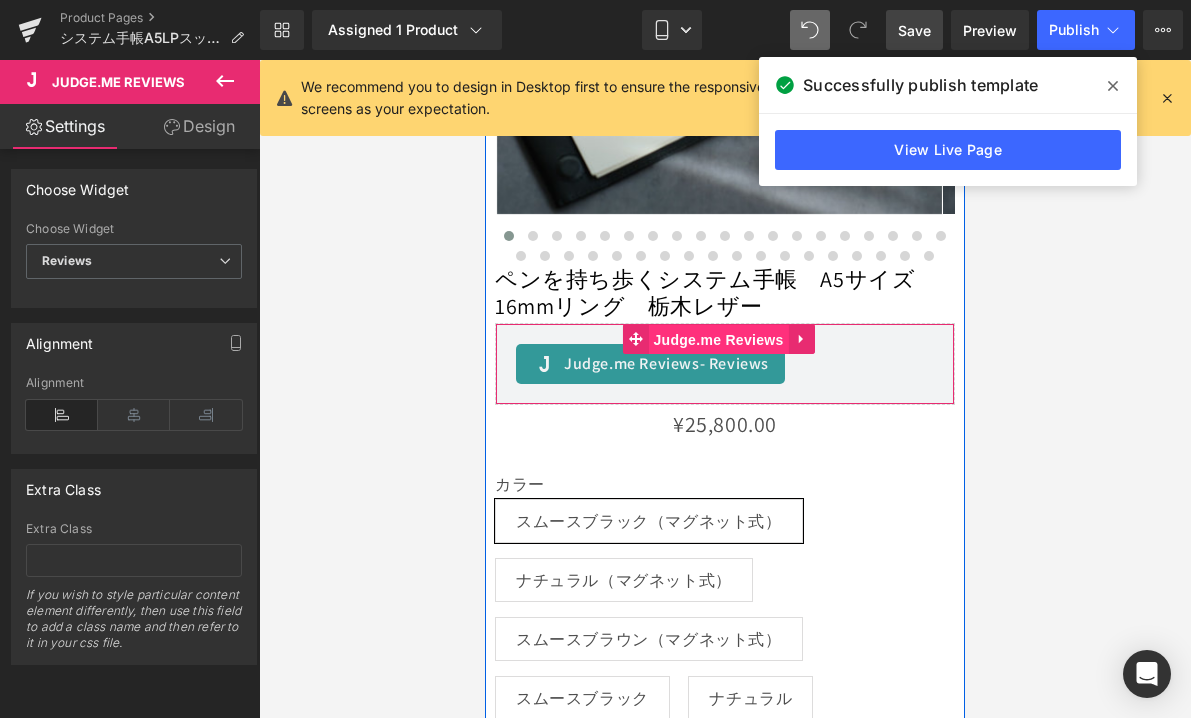 click on "Judge.me Reviews" at bounding box center (718, 340) 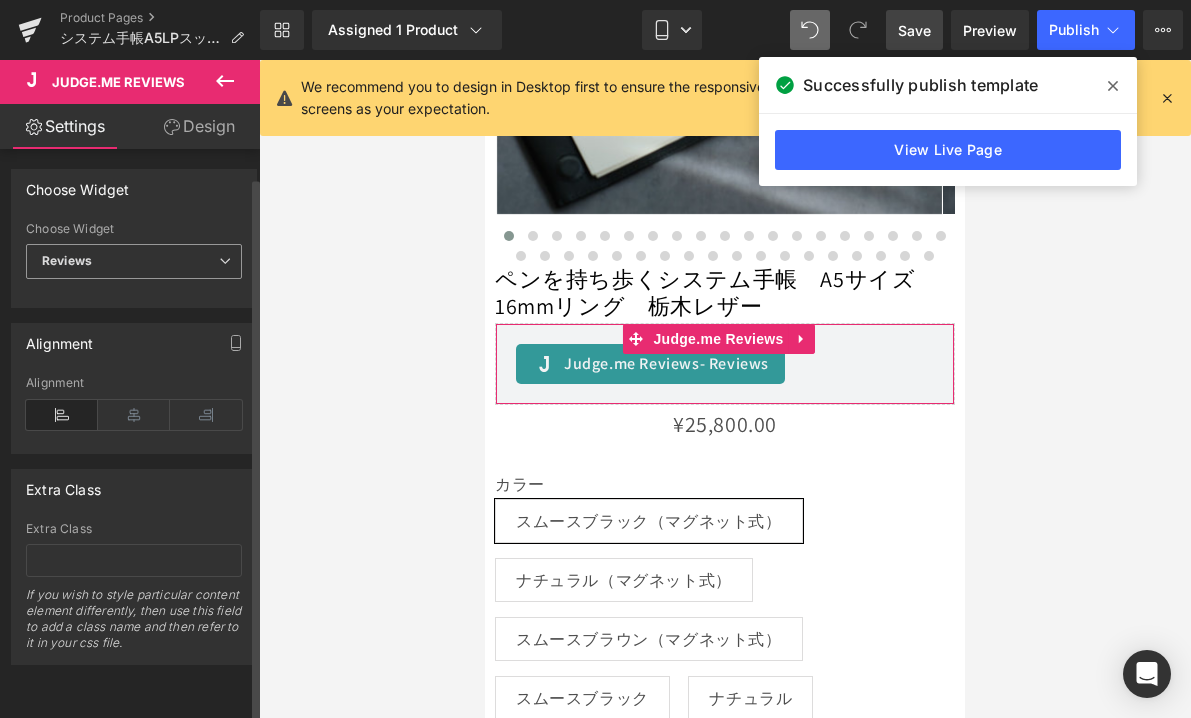 click at bounding box center (225, 261) 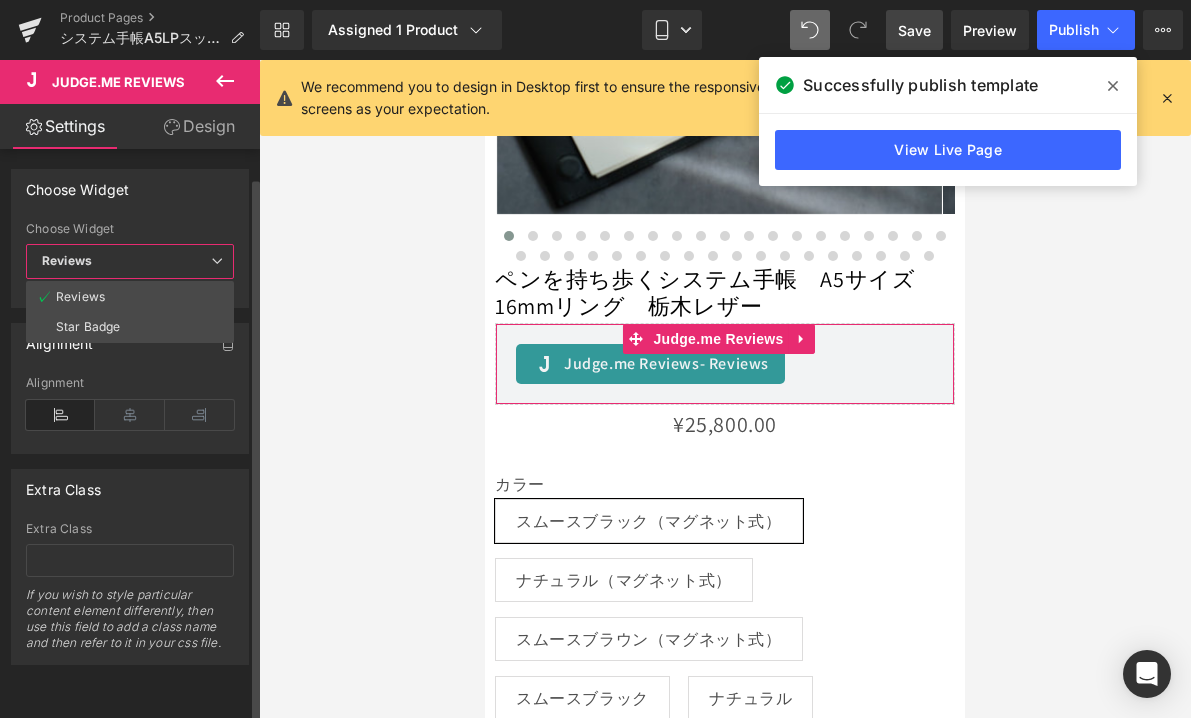 click on "Star Badge" at bounding box center (130, 327) 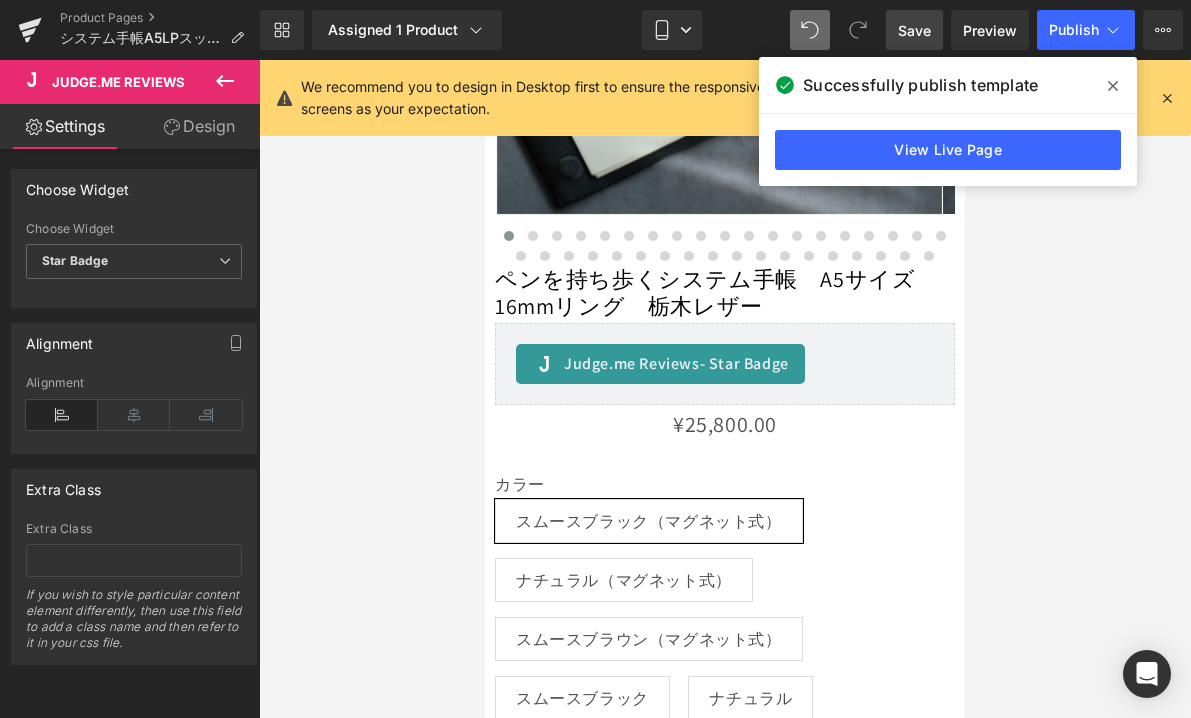 click on "Save" at bounding box center [914, 30] 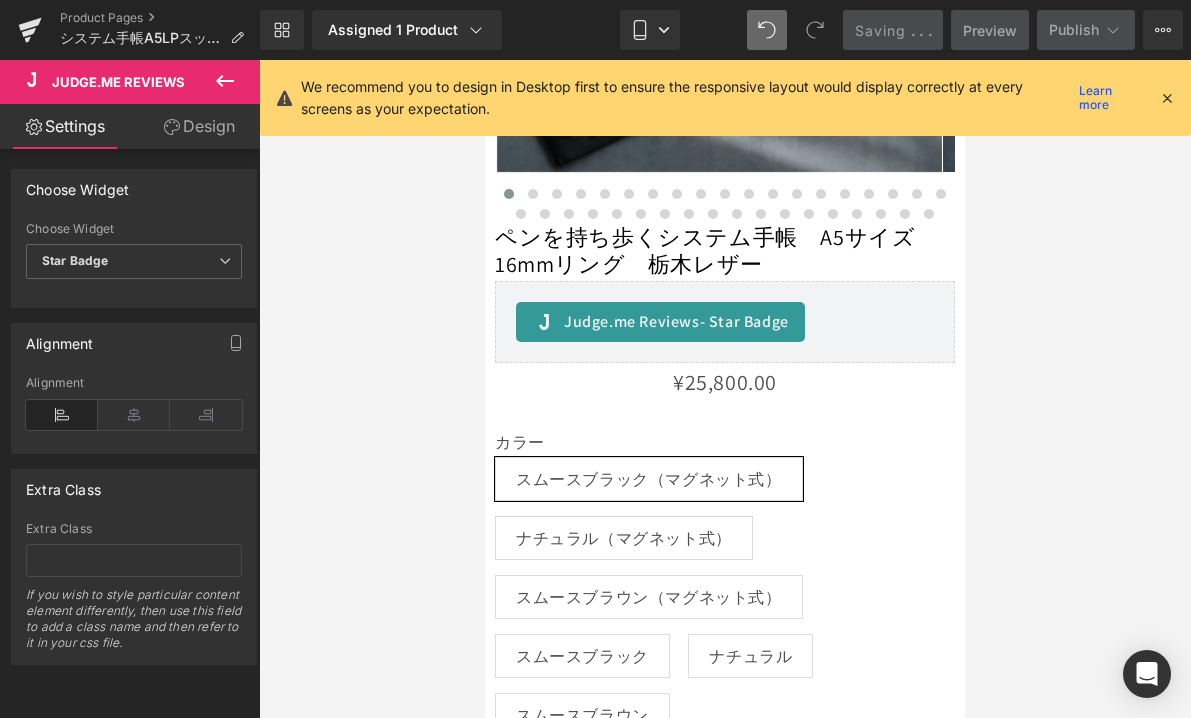 scroll, scrollTop: 1133, scrollLeft: 0, axis: vertical 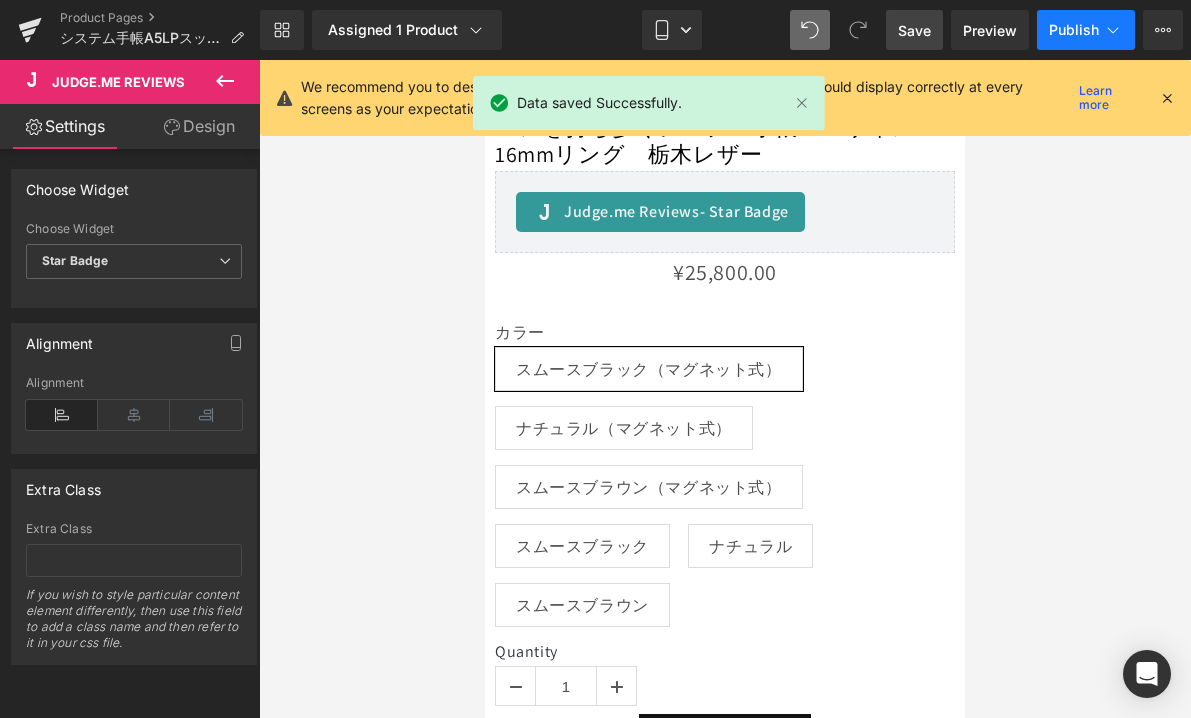 click on "Publish" at bounding box center (1074, 30) 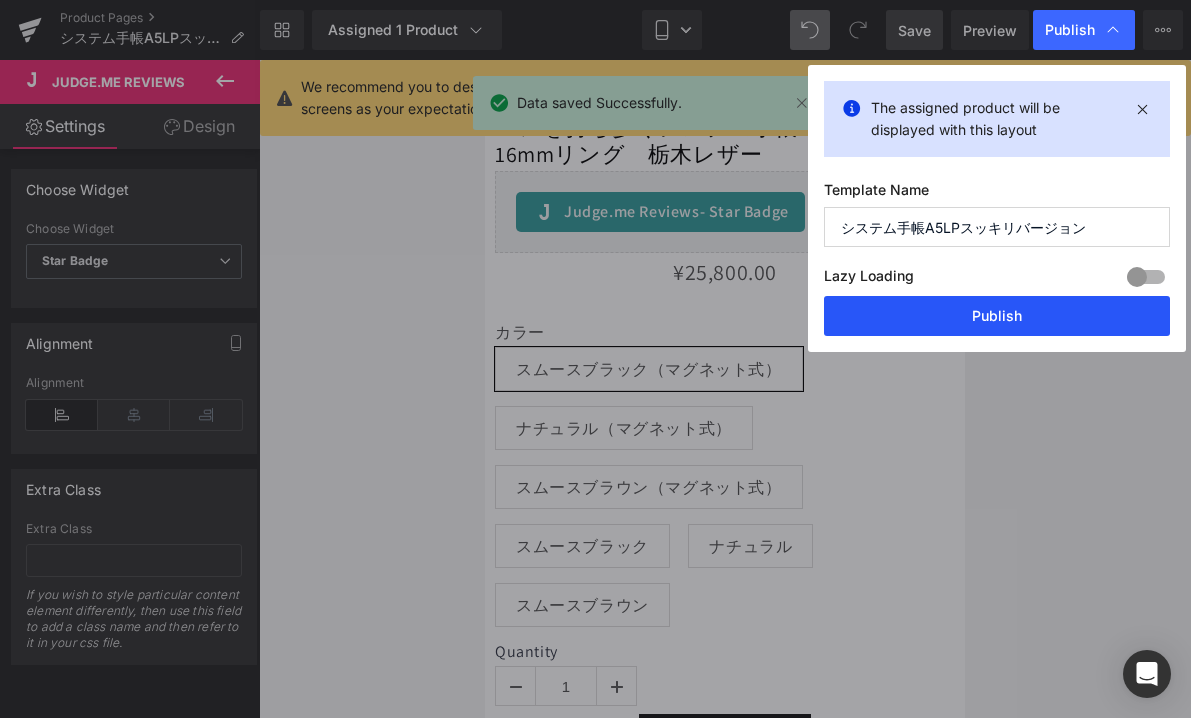 click on "Publish" at bounding box center (997, 316) 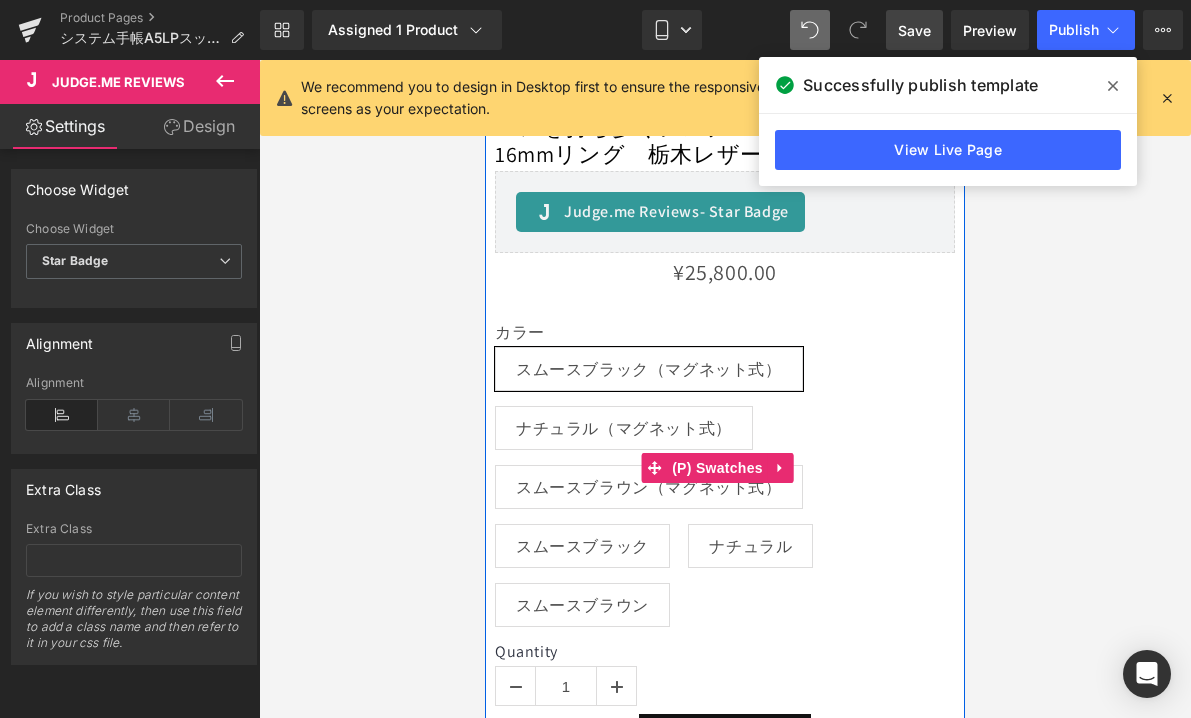 drag, startPoint x: 829, startPoint y: 423, endPoint x: 803, endPoint y: 424, distance: 26.019224 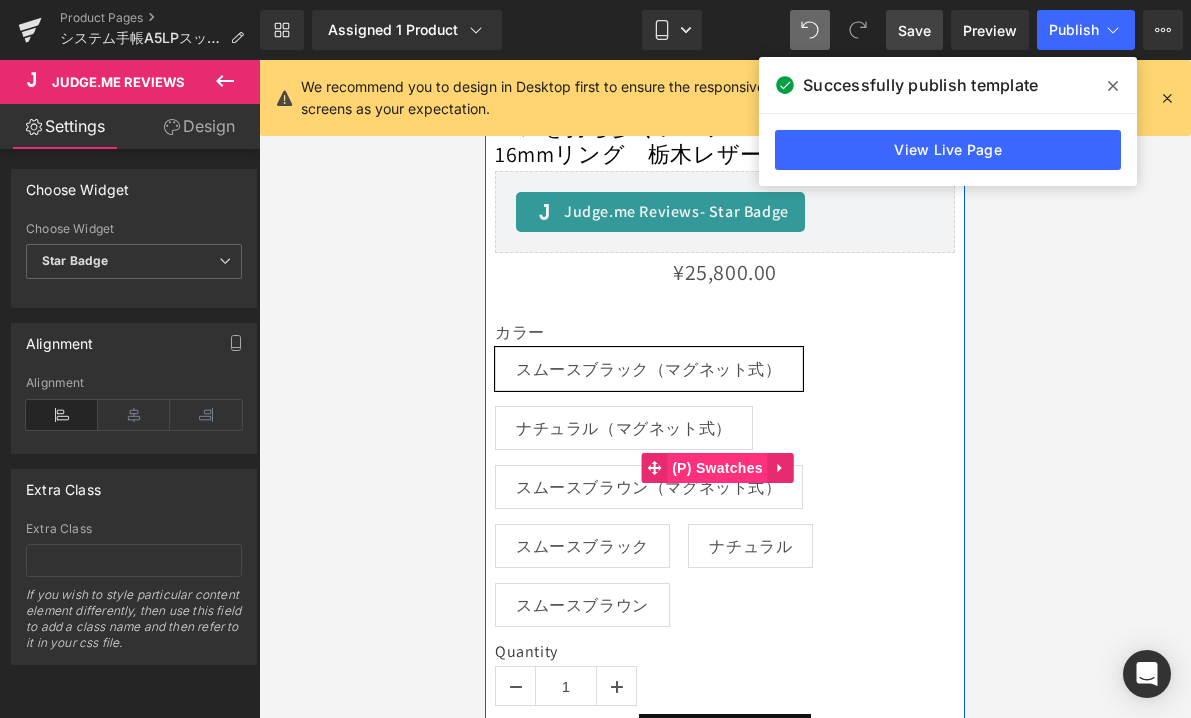 click on "(P) Swatches" at bounding box center [717, 468] 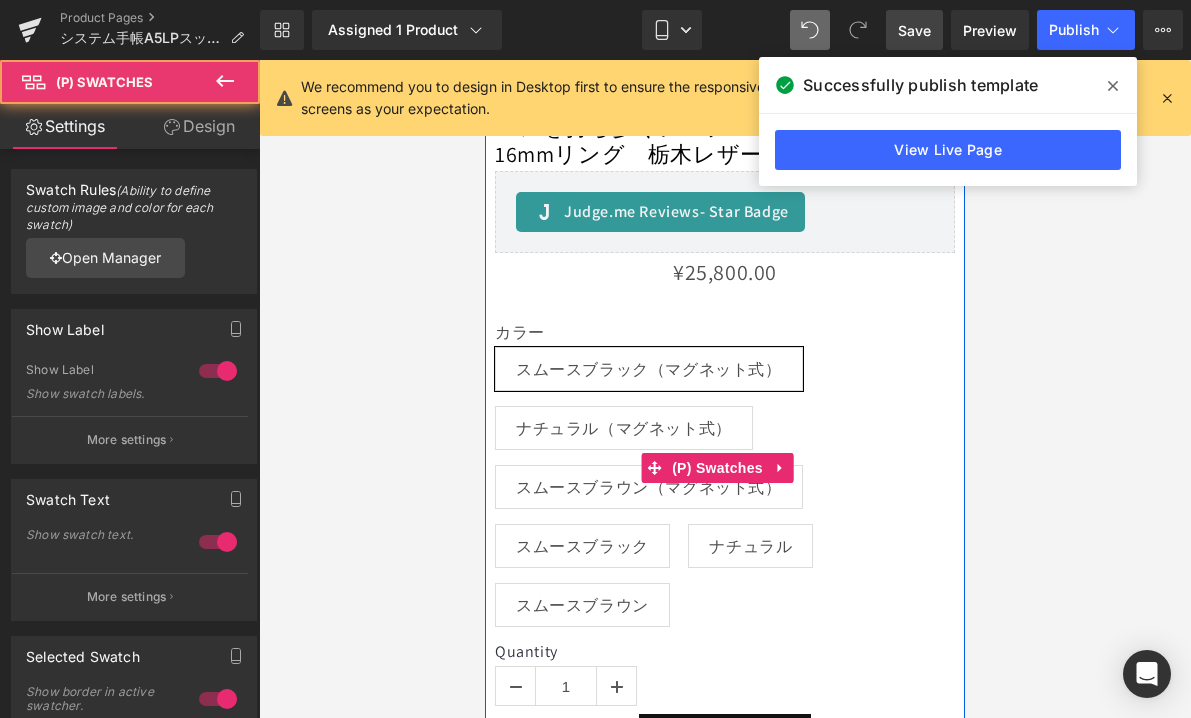 click on "スムースブラック（マグネット式）" at bounding box center [649, 369] 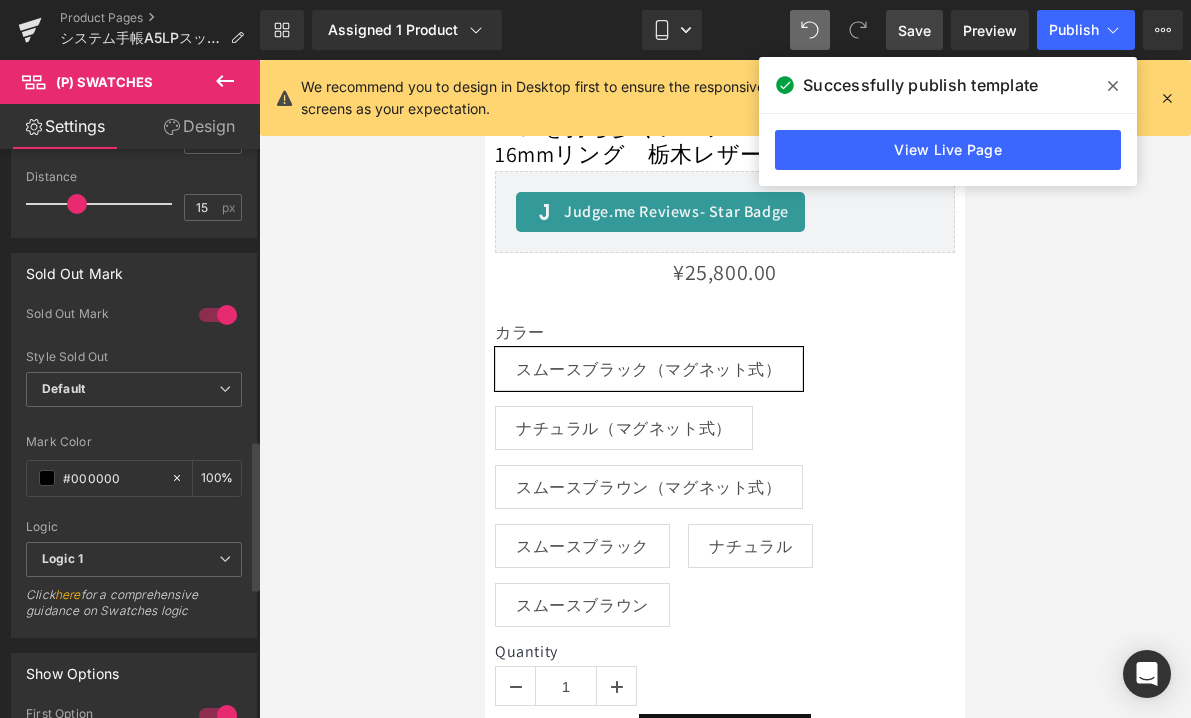 scroll, scrollTop: 1320, scrollLeft: 0, axis: vertical 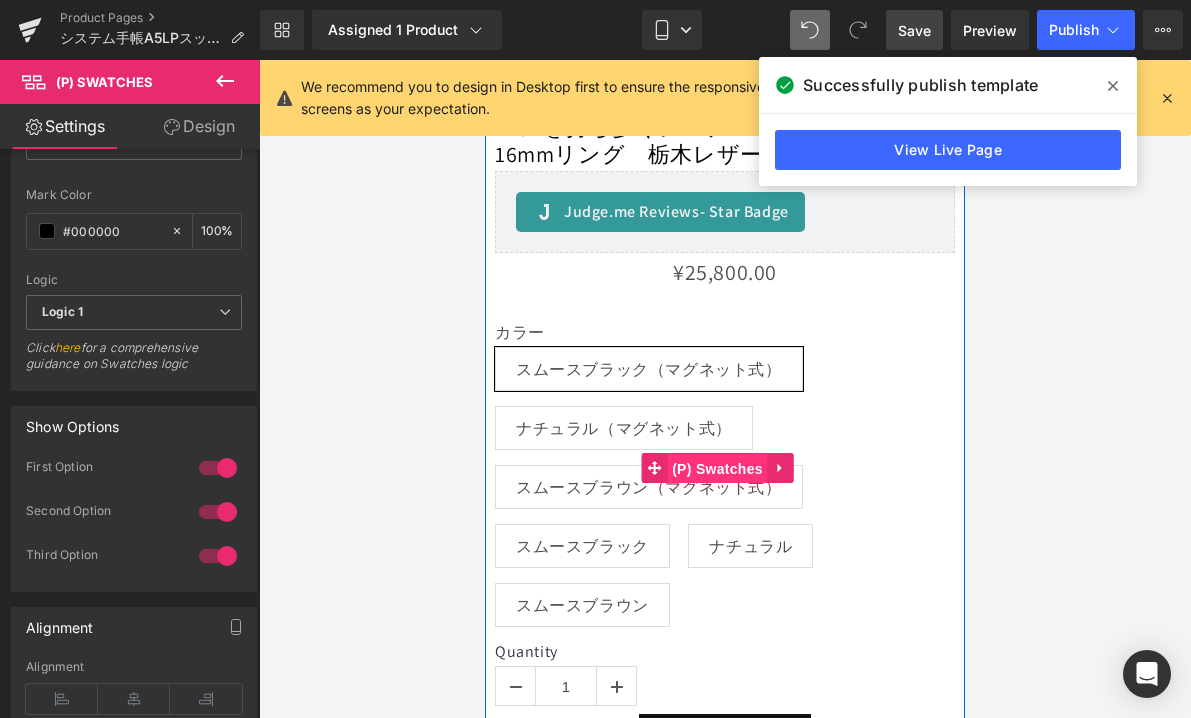 click on "(P) Swatches" at bounding box center (717, 469) 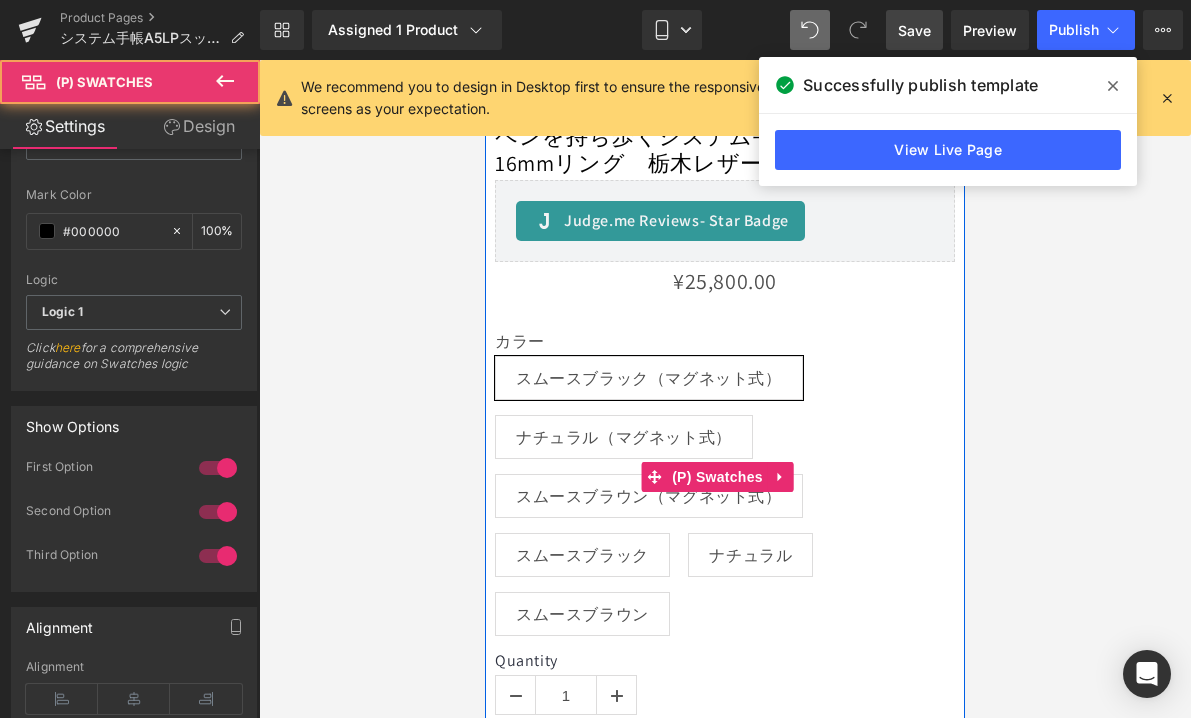 scroll, scrollTop: 1108, scrollLeft: 0, axis: vertical 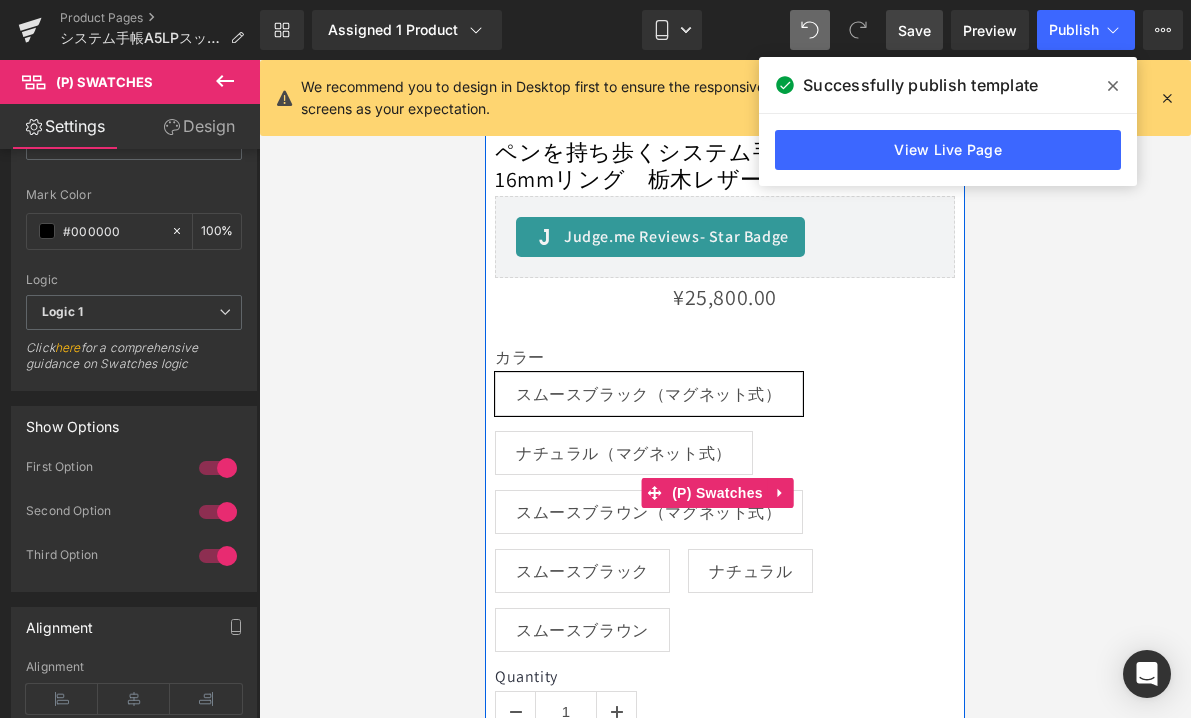 click on "カラー" at bounding box center [725, 360] 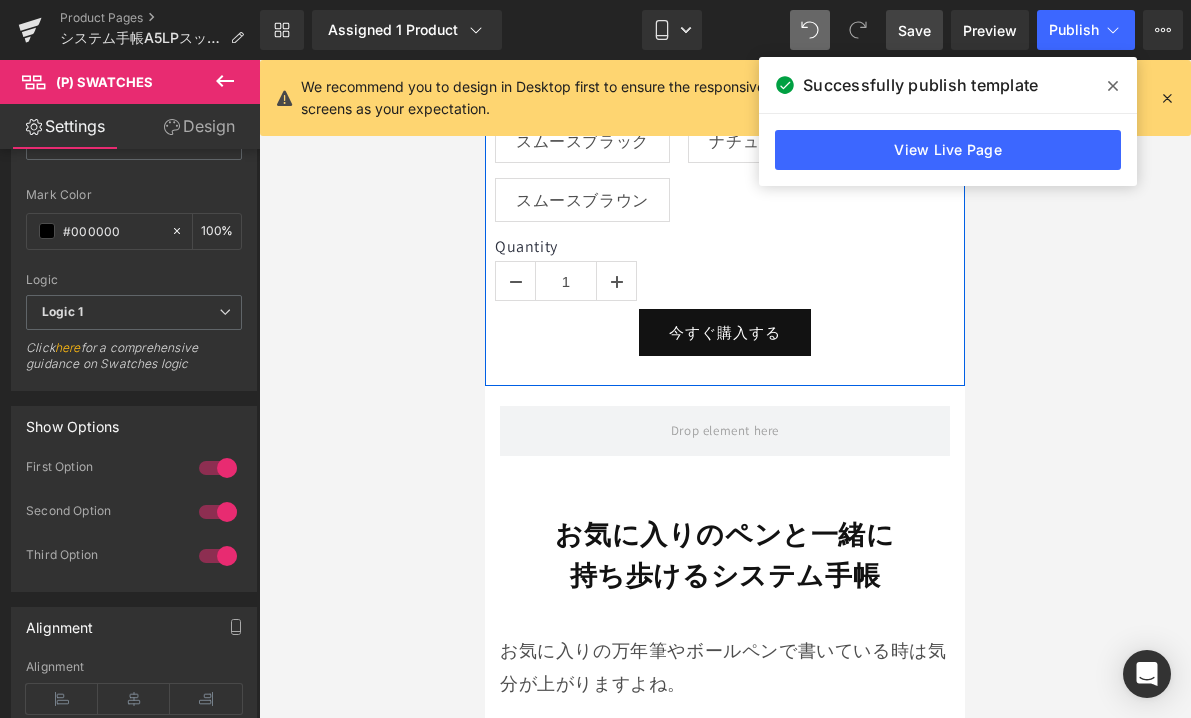 scroll, scrollTop: 1646, scrollLeft: 0, axis: vertical 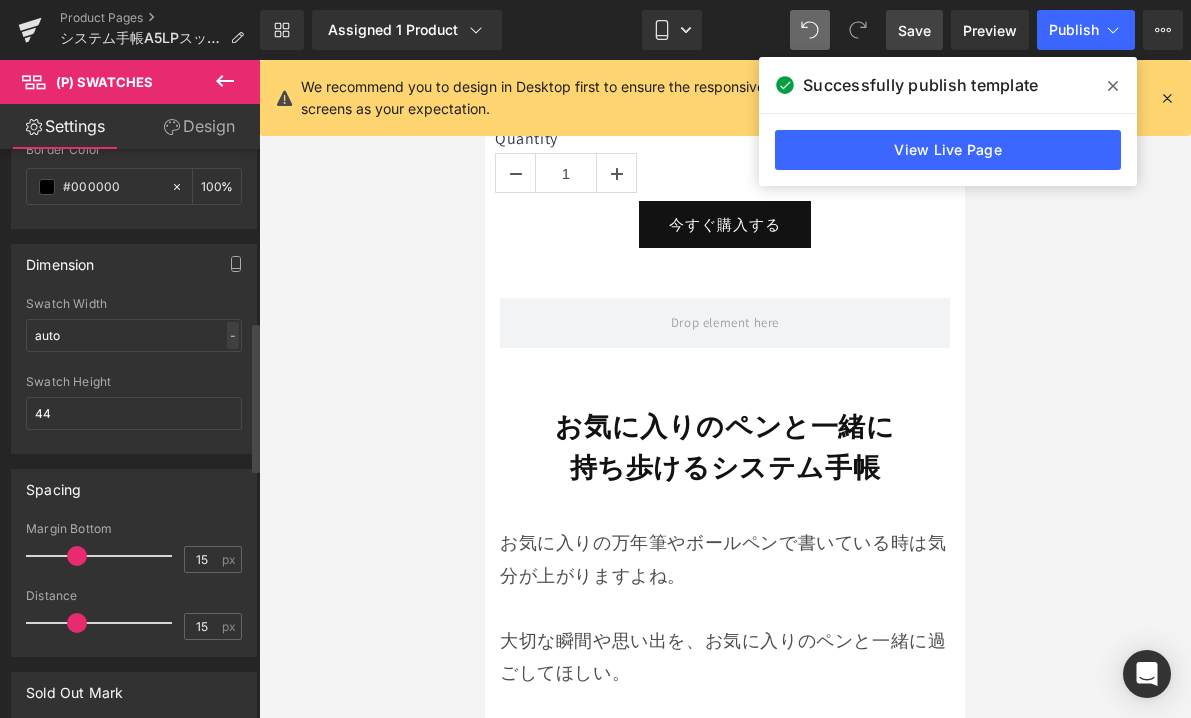 click on "-" at bounding box center (233, 335) 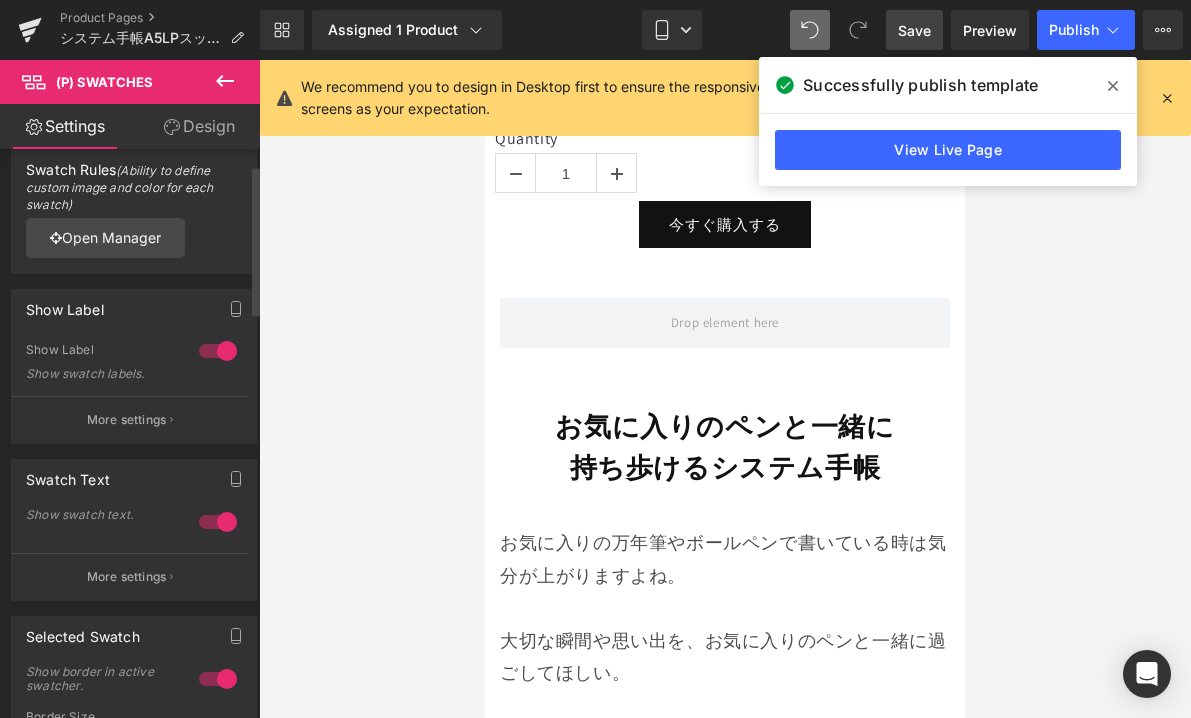 scroll, scrollTop: 0, scrollLeft: 0, axis: both 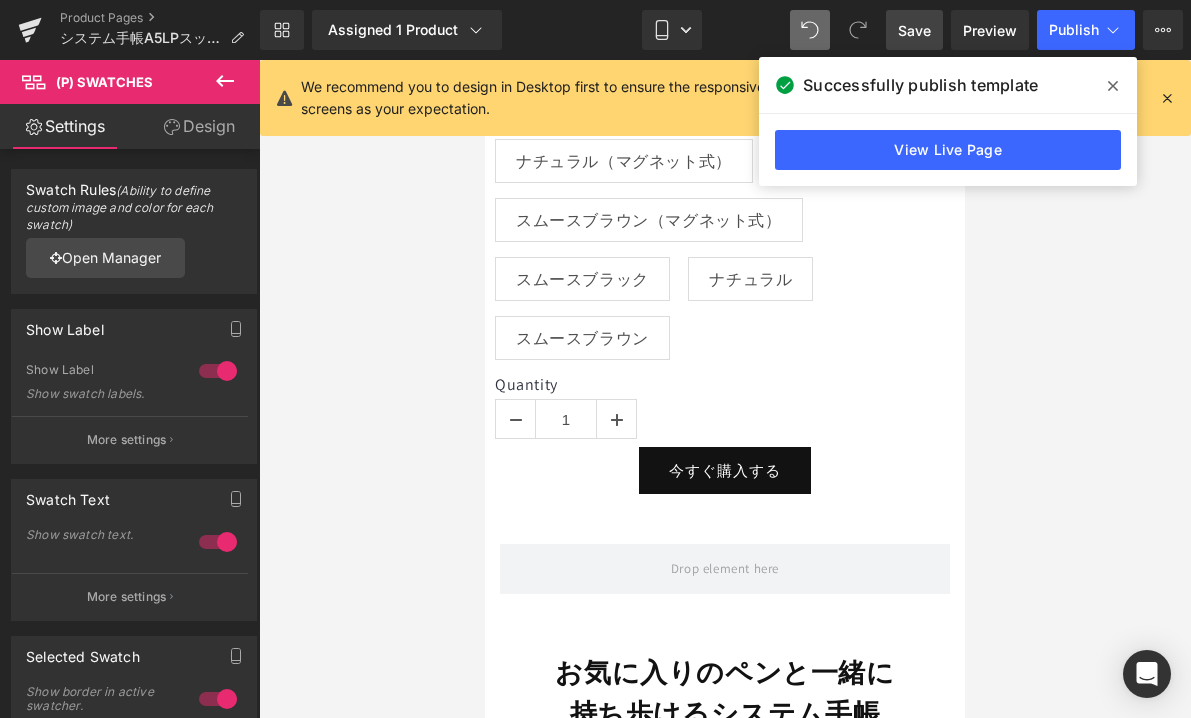 click on "カラー
スムースブラック（マグネット式）
ナチュラル（マグネット式）
スムースブラウン（マグネット式）
スムースブラック
ナチュラル
スムースブラウン" at bounding box center (725, 215) 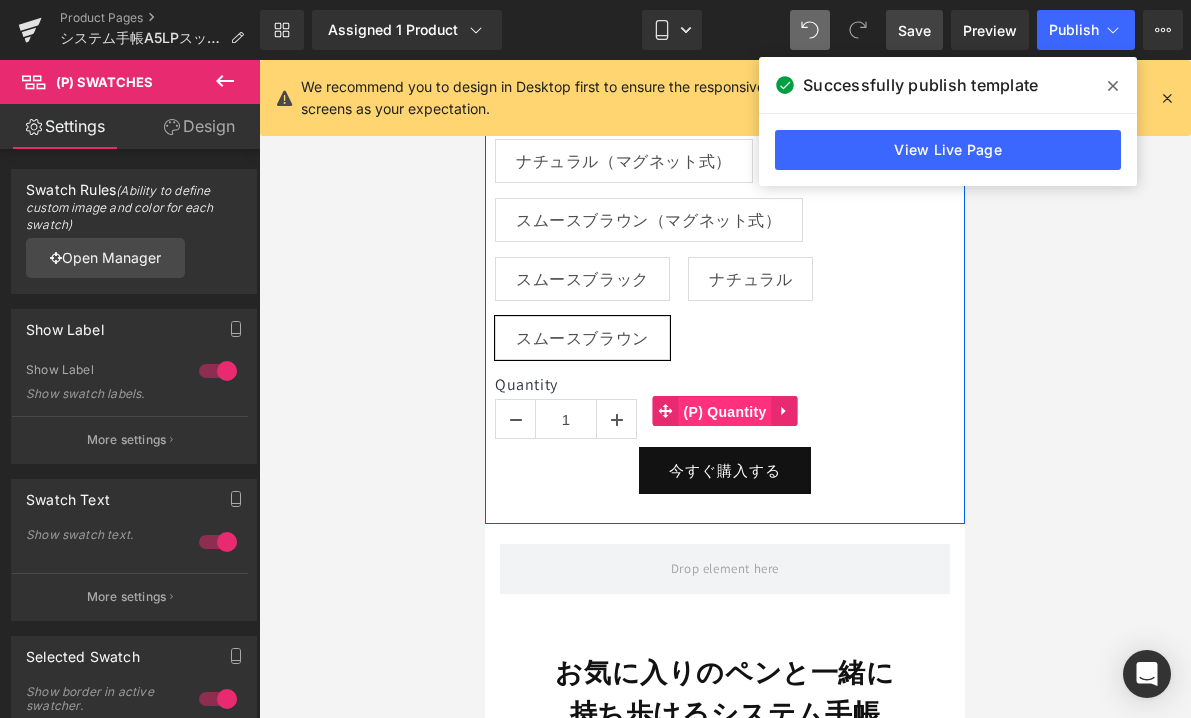 click on "(P) Quantity" at bounding box center (725, 412) 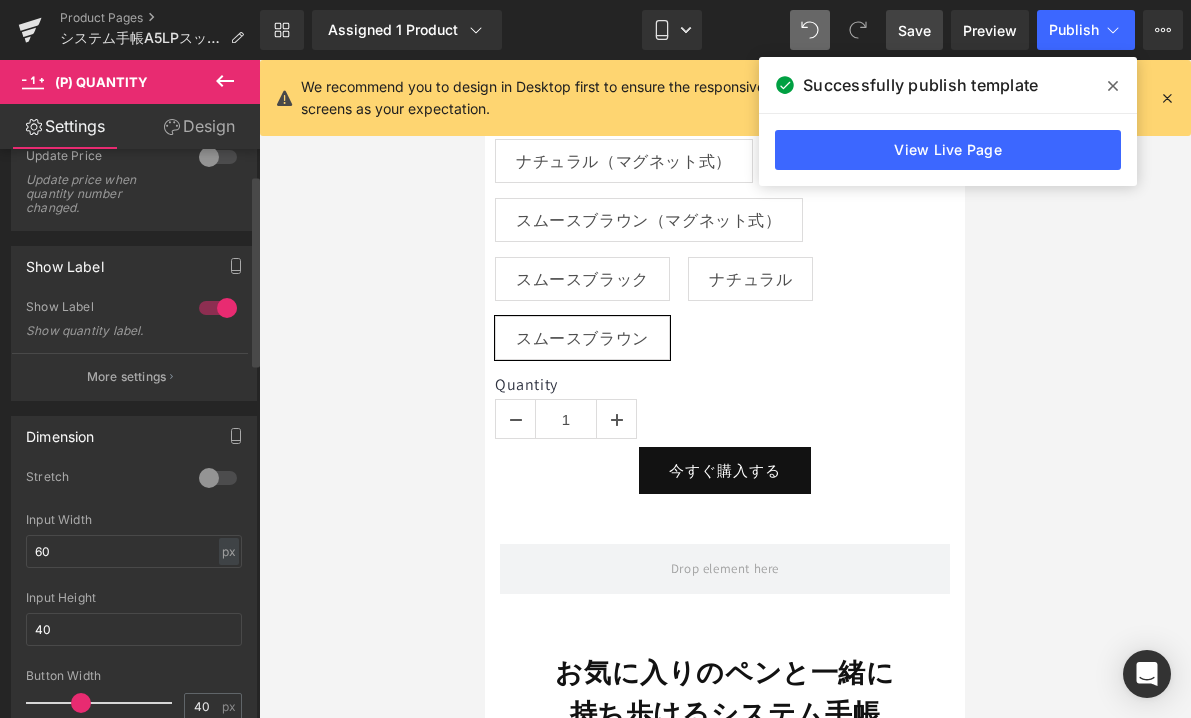 scroll, scrollTop: 240, scrollLeft: 0, axis: vertical 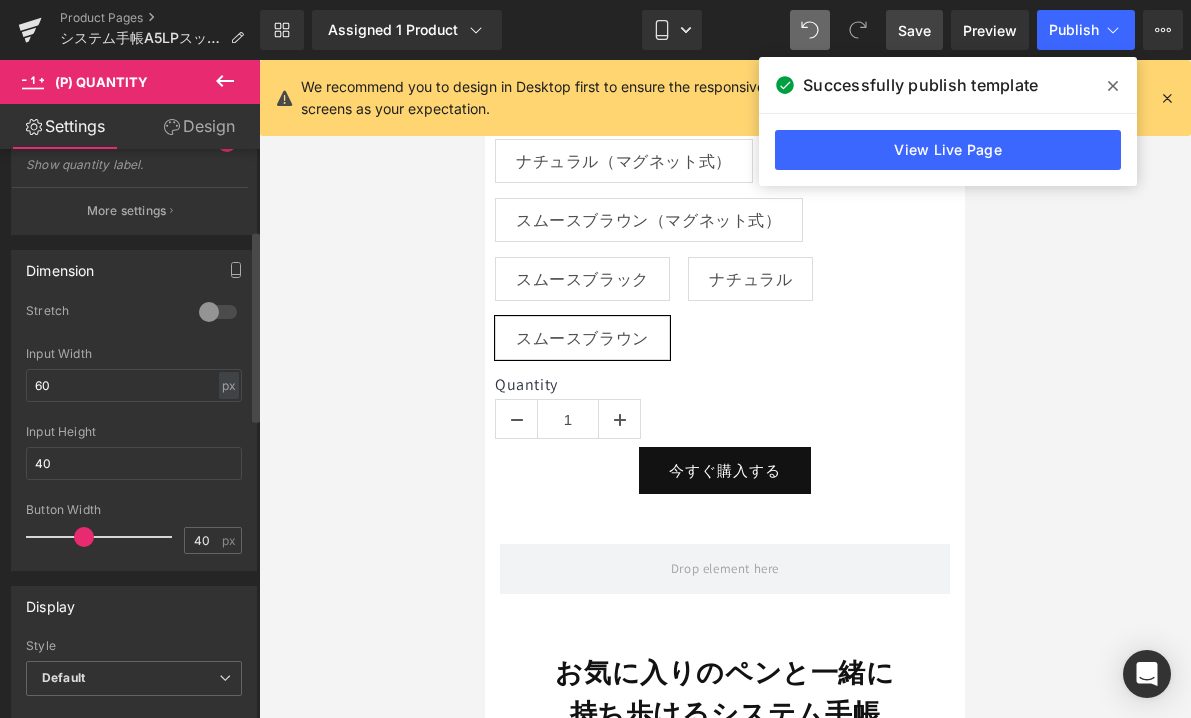click at bounding box center (84, 537) 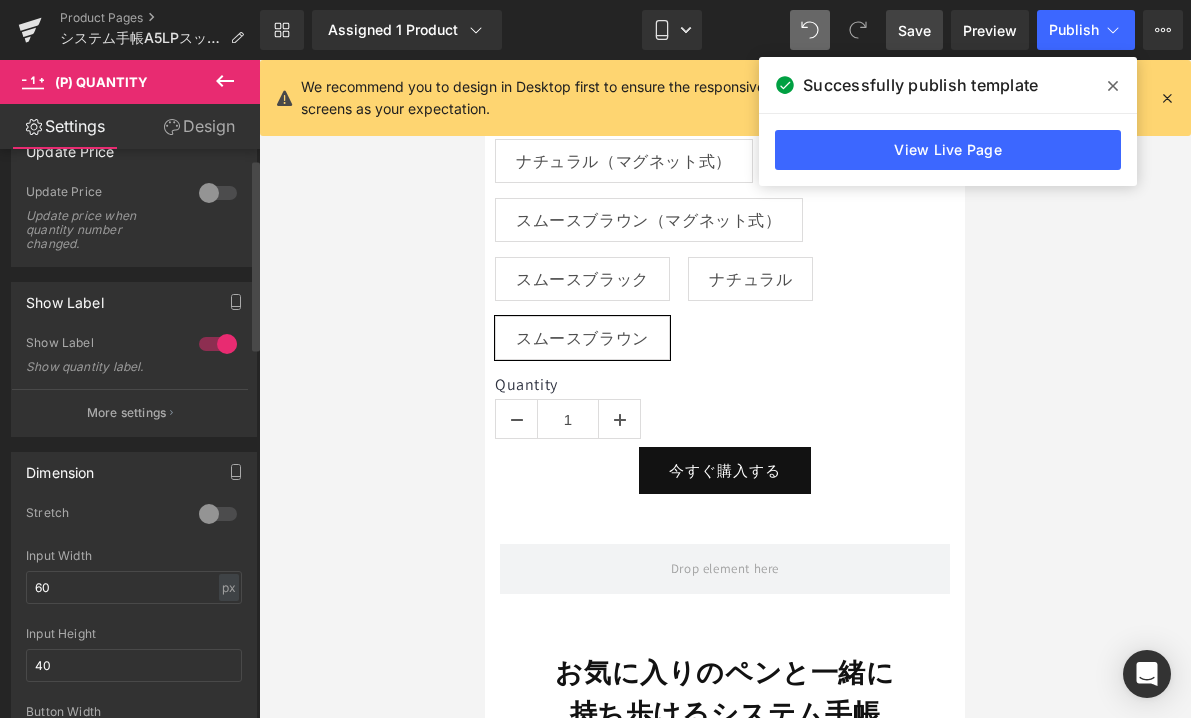 scroll, scrollTop: 0, scrollLeft: 0, axis: both 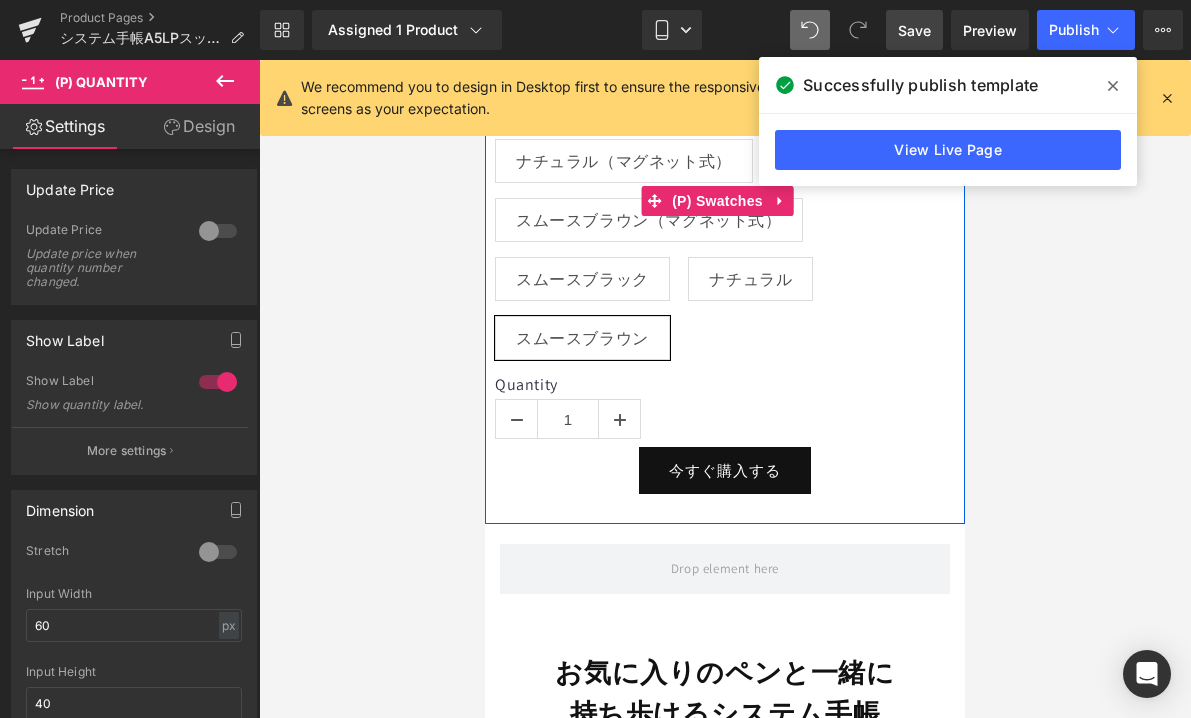 click on "スムースブラック" at bounding box center (582, 279) 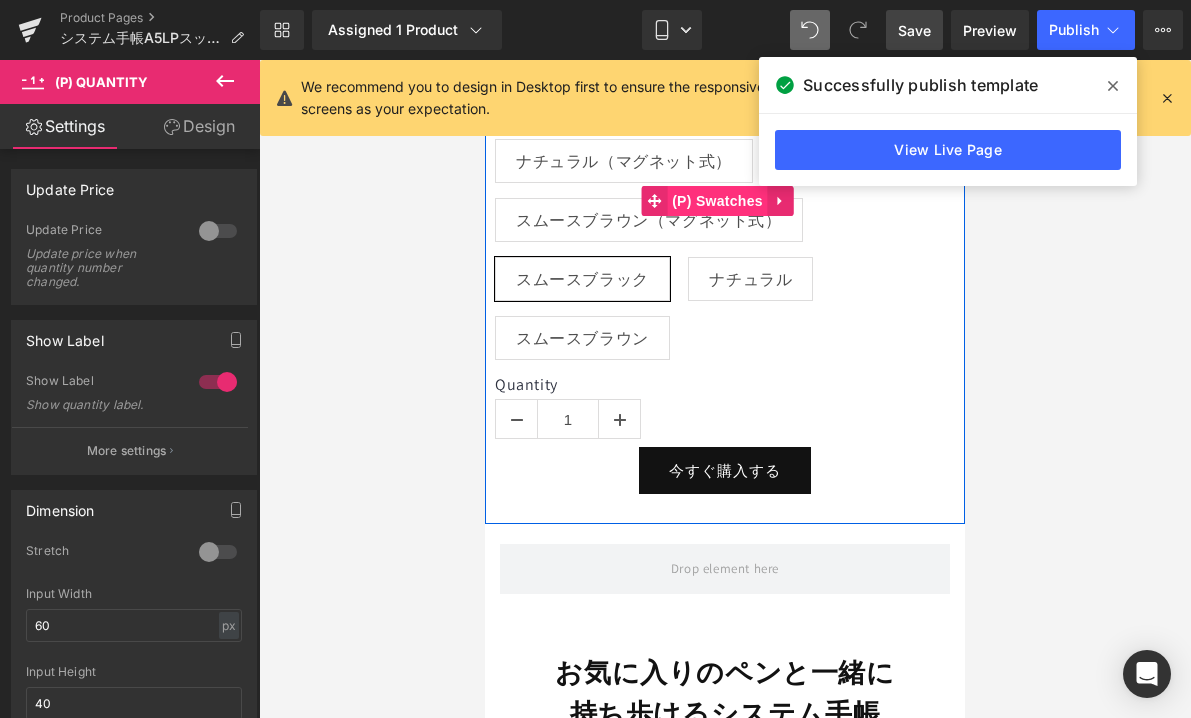 click on "(P) Swatches" at bounding box center (717, 201) 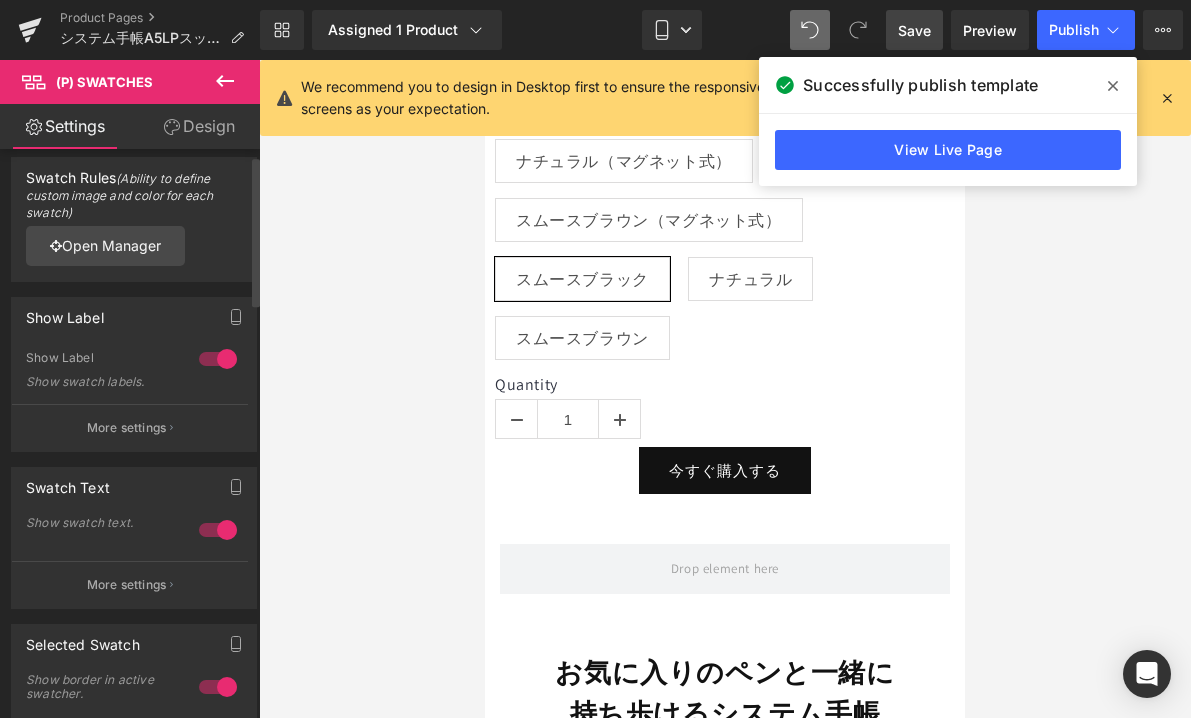 scroll, scrollTop: 37, scrollLeft: 0, axis: vertical 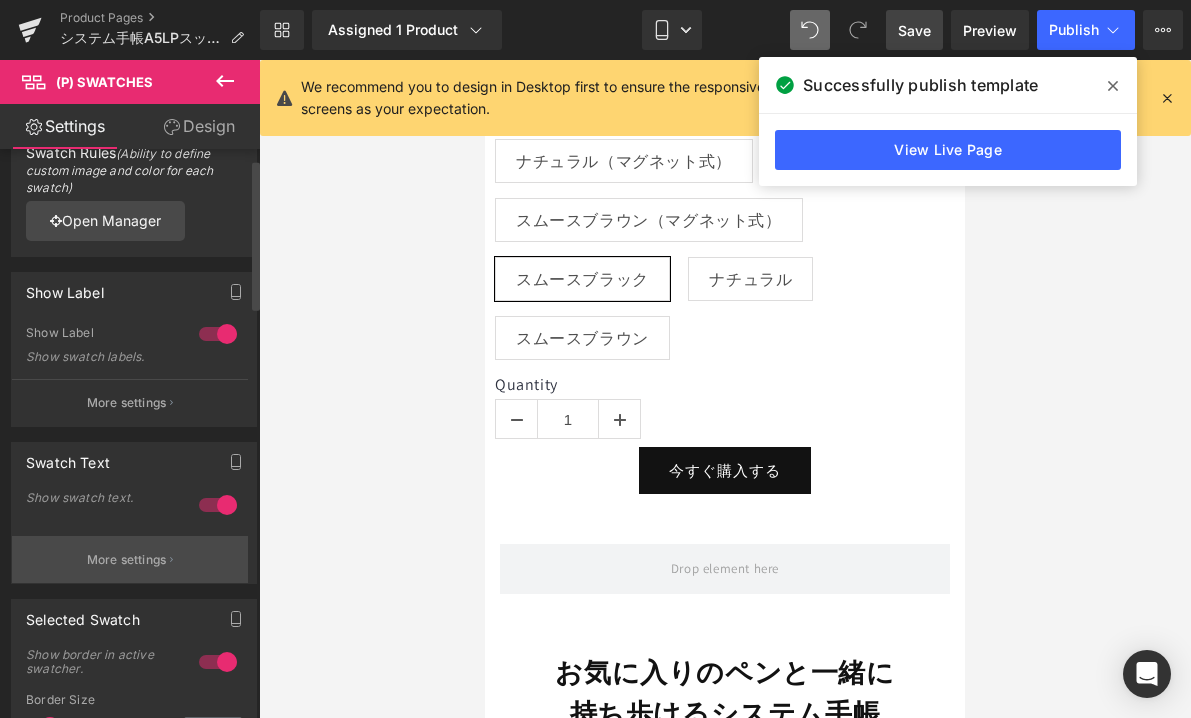 click on "More settings" at bounding box center [127, 560] 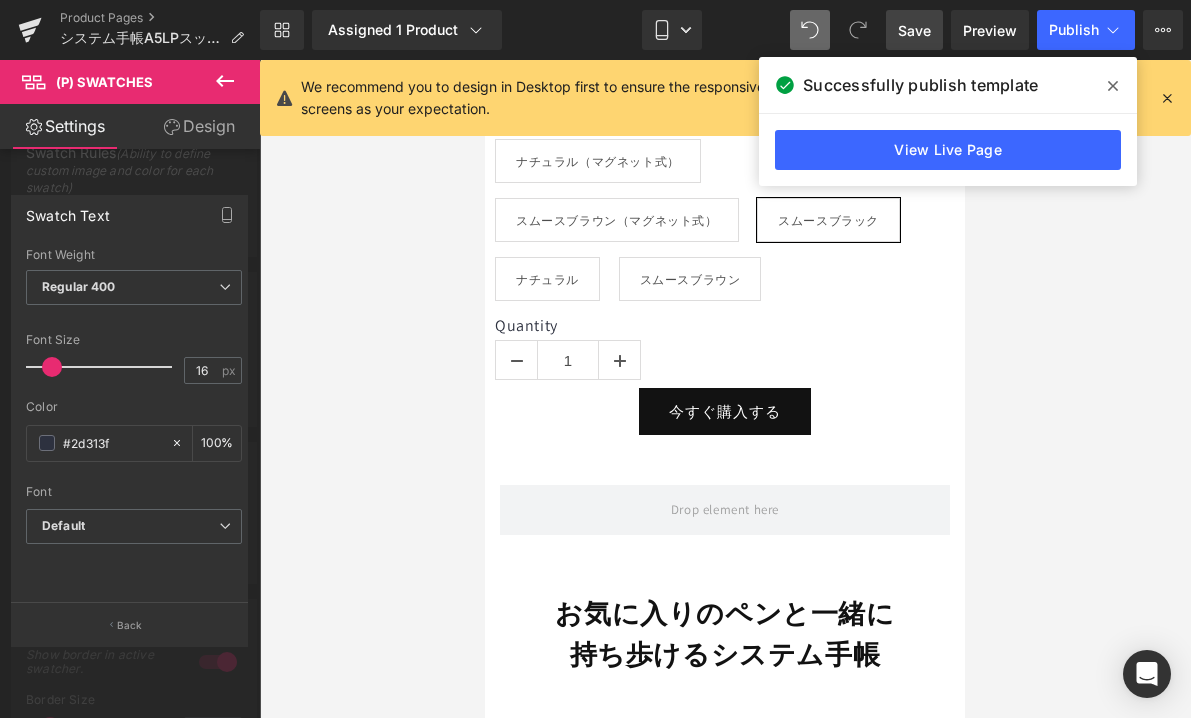 click at bounding box center [52, 367] 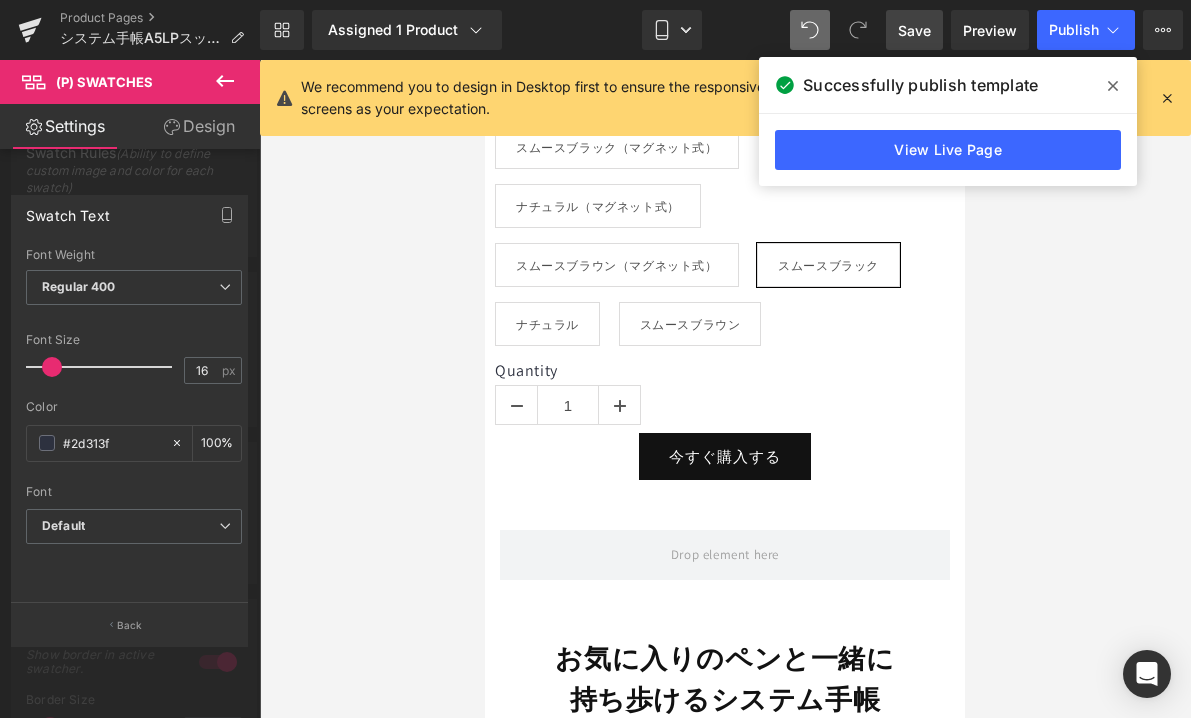 scroll, scrollTop: 1240, scrollLeft: 0, axis: vertical 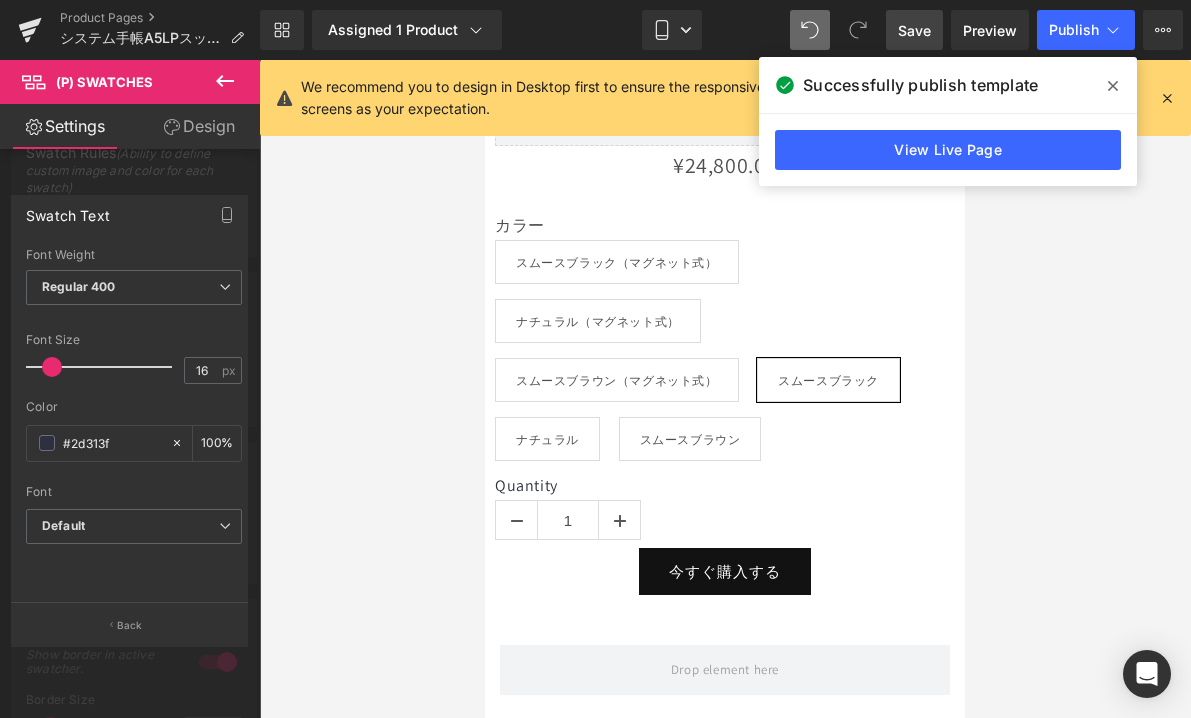 click on "Save" at bounding box center (914, 30) 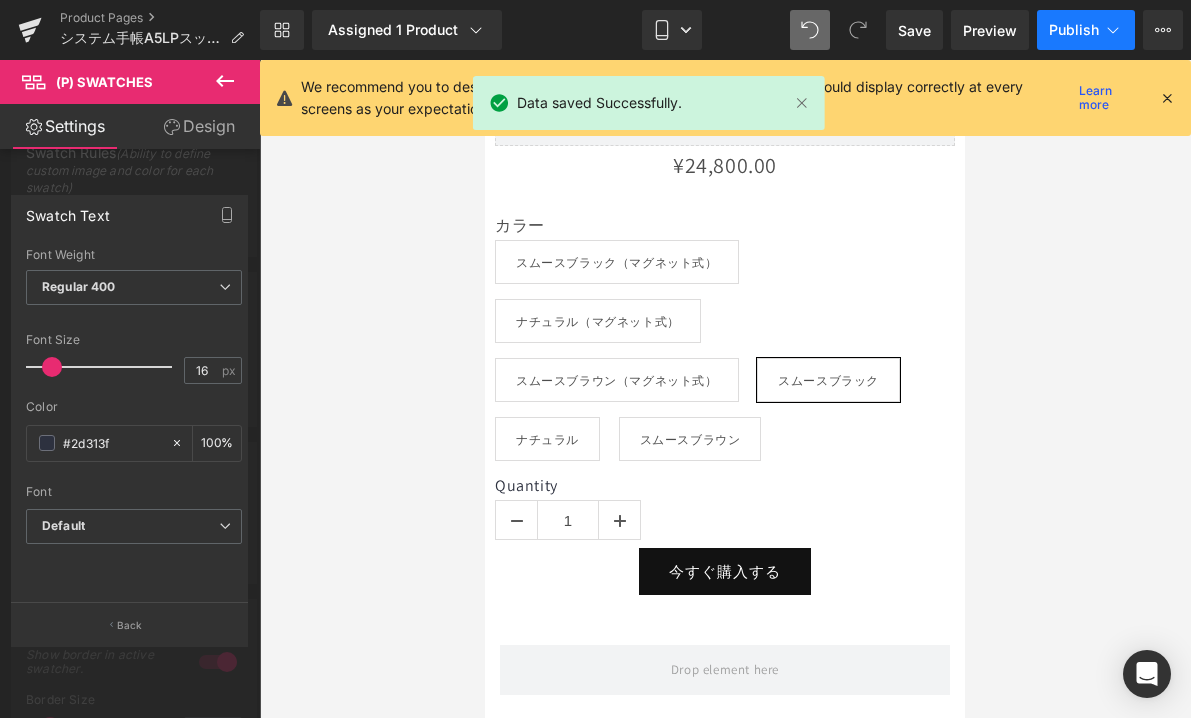 click on "Publish" at bounding box center (1074, 30) 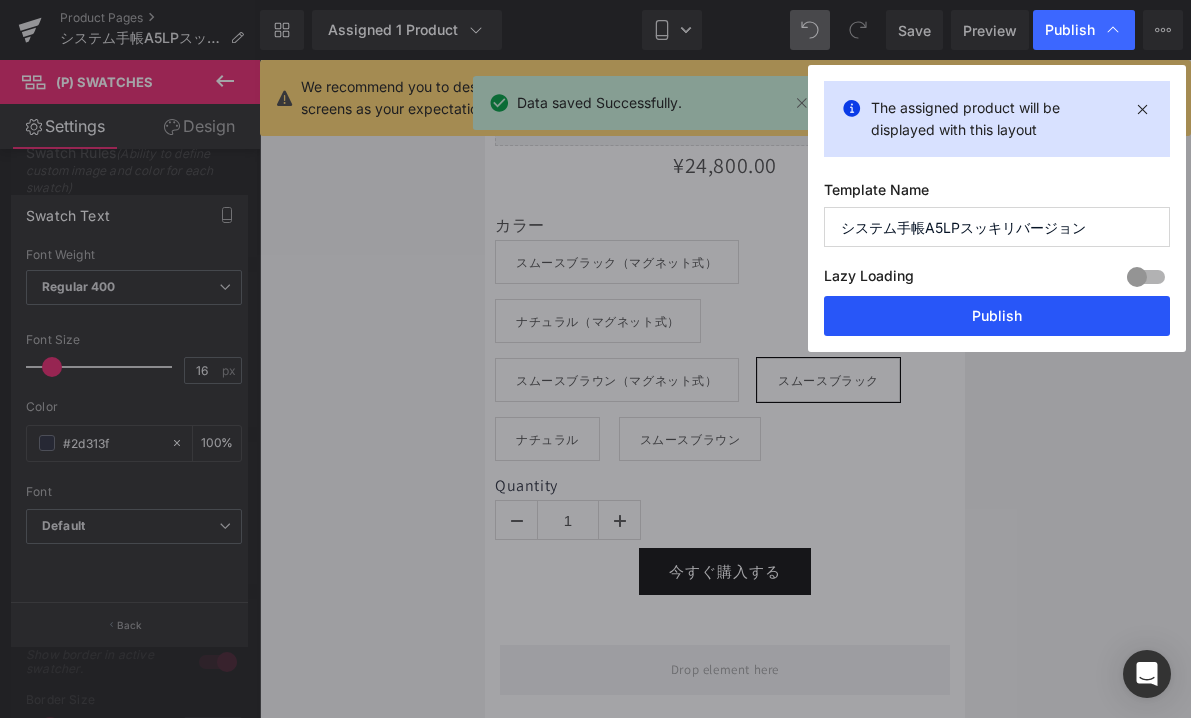 click on "Publish" at bounding box center (997, 316) 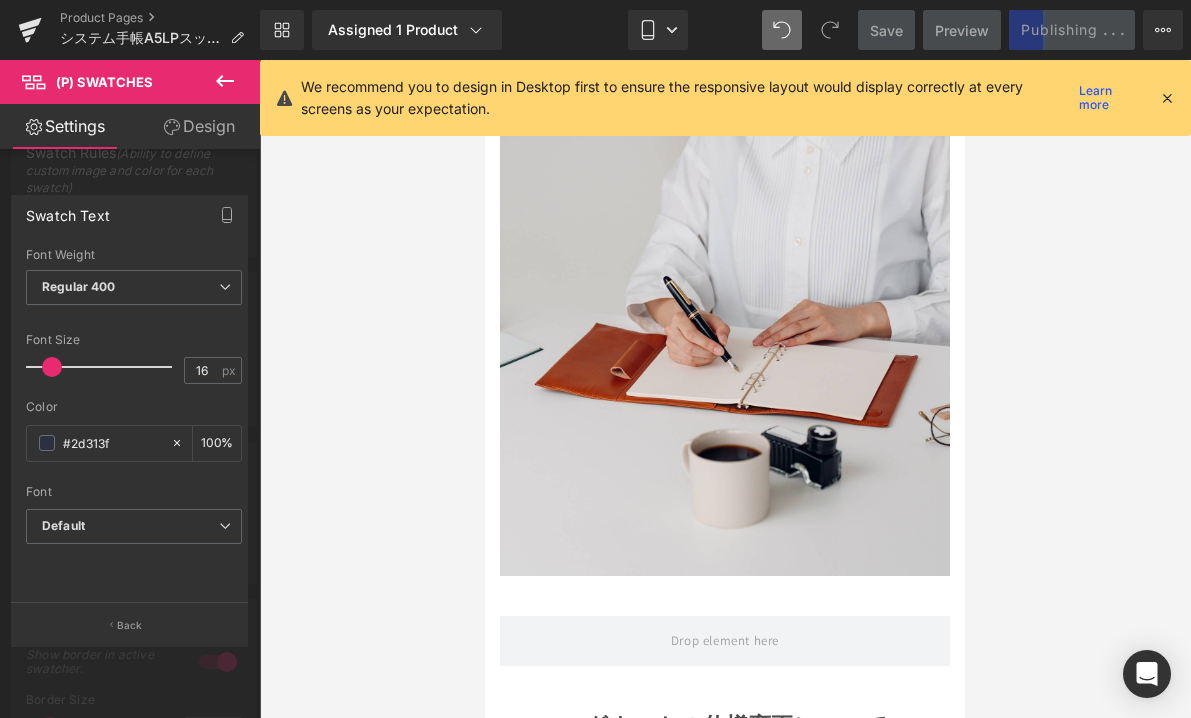 scroll, scrollTop: 3670, scrollLeft: 0, axis: vertical 